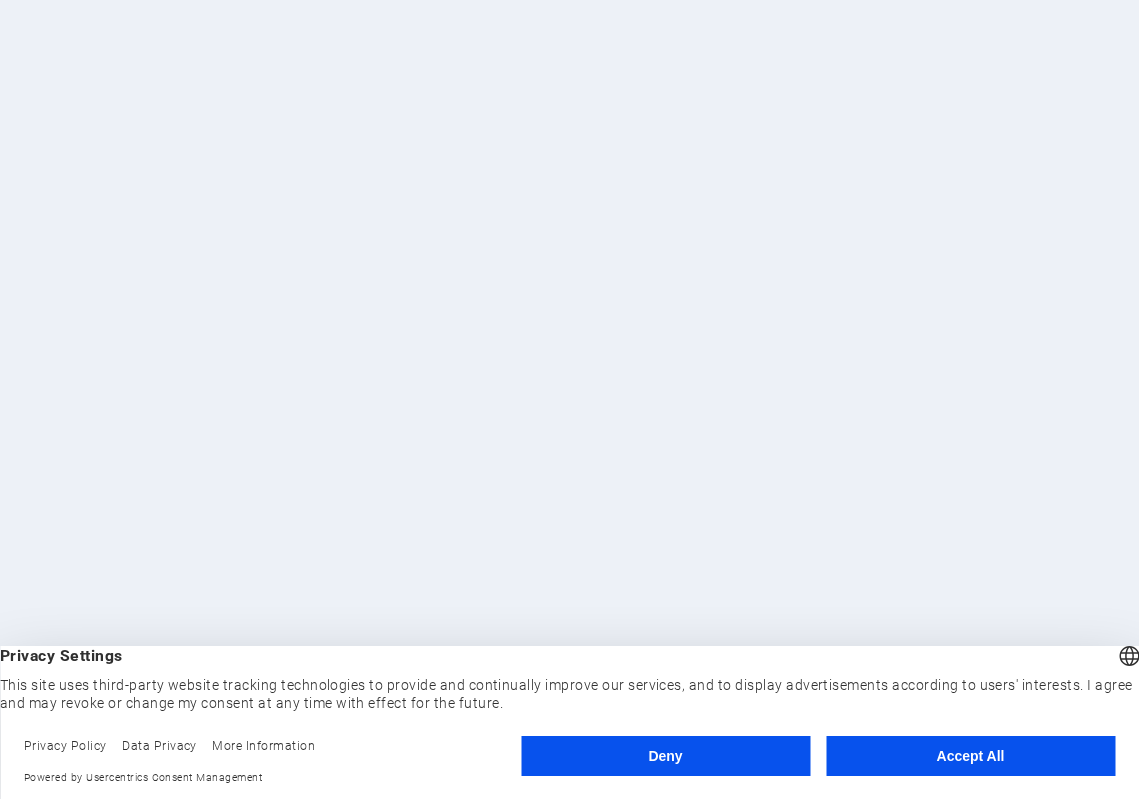scroll, scrollTop: 0, scrollLeft: 0, axis: both 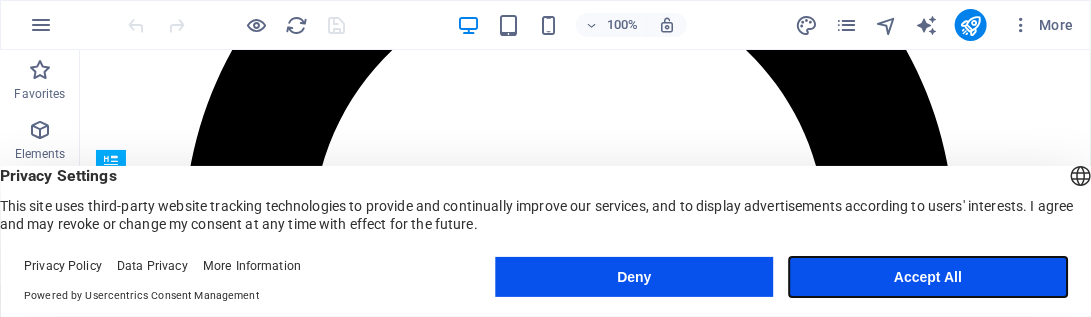 click on "Accept All" at bounding box center [928, 277] 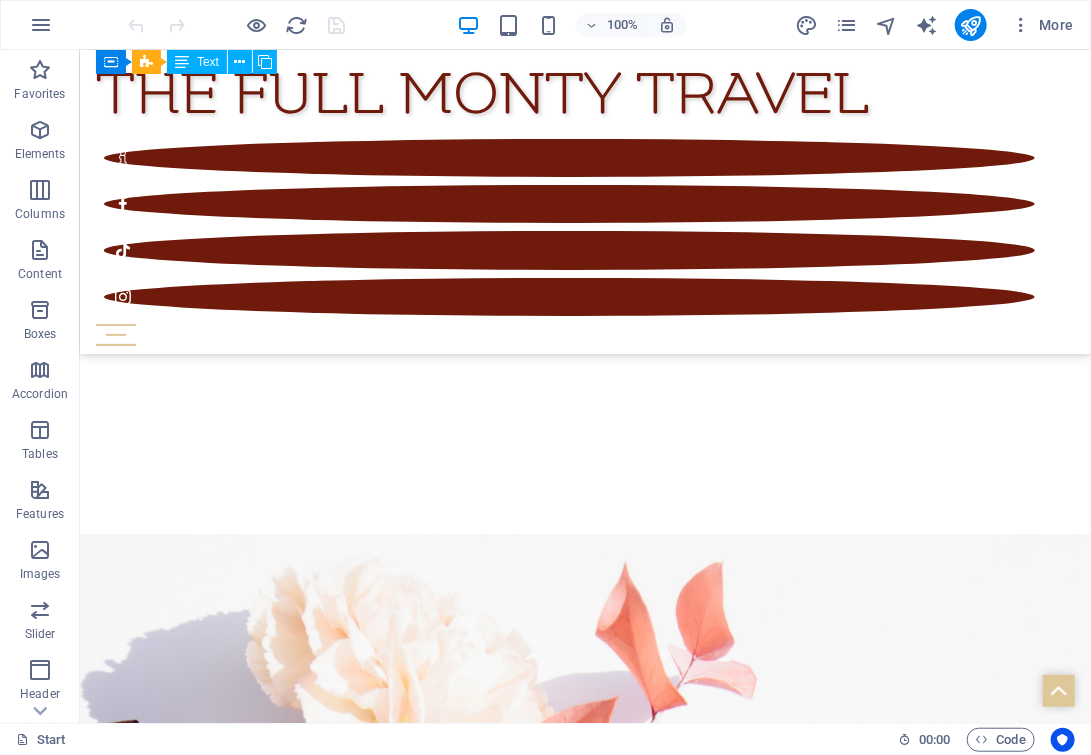 scroll, scrollTop: 5161, scrollLeft: 0, axis: vertical 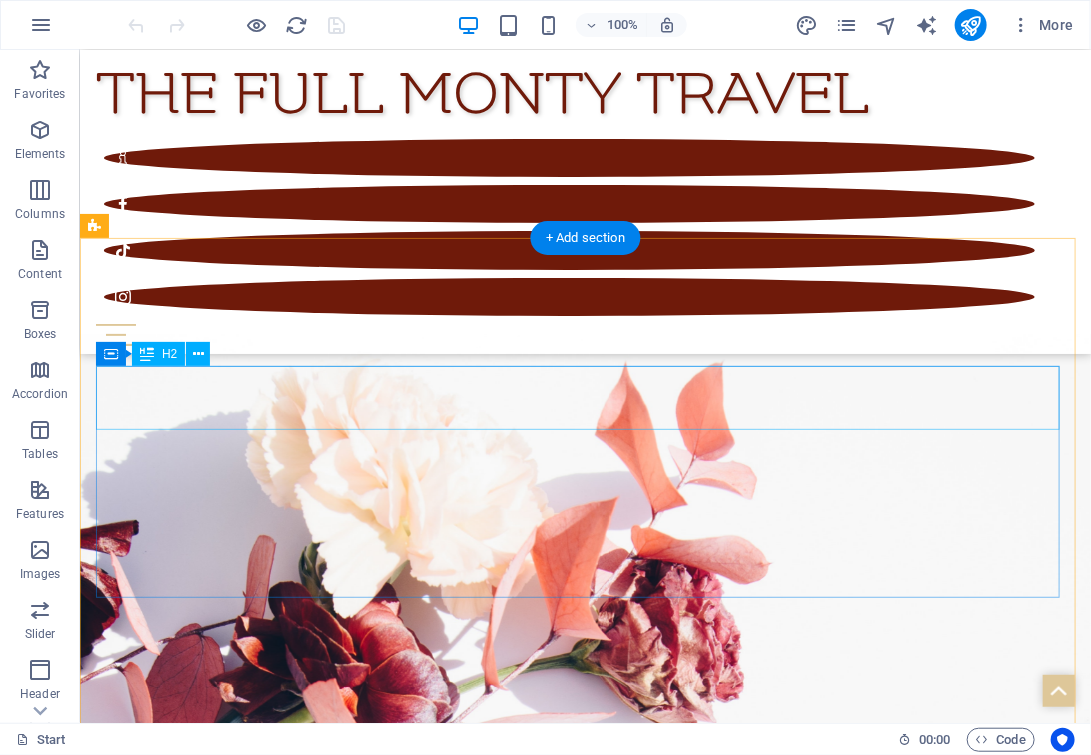 click on "What's happening in [MONTH]..." at bounding box center [584, 5438] 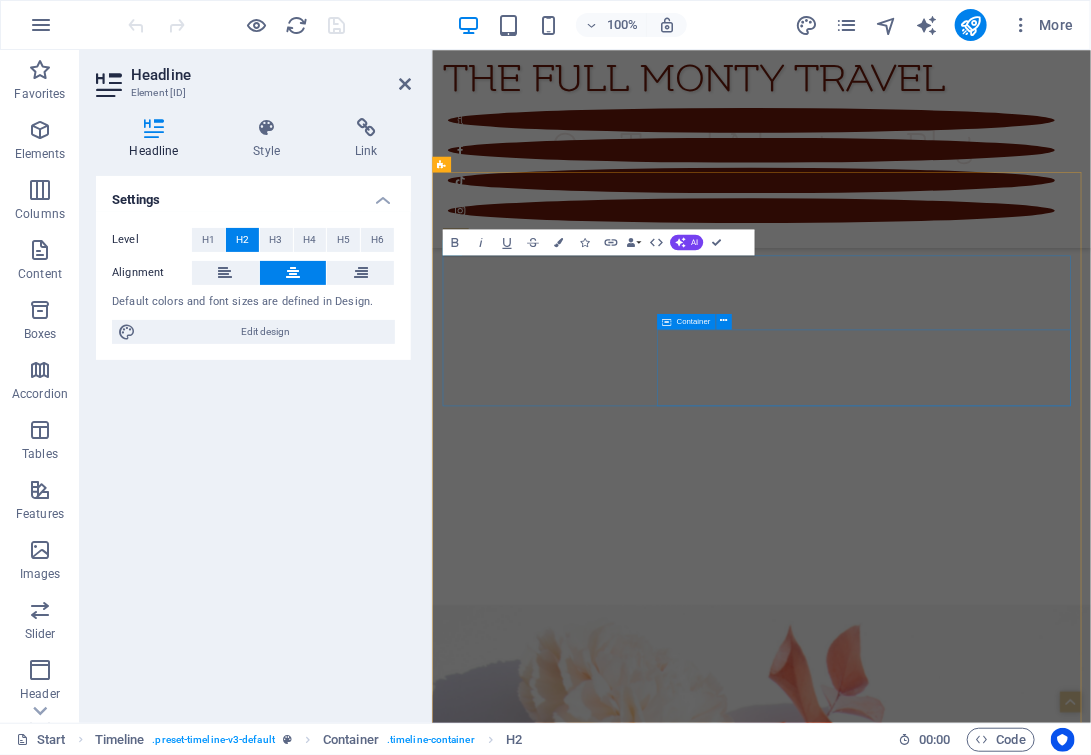 scroll, scrollTop: 5623, scrollLeft: 0, axis: vertical 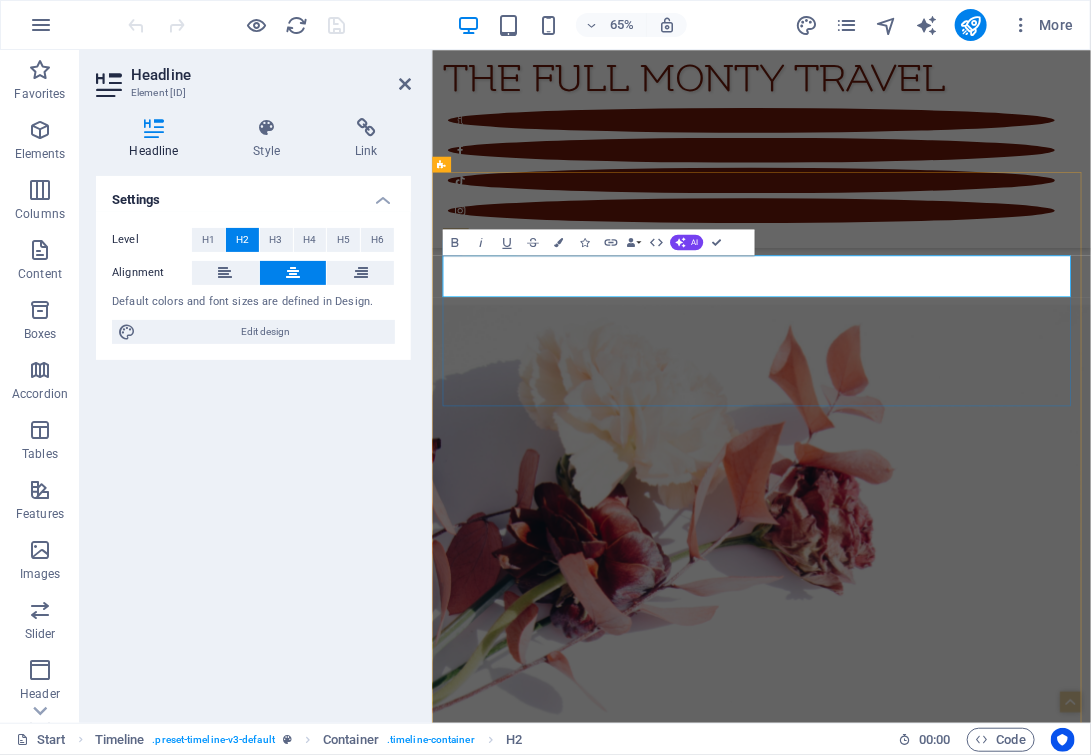 click on "What's happening in [MONTH]..." at bounding box center [938, 5689] 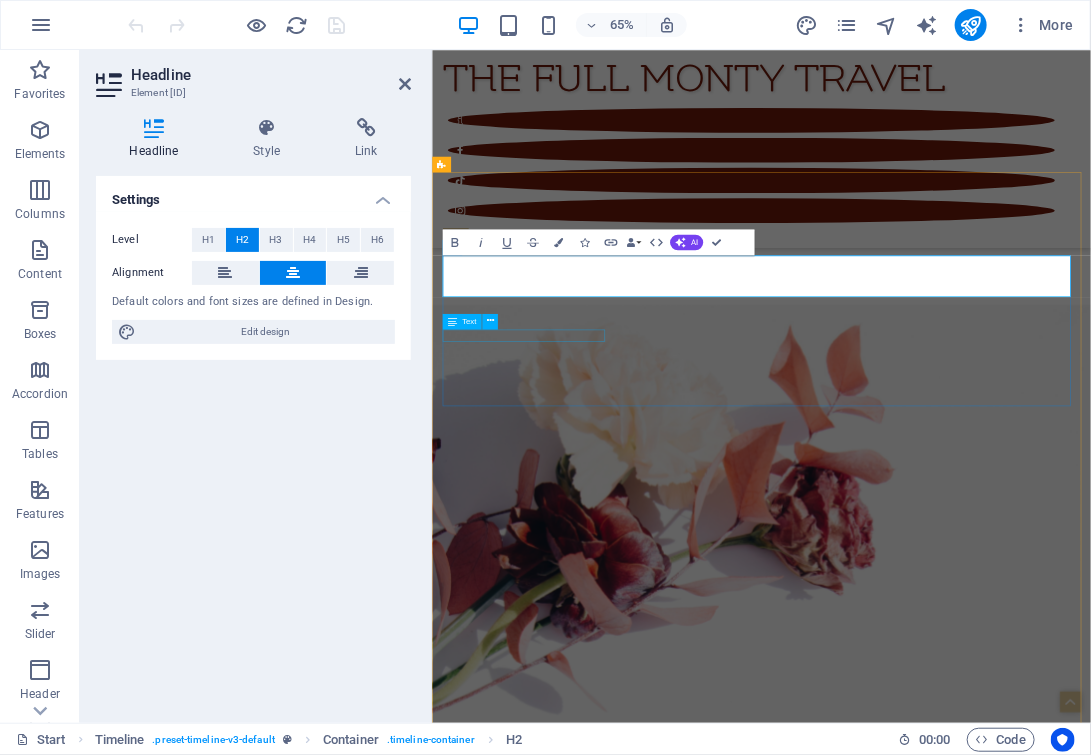 click on "[DD] [MONTH] [YYYY]" at bounding box center (918, 5780) 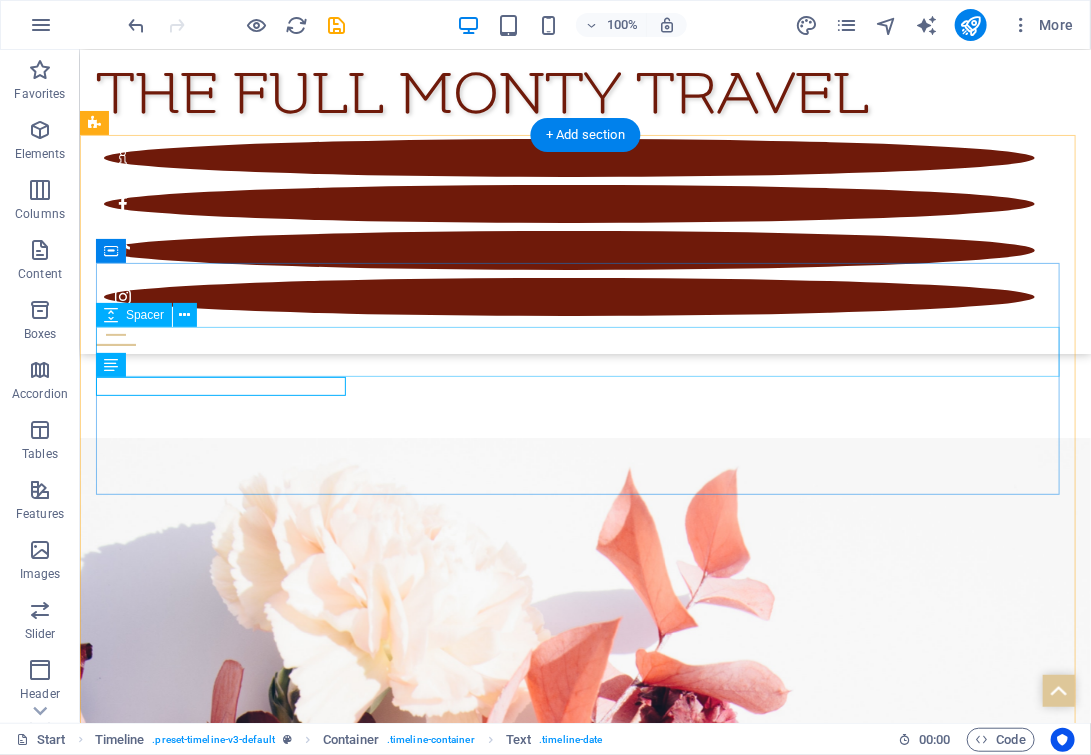 scroll, scrollTop: 5264, scrollLeft: 0, axis: vertical 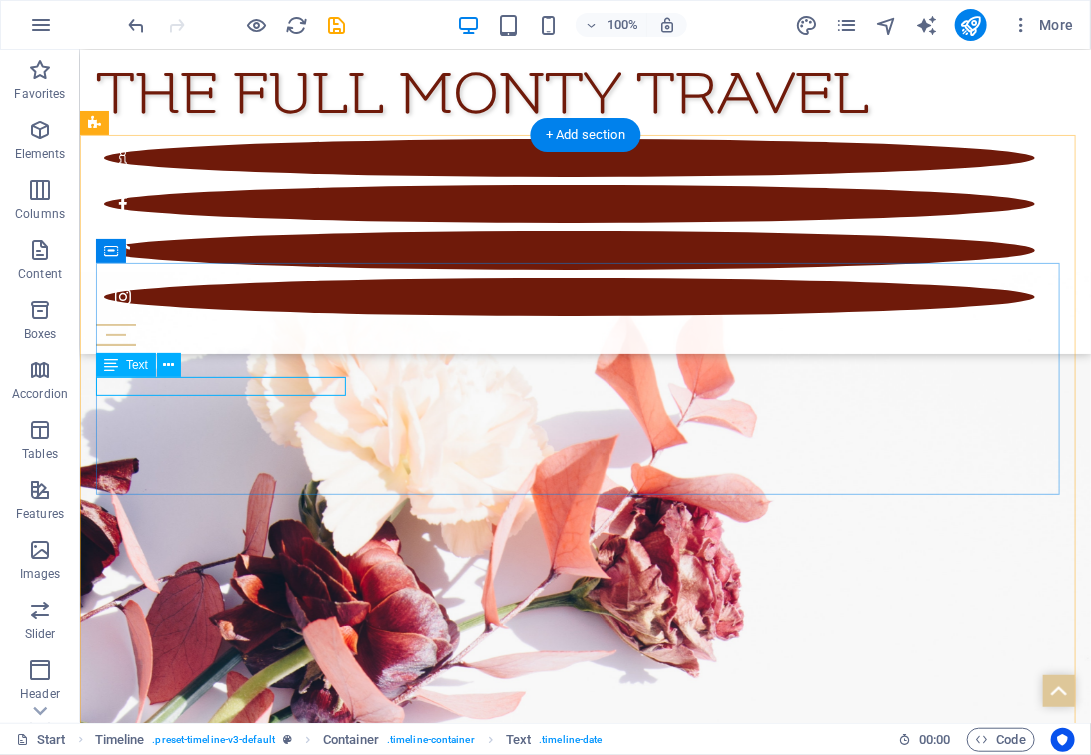click on "[DD] [MONTH] [YYYY]" at bounding box center (564, 5426) 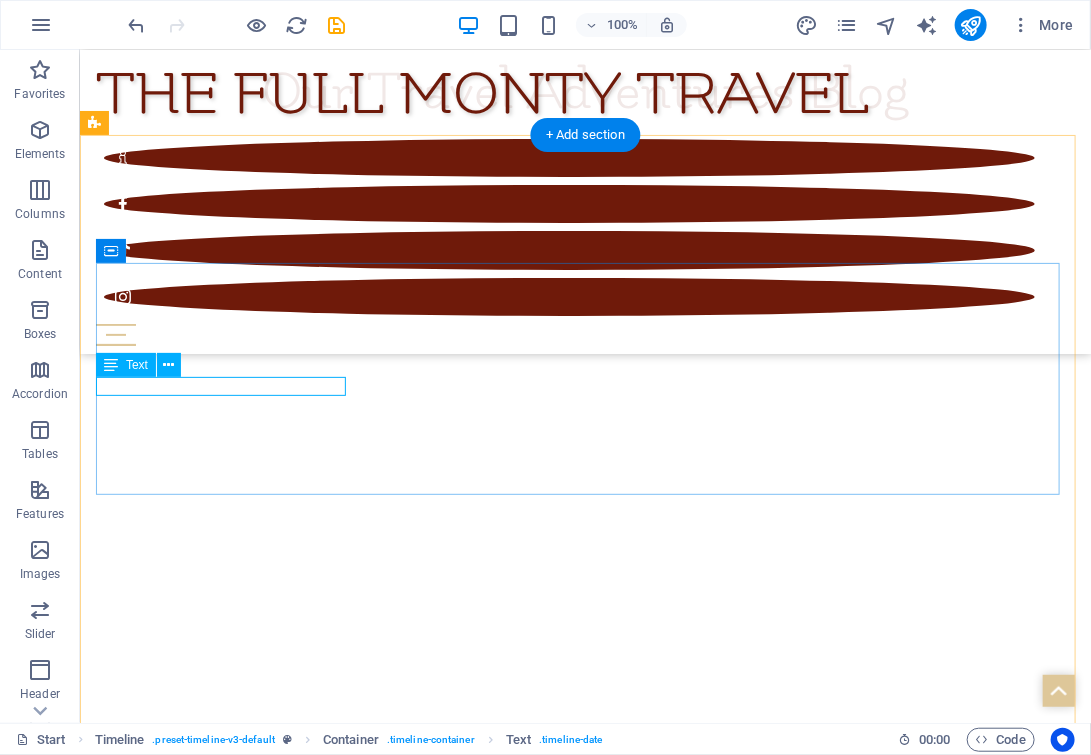 scroll, scrollTop: 5726, scrollLeft: 0, axis: vertical 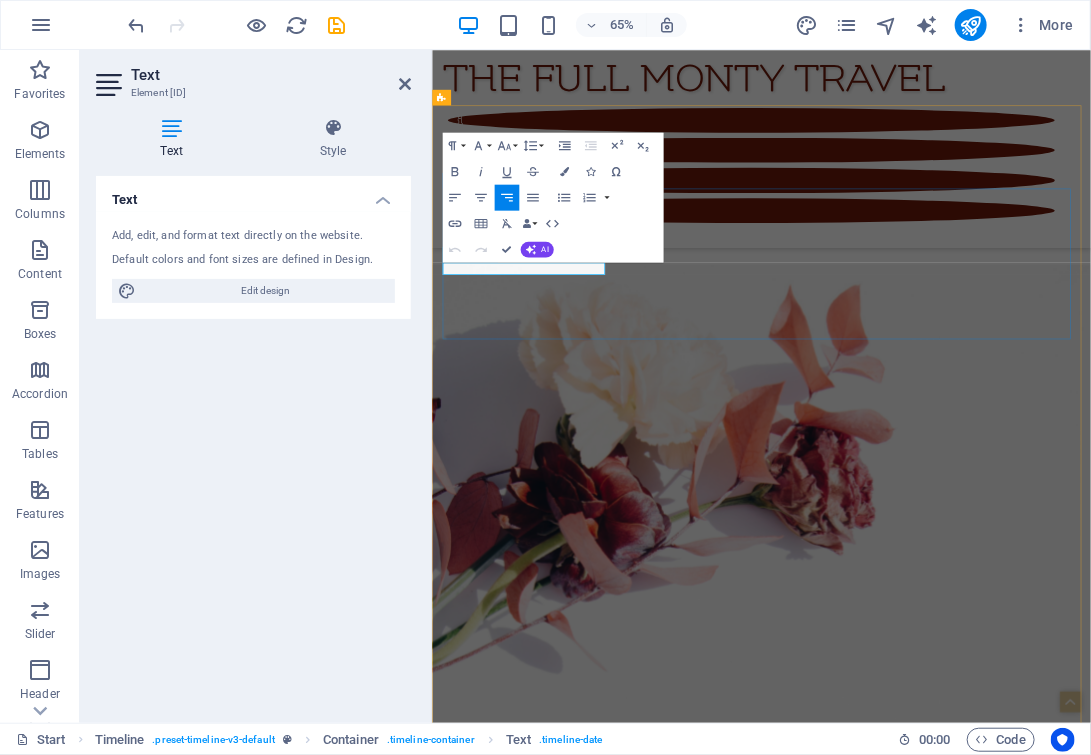 click on "[DD] [MONTH] [YYYY]" at bounding box center [524, 5678] 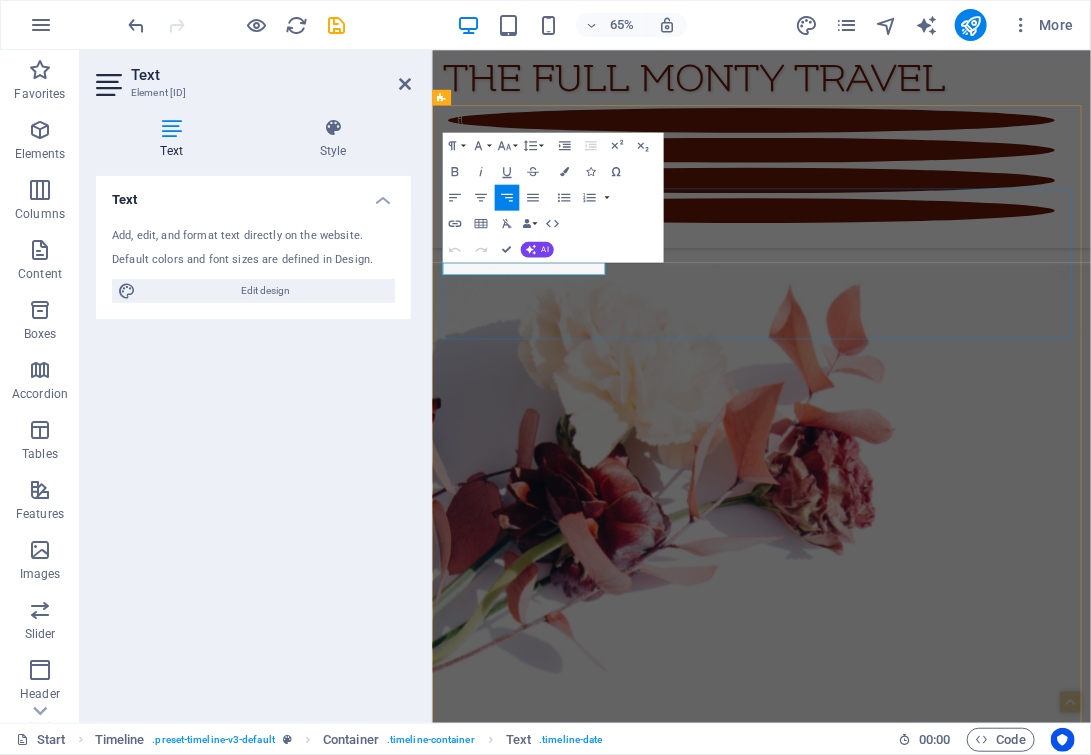 type 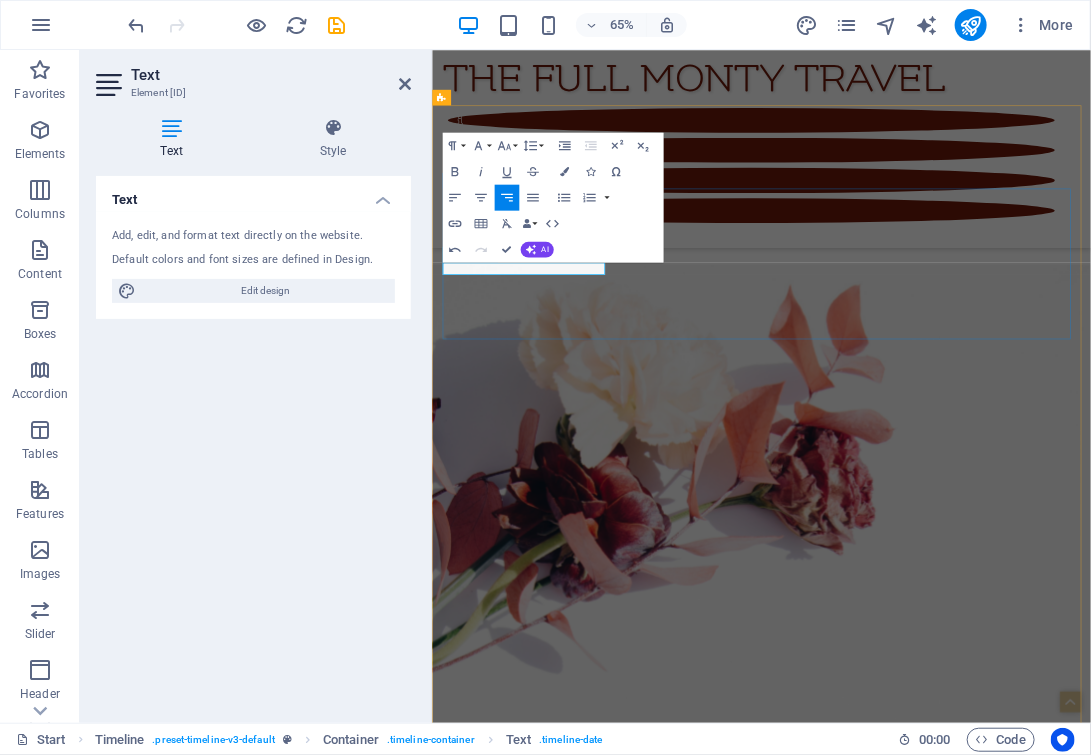 click on "[DD] [MONTH]  [YYYY]" at bounding box center (515, 5678) 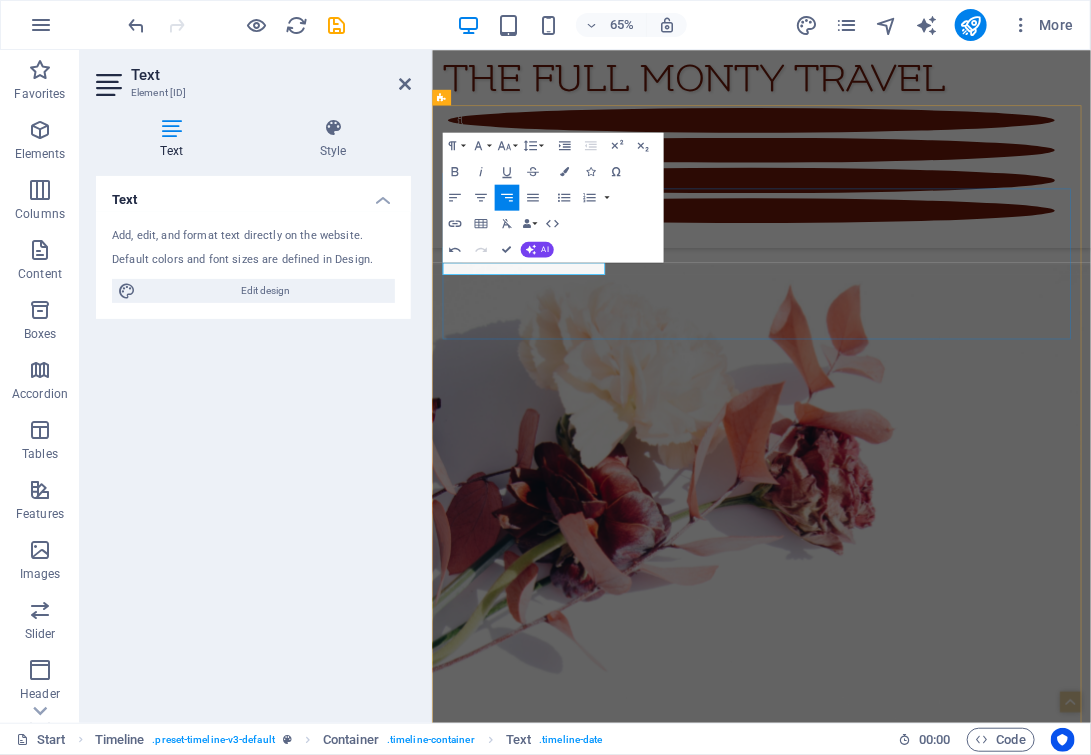 copy on "August" 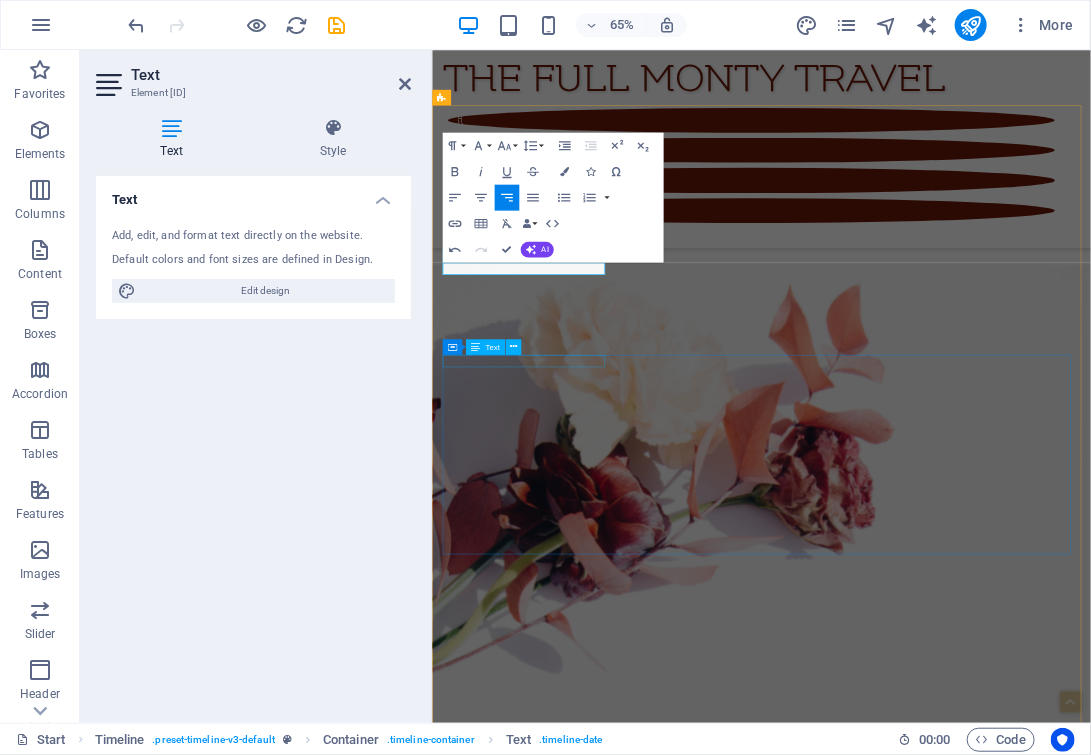 click on "[DD] [MONTH] [YYYY]" at bounding box center (918, 5838) 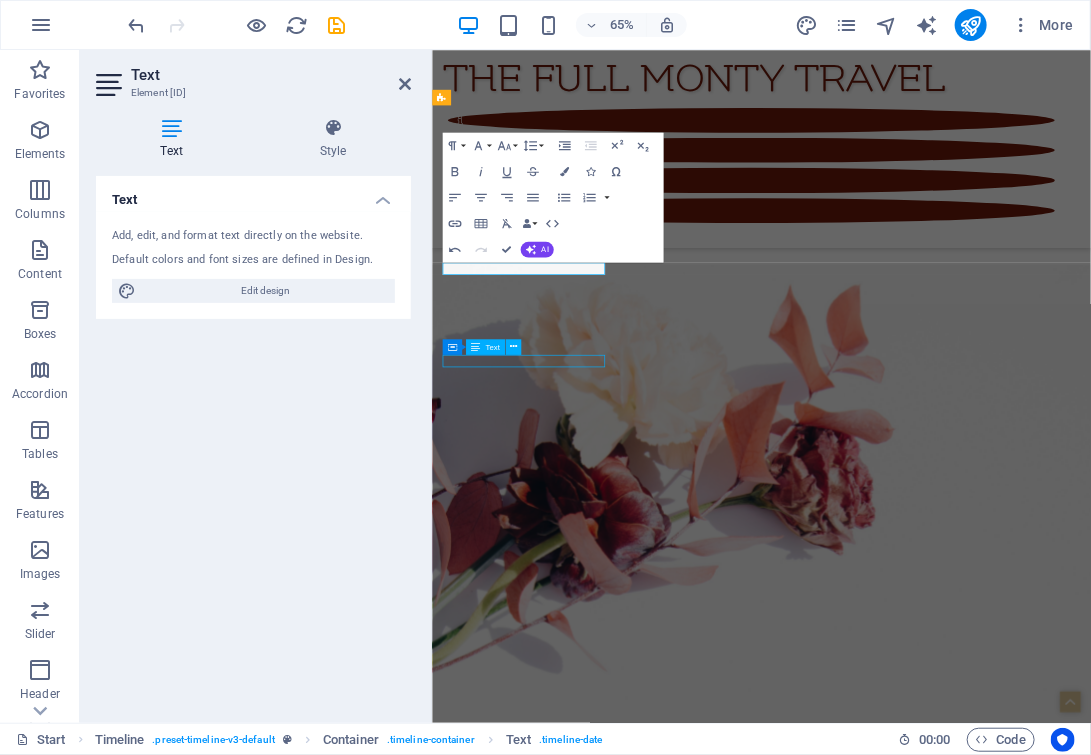 click on "[DD] [MONTH] [YYYY]" at bounding box center (918, 5838) 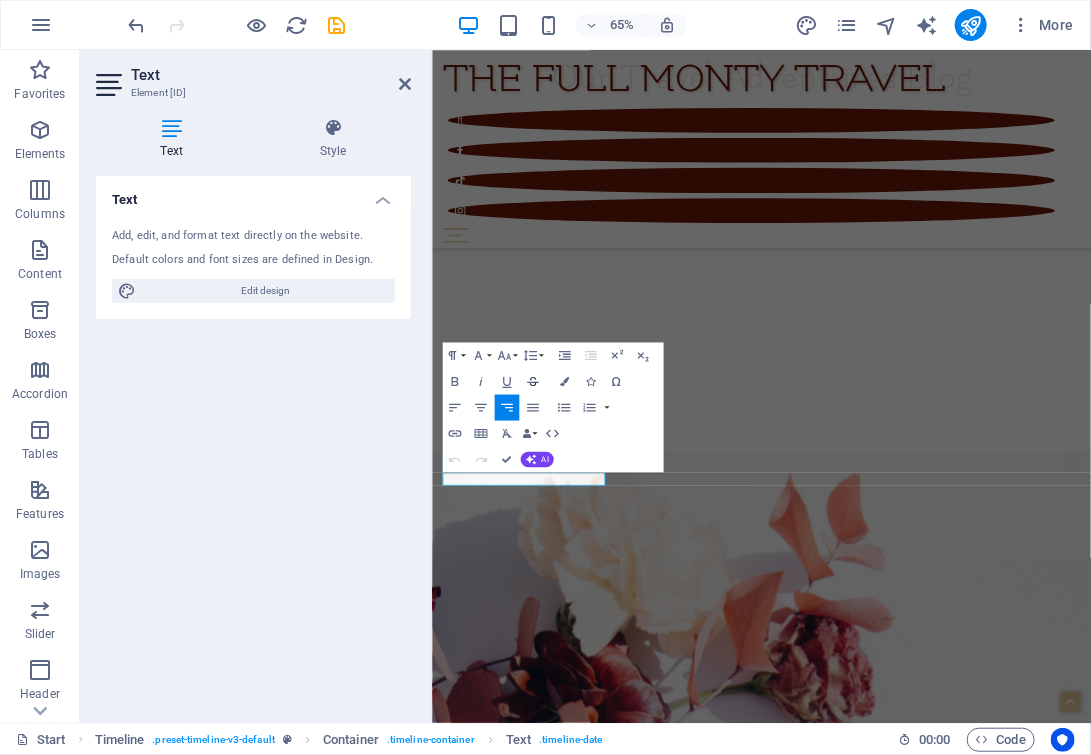 scroll, scrollTop: 5544, scrollLeft: 0, axis: vertical 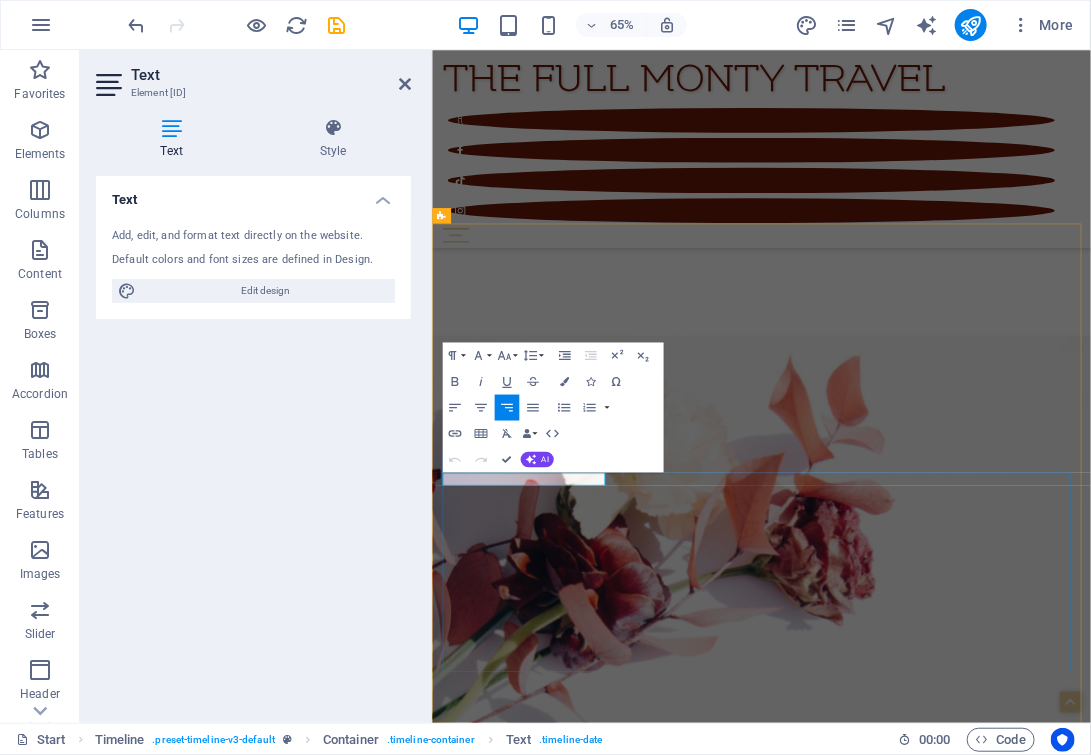 click on "[DD] [MONTH] [YYYY]" at bounding box center (524, 6021) 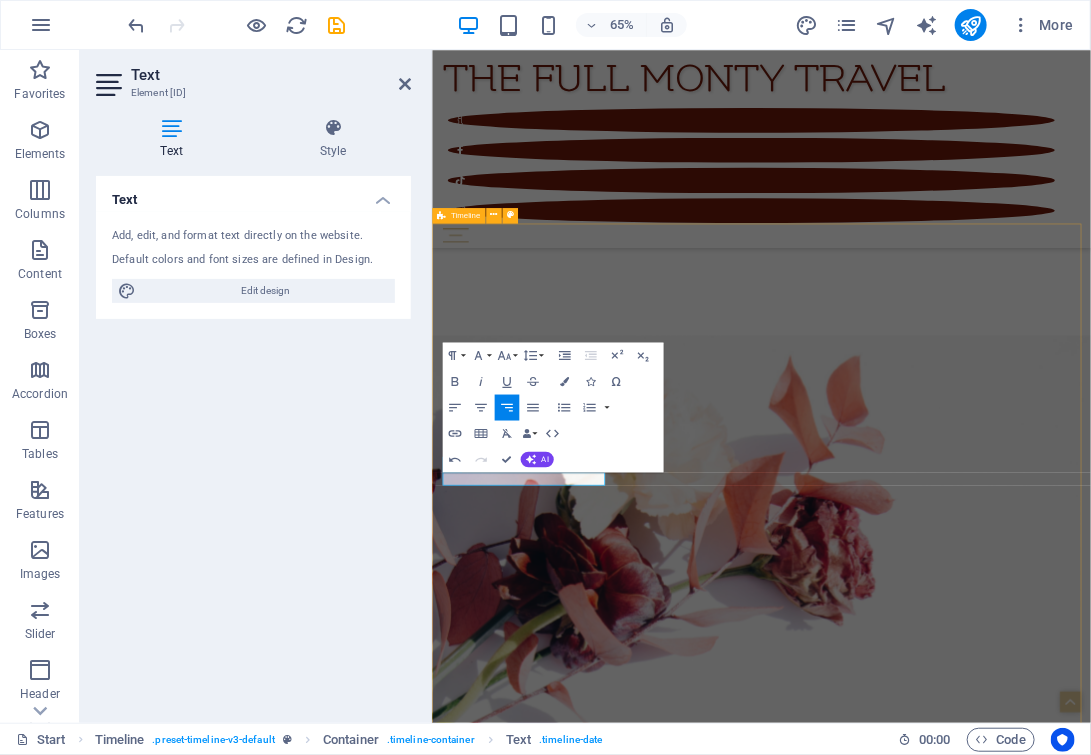 click on "What's happening in [MONTH]... [DD] [MONTH] [YYYY] [NAME]  - [CITY] [EVENT] [DD] [MONTH] [YYYY] [NAME]  - [CITY] [EVENT] [NAME]  - [CITY] [EVENT] [NAME]  - [CITY] [EVENT] [DD] [MONTH] [YYYY] [NAME]  - [CITY] [EVENT]   [NAME]  - [CITY] [EVENT] [NAME] ([FIRST] [LAST]) [NAME]  - [CITY] [EVENT] [NAME]  - [CITY] [EVENT] [NAME]  - [CITY] [EVENT] [NAME]  - [CITY] [EVENT] [NAME]  - [CITY] [EVENT] [NAME]  - [CITY] [EVENT] [DD] [MONTH] [YYYY] [NAME]  - [CITY] [EVENT]   [NAME]  - [CITY] [EVENT] [NAME]  - [CITY] [EVENT]" at bounding box center (938, 9753) 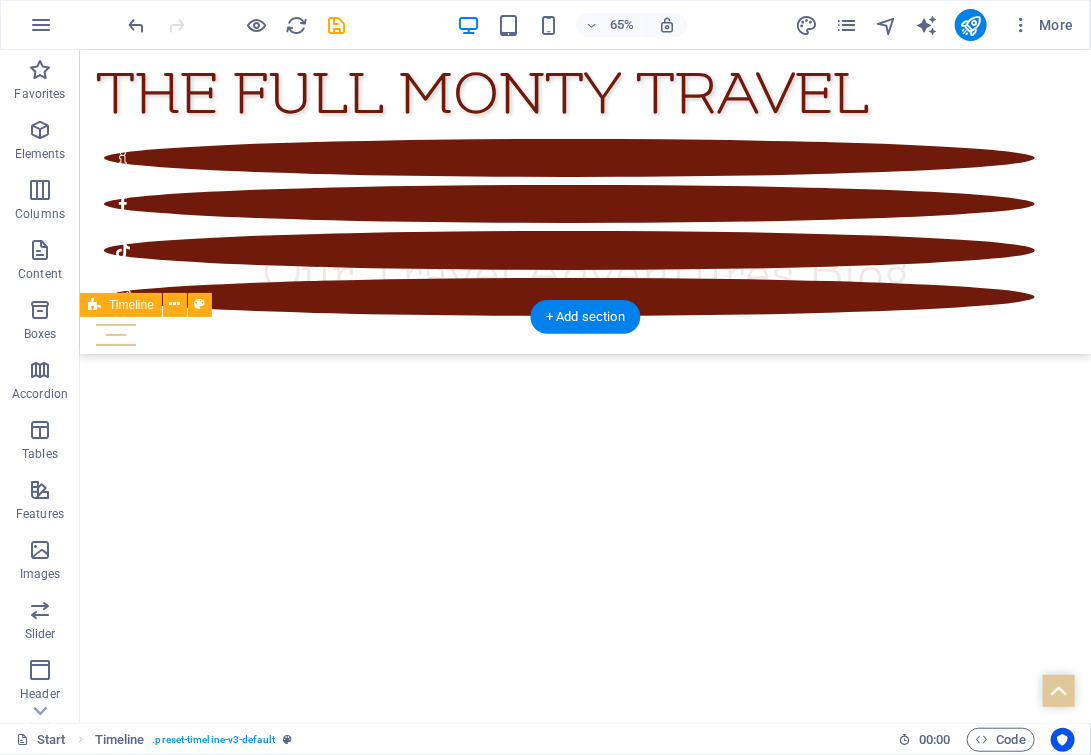 click on "What's happening in [MONTH]... [DD] [MONTH] [YYYY] [NAME]  - [CITY] [EVENT] [DD] [MONTH] [YYYY] [NAME]  - [CITY] [EVENT] [NAME]  - [CITY] [EVENT] [NAME]  - [CITY] [EVENT] [DD] [MONTH] [YYYY] [NAME]  - [CITY] [EVENT]   [NAME]  - [CITY] [EVENT] [NAME] ([FIRST] [LAST]) [NAME]  - [CITY] [EVENT] [NAME]  - [CITY] [EVENT] [NAME]  - [CITY] [EVENT] [NAME]  - [CITY] [EVENT] [NAME]  - [CITY] [EVENT] [NAME]  - [CITY] [EVENT] [DD] [MONTH] [YYYY] [NAME]  - [CITY] [EVENT]   [NAME]  - [CITY] [EVENT] [NAME]  - [CITY] [EVENT]" at bounding box center [584, 10212] 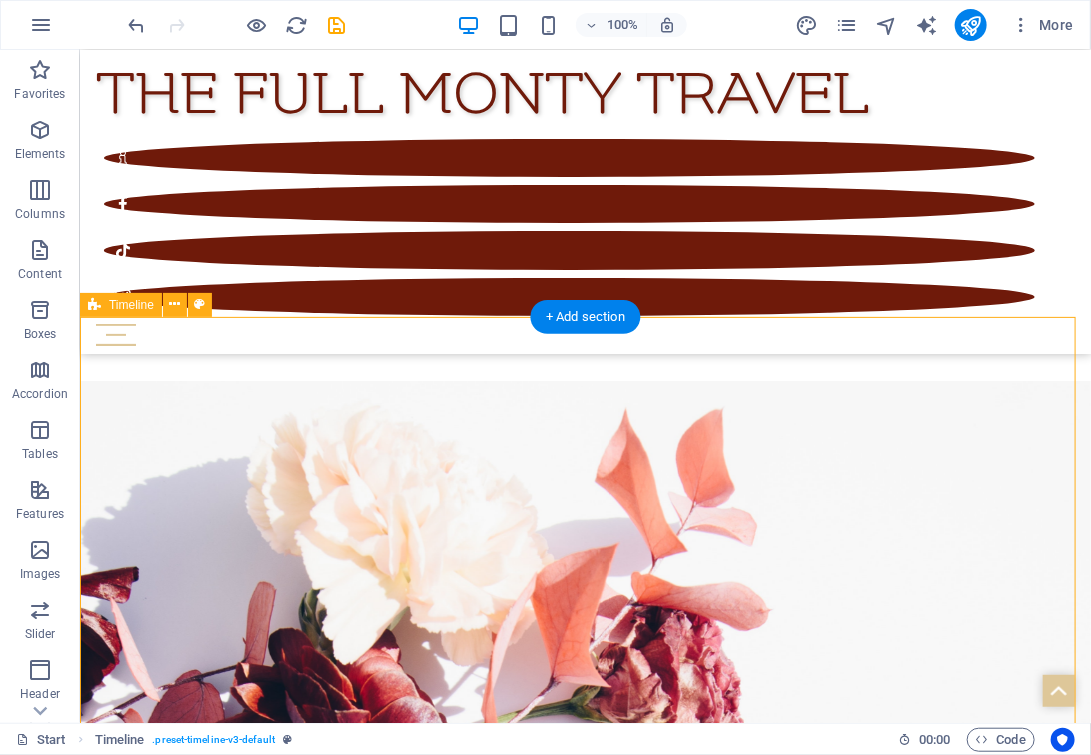 click on "What's happening in [MONTH]... [DD] [MONTH] [YYYY] [NAME]  - [CITY] [EVENT] [DD] [MONTH] [YYYY] [NAME]  - [CITY] [EVENT] [NAME]  - [CITY] [EVENT] [NAME]  - [CITY] [EVENT] [DD] [MONTH] [YYYY] [NAME]  - [CITY] [EVENT]   [NAME]  - [CITY] [EVENT] [NAME] ([FIRST] [LAST]) [NAME]  - [CITY] [EVENT] [NAME]  - [CITY] [EVENT] [NAME]  - [CITY] [EVENT] [NAME]  - [CITY] [EVENT] [NAME]  - [CITY] [EVENT] [NAME]  - [CITY] [EVENT] [DD] [MONTH] [YYYY] [NAME]  - [CITY] [EVENT]   [NAME]  - [CITY] [EVENT] [NAME]  - [CITY] [EVENT]" at bounding box center [584, 9501] 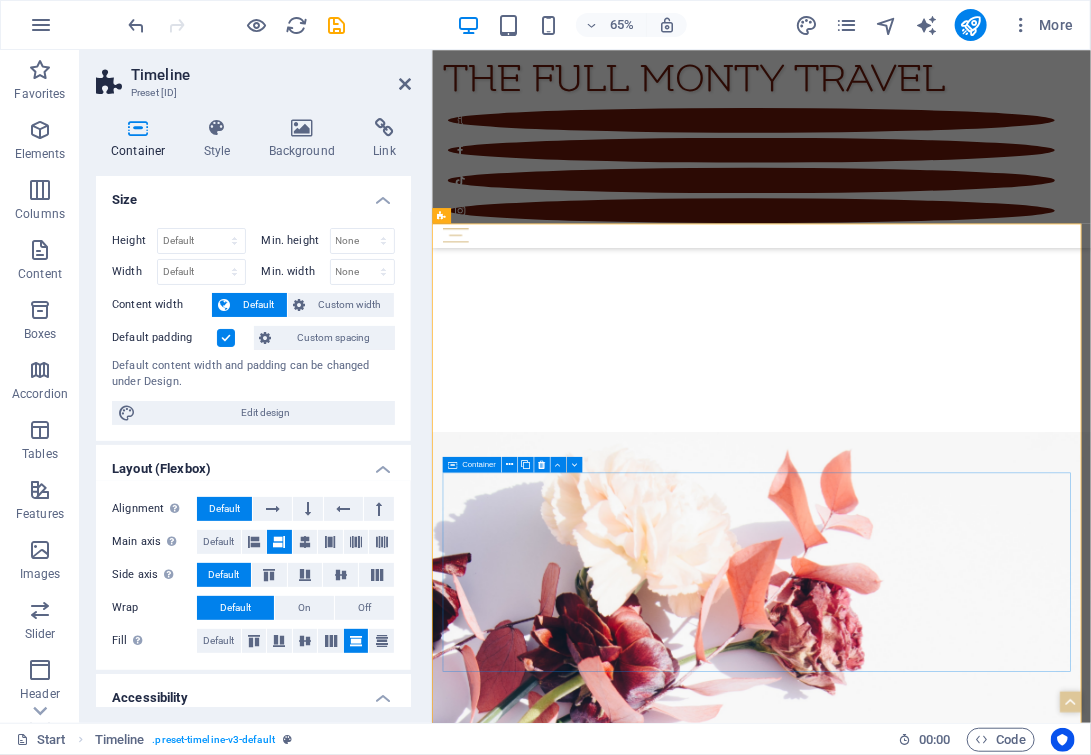scroll, scrollTop: 5544, scrollLeft: 0, axis: vertical 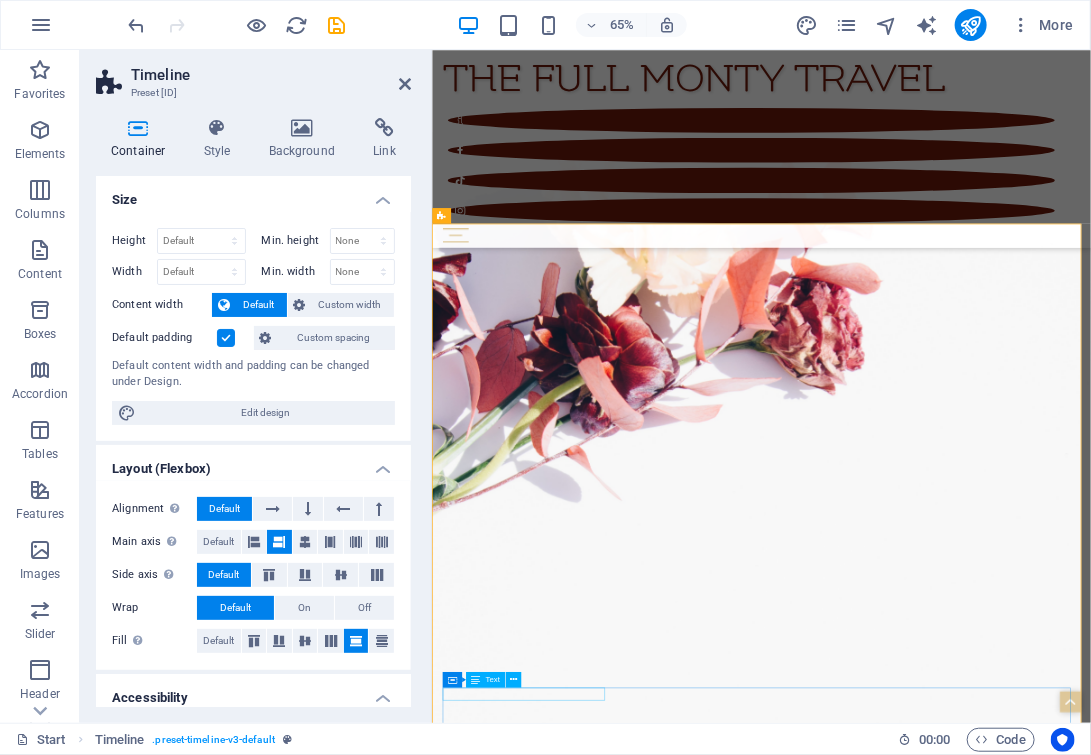 click on "[DD] [MONTH] [YYYY]" at bounding box center (918, 5913) 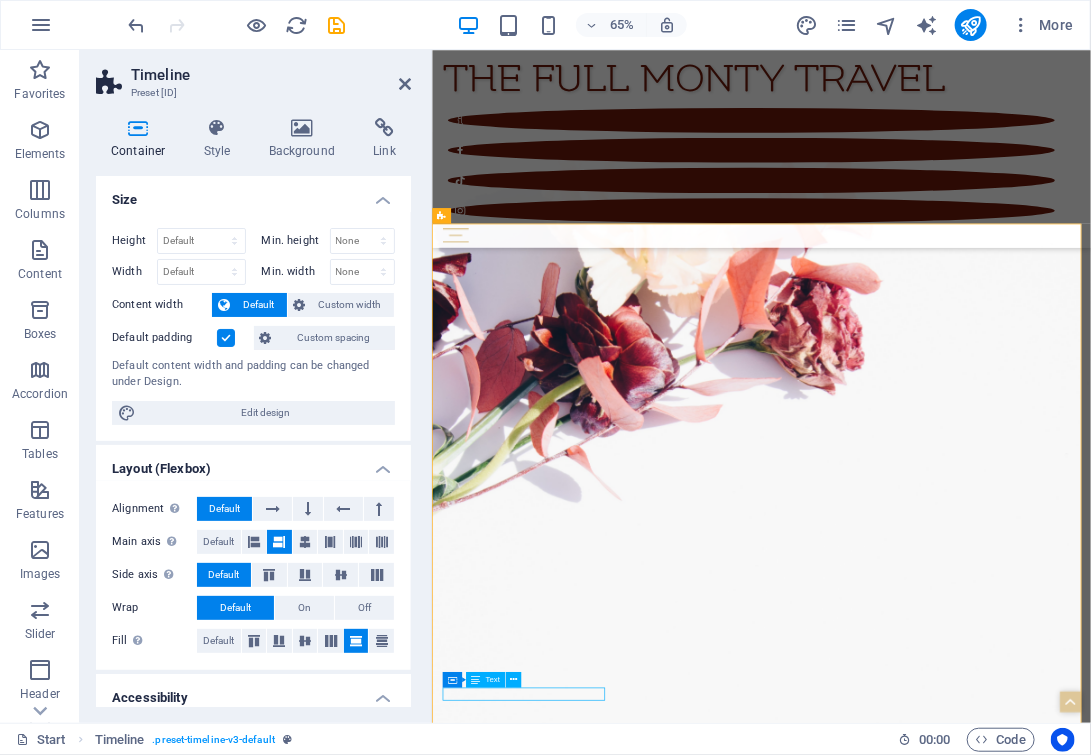 click on "[DD] [MONTH] [YYYY]" at bounding box center [918, 5913] 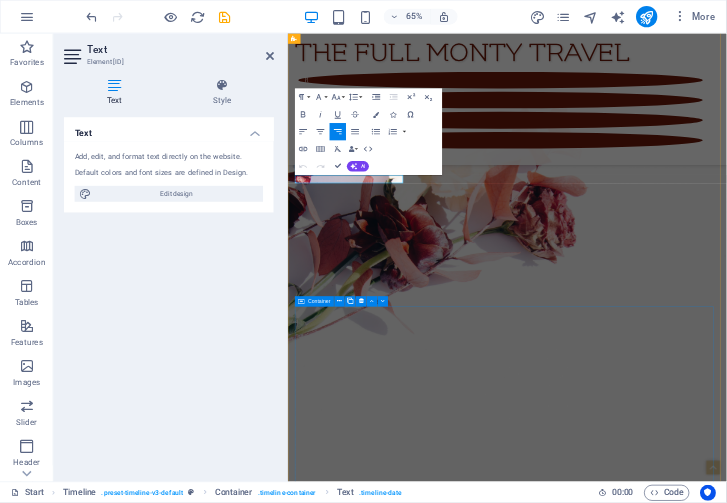 scroll, scrollTop: 6199, scrollLeft: 0, axis: vertical 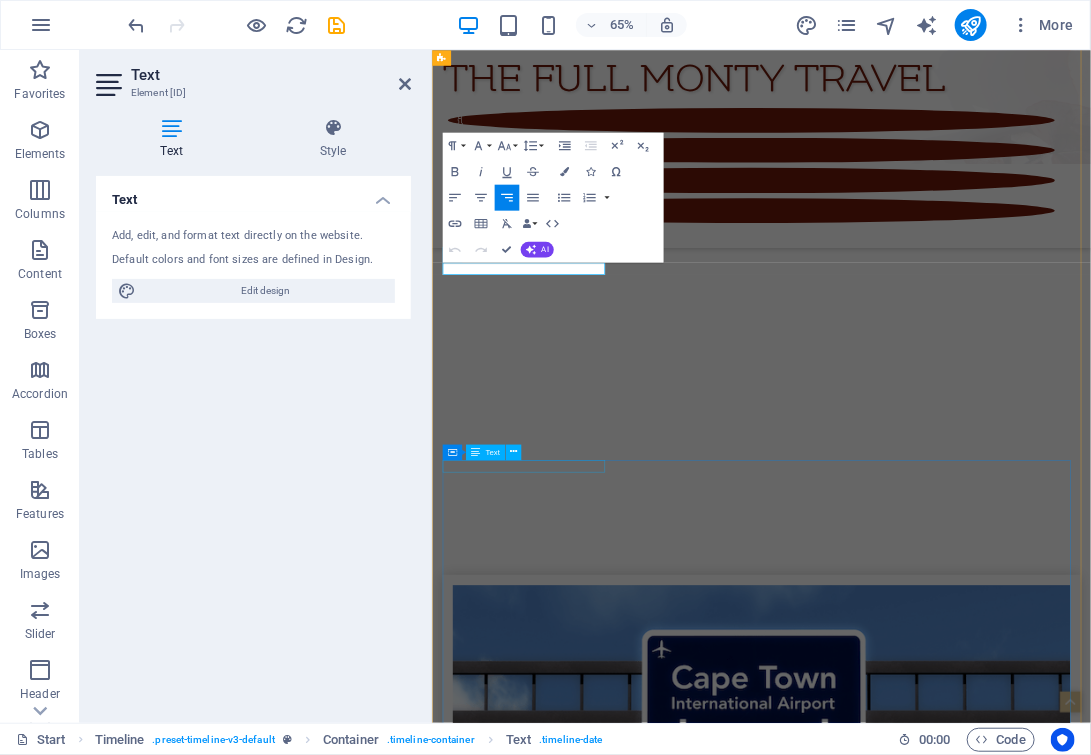 click on "[DD] [MONTH] [YYYY]" at bounding box center [918, 6039] 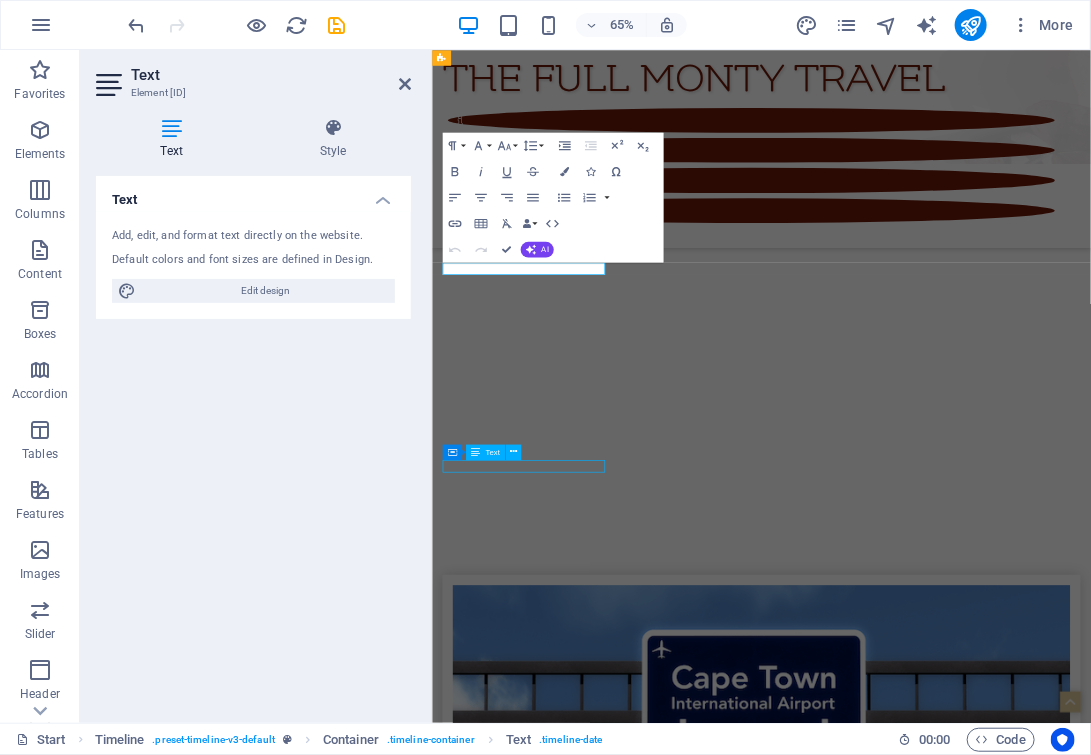 click on "[DD] [MONTH] [YYYY]" at bounding box center [918, 6039] 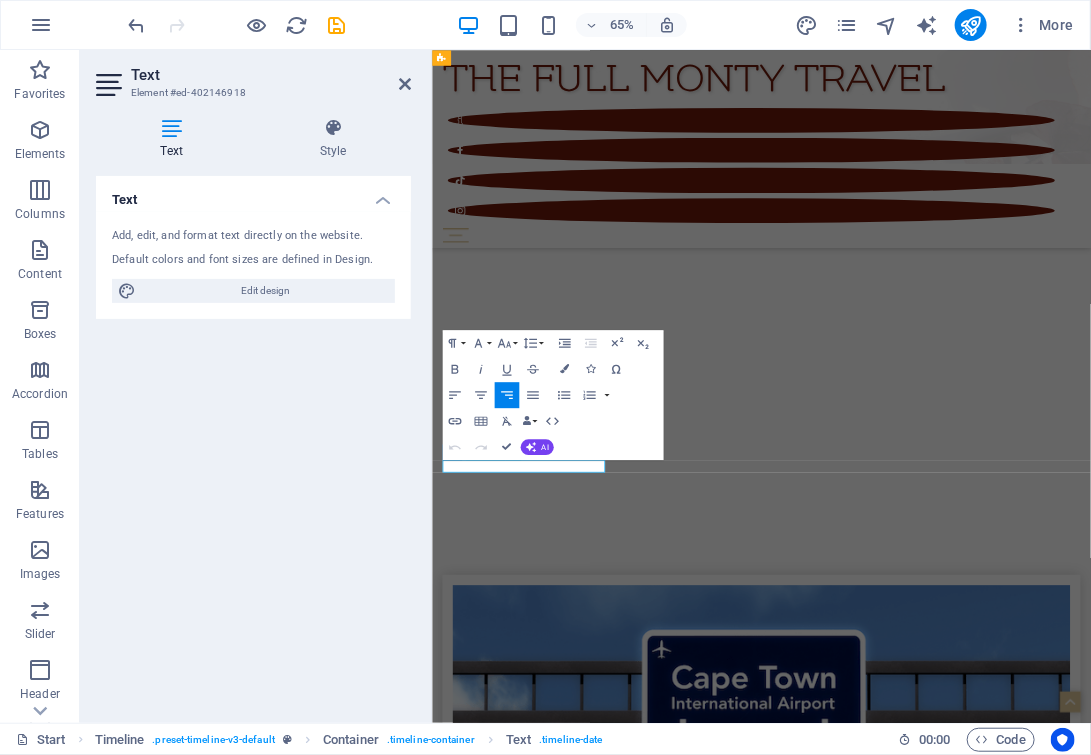 click on "[DD] [MONTH] [YYYY]" at bounding box center [524, 6039] 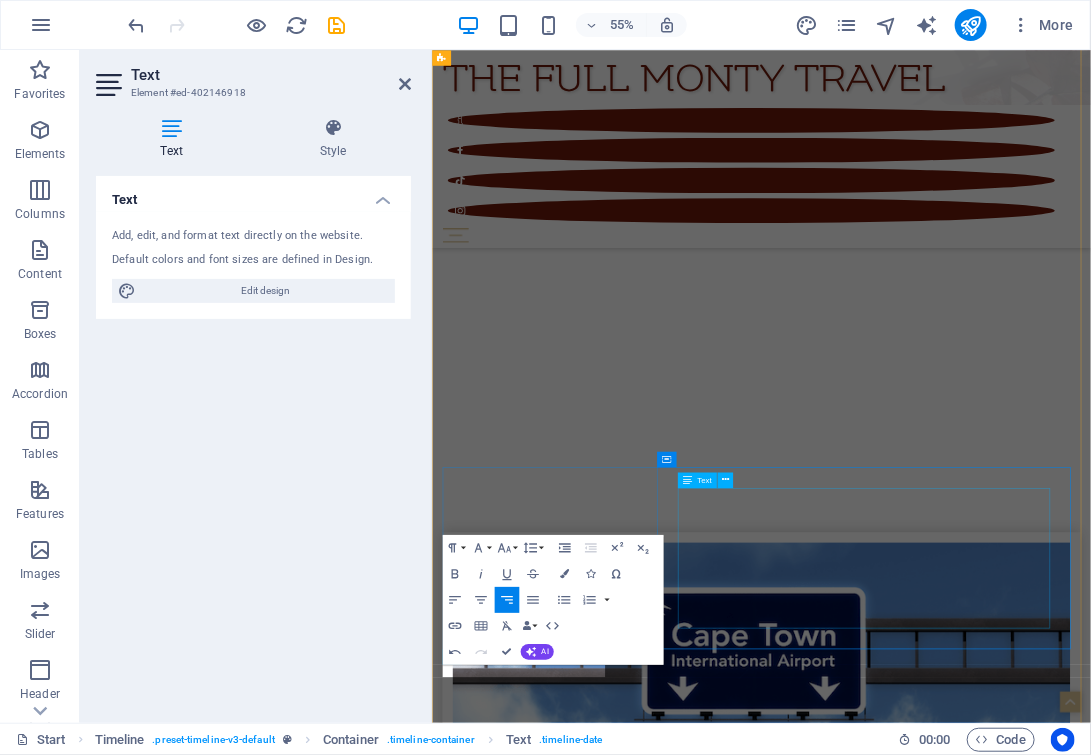 scroll, scrollTop: 5884, scrollLeft: 0, axis: vertical 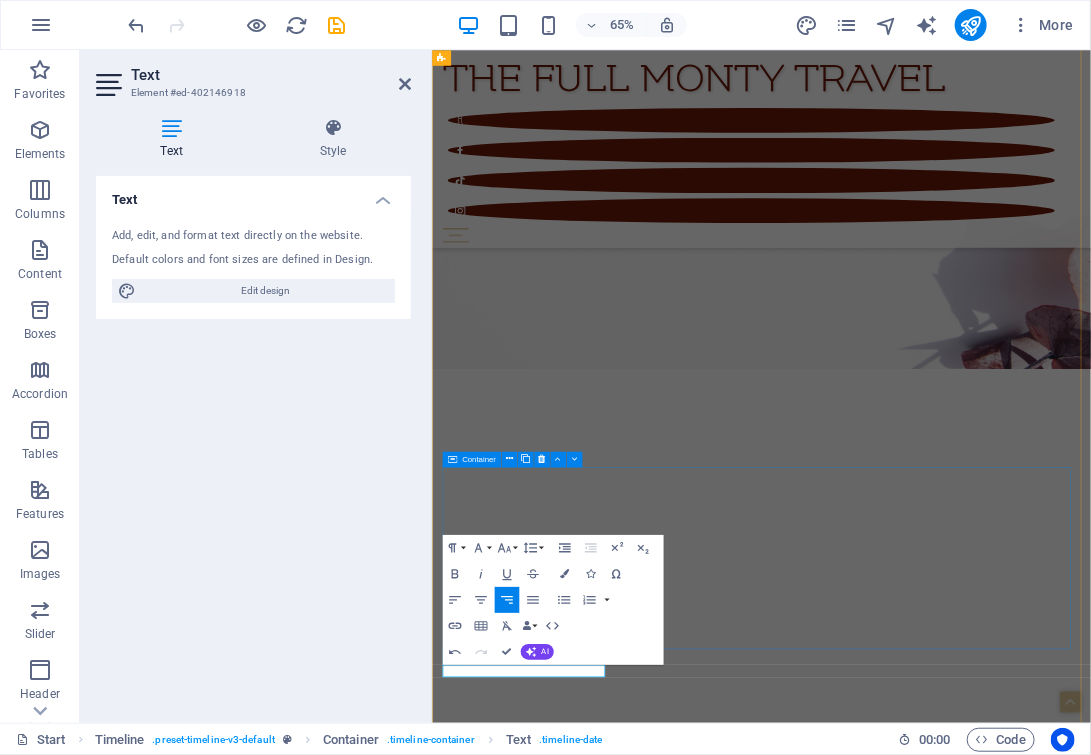 click on "[DD] [MONTH] [YYYY] [NAME]  - [CITY] [EVENT]   [NAME]  - [CITY] [EVENT] [NAME] ([FIRST] [LAST]) [NAME]  - [CITY] [EVENT]" at bounding box center (938, 6171) 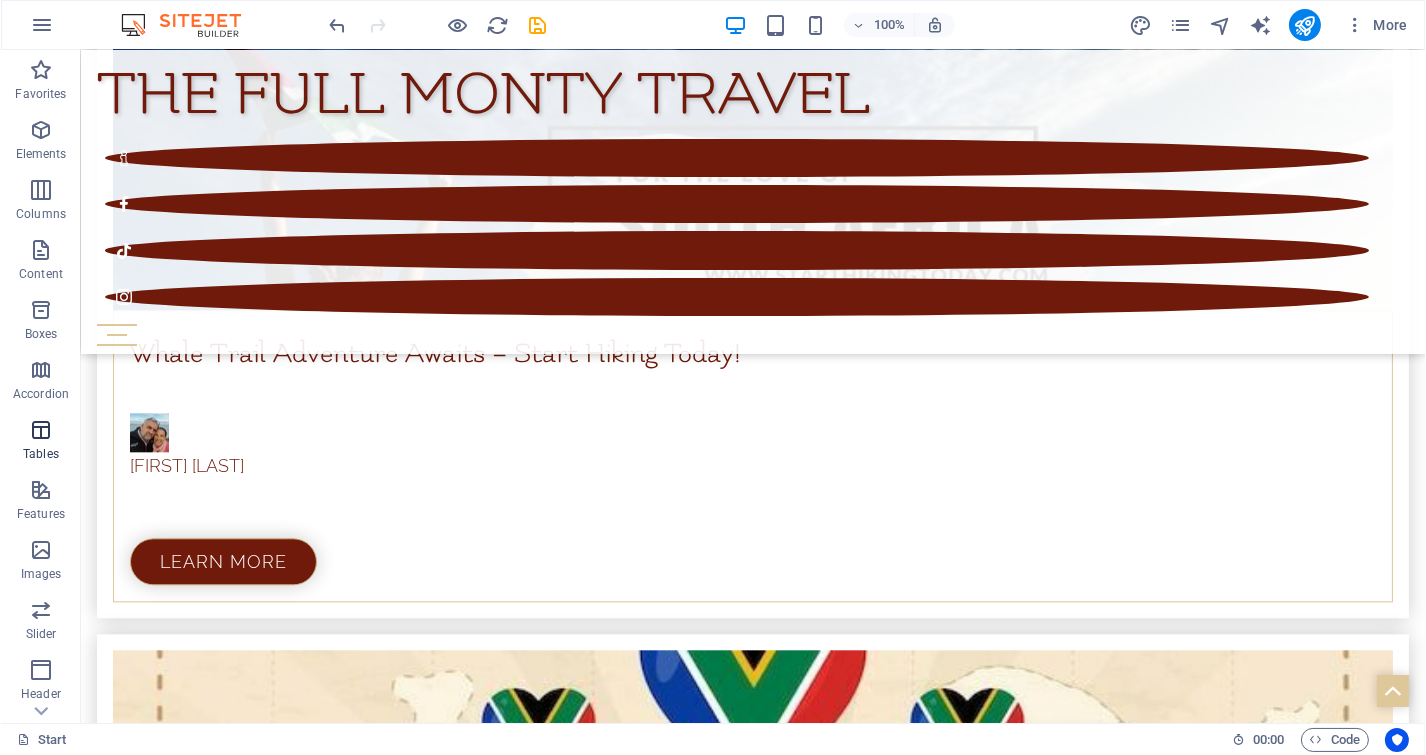 scroll, scrollTop: 7139, scrollLeft: 0, axis: vertical 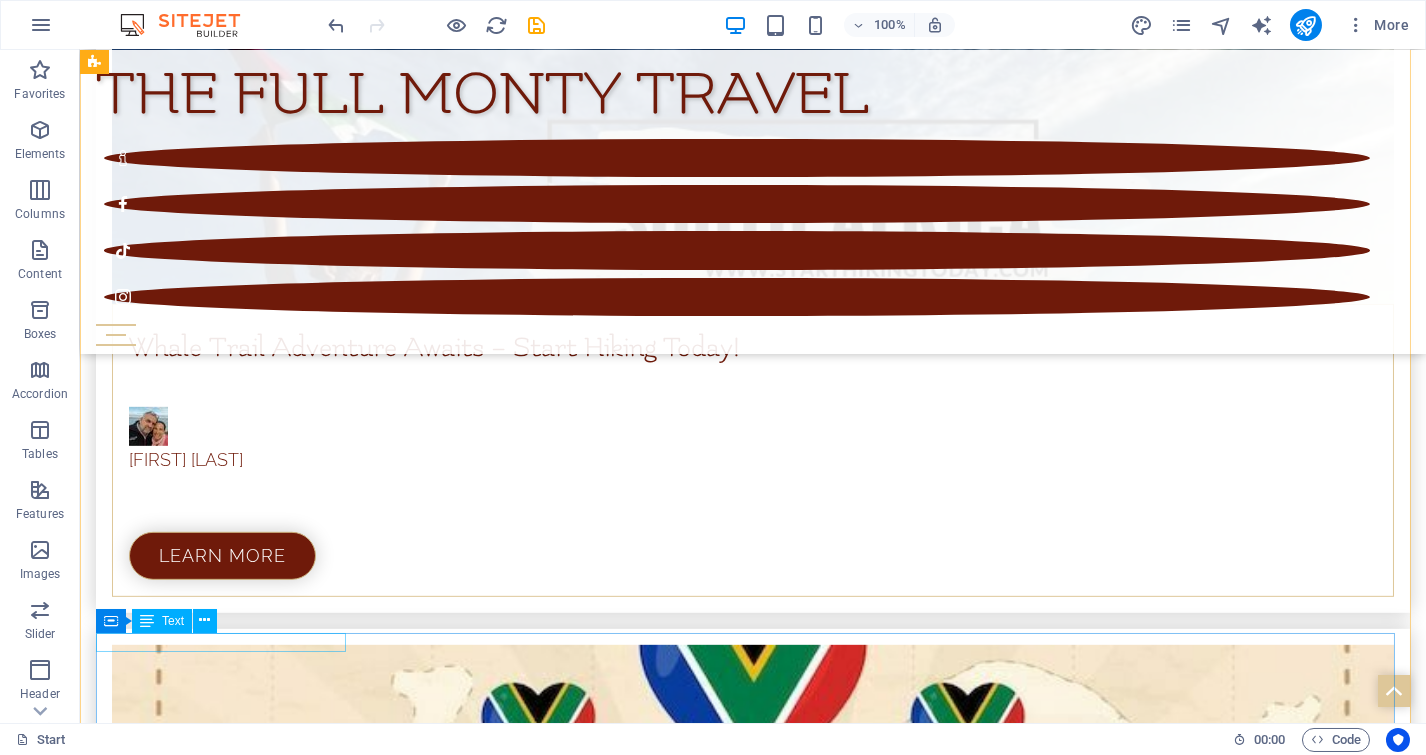 click on "[DD] [MONTH] [YYYY]" at bounding box center (733, 5824) 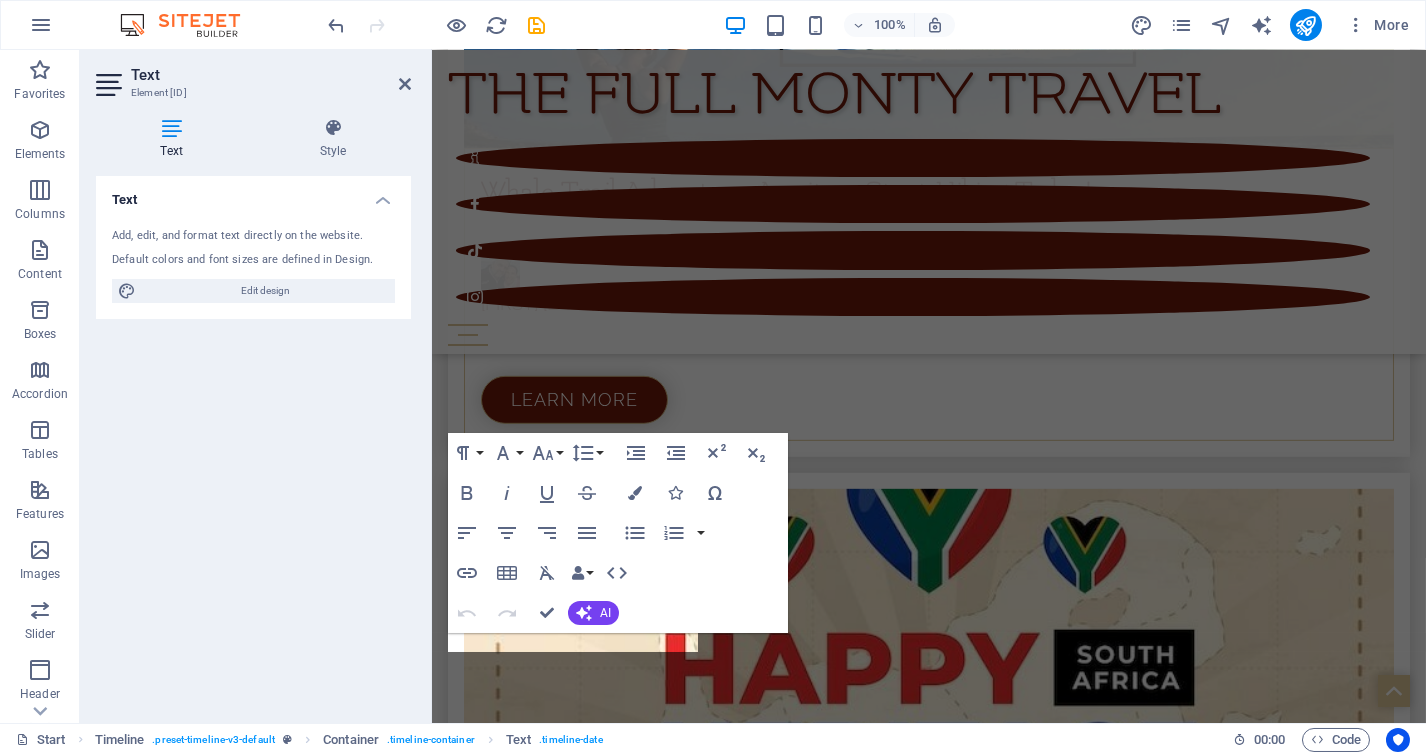 scroll, scrollTop: 7028, scrollLeft: 0, axis: vertical 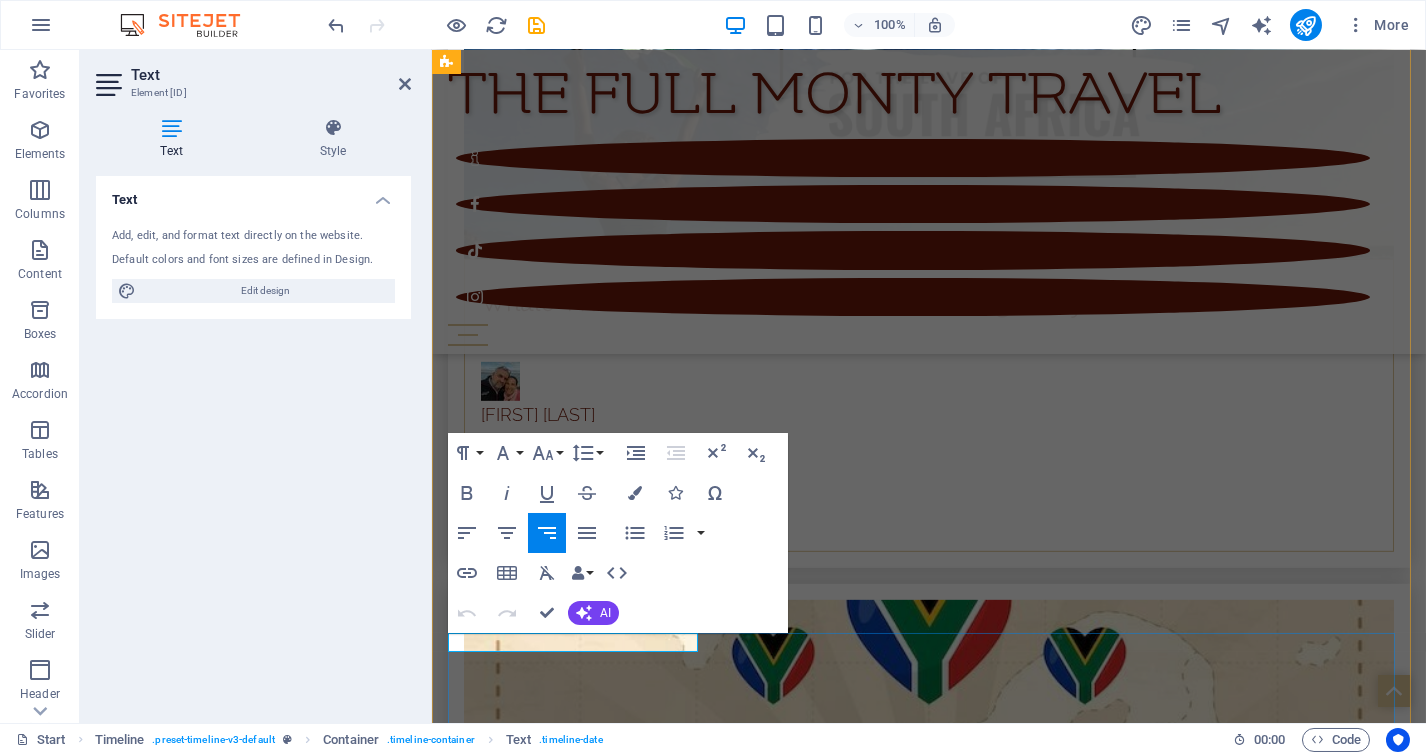 click on "[DD] [MONTH] [YYYY]" at bounding box center (524, 5780) 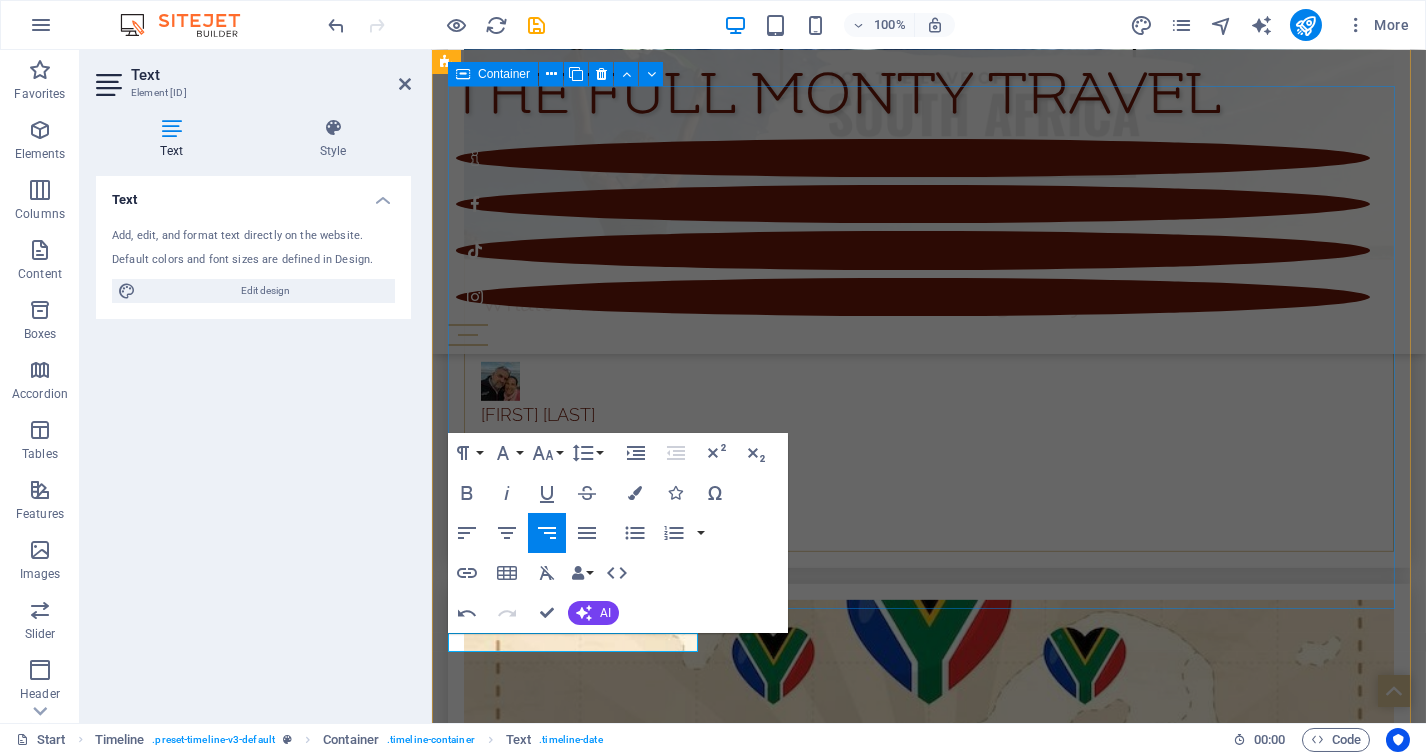 click on "[DD] [MONTH] [YYYY] [NAME]  - [CITY] [EVENT]   [NAME]  - [CITY] [EVENT] [NAME]  - [CITY] [EVENT] [NAME]  - [CITY] [EVENT] [NAME]  - [CITY] [EVENT] [NAME]  - [CITY] [EVENT] [NAME]  - [CITY] [EVENT]" at bounding box center (928, 5475) 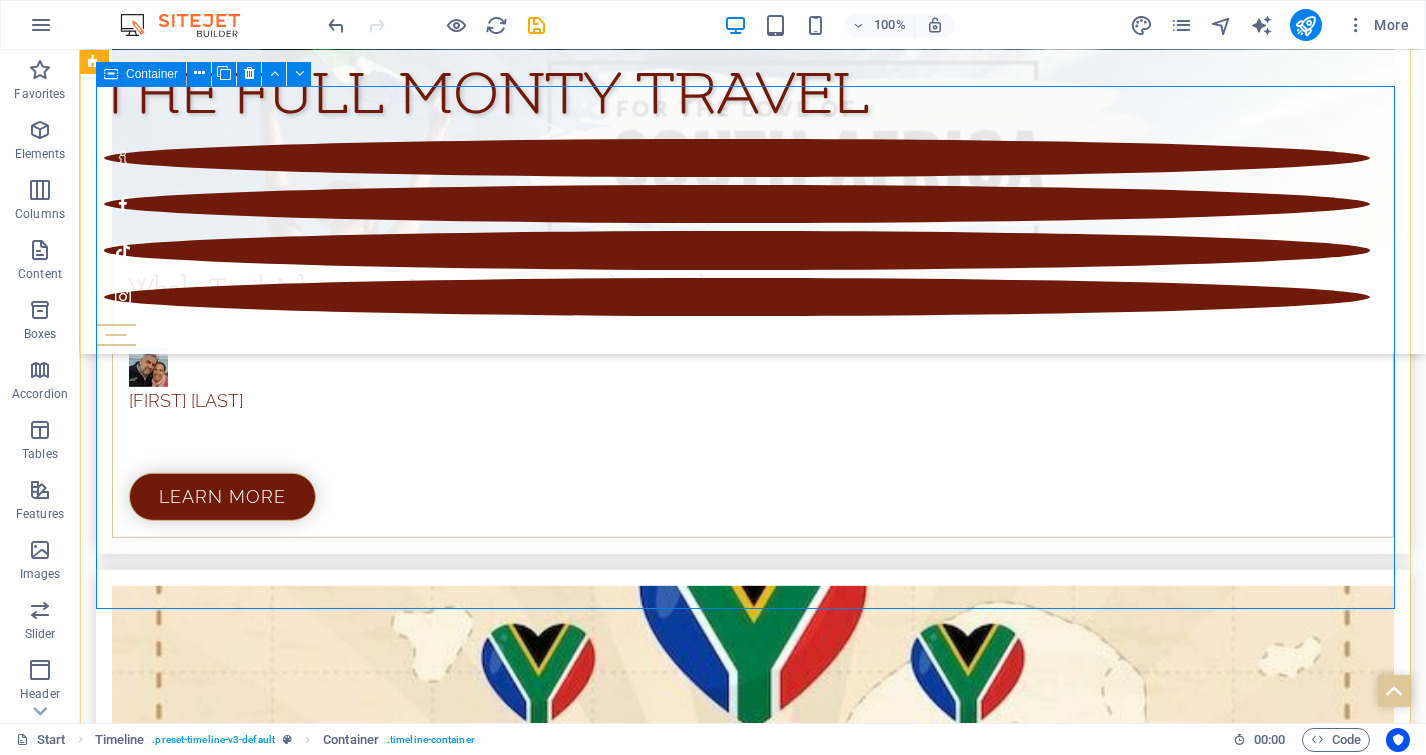 scroll, scrollTop: 6806, scrollLeft: 0, axis: vertical 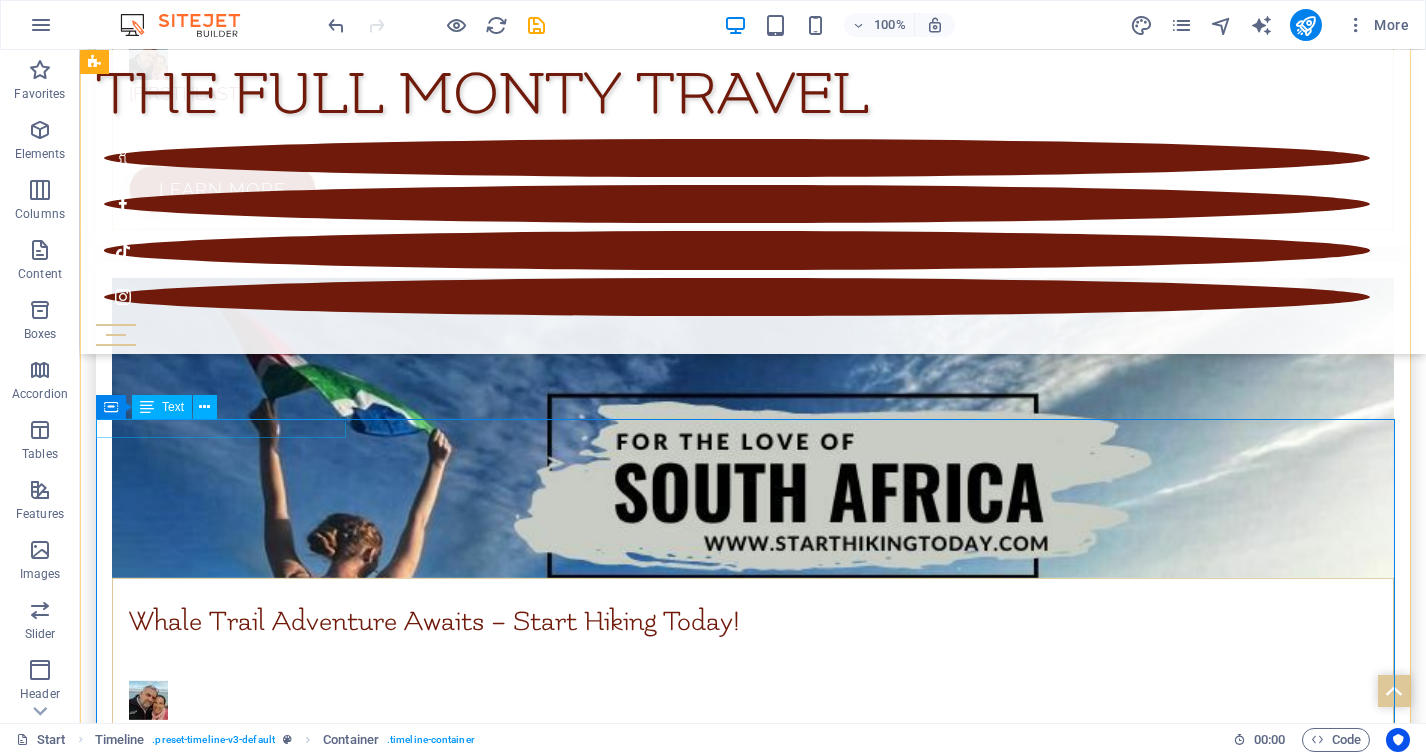 click on "[DD] [MONTH] [YYYY]" at bounding box center [733, 5532] 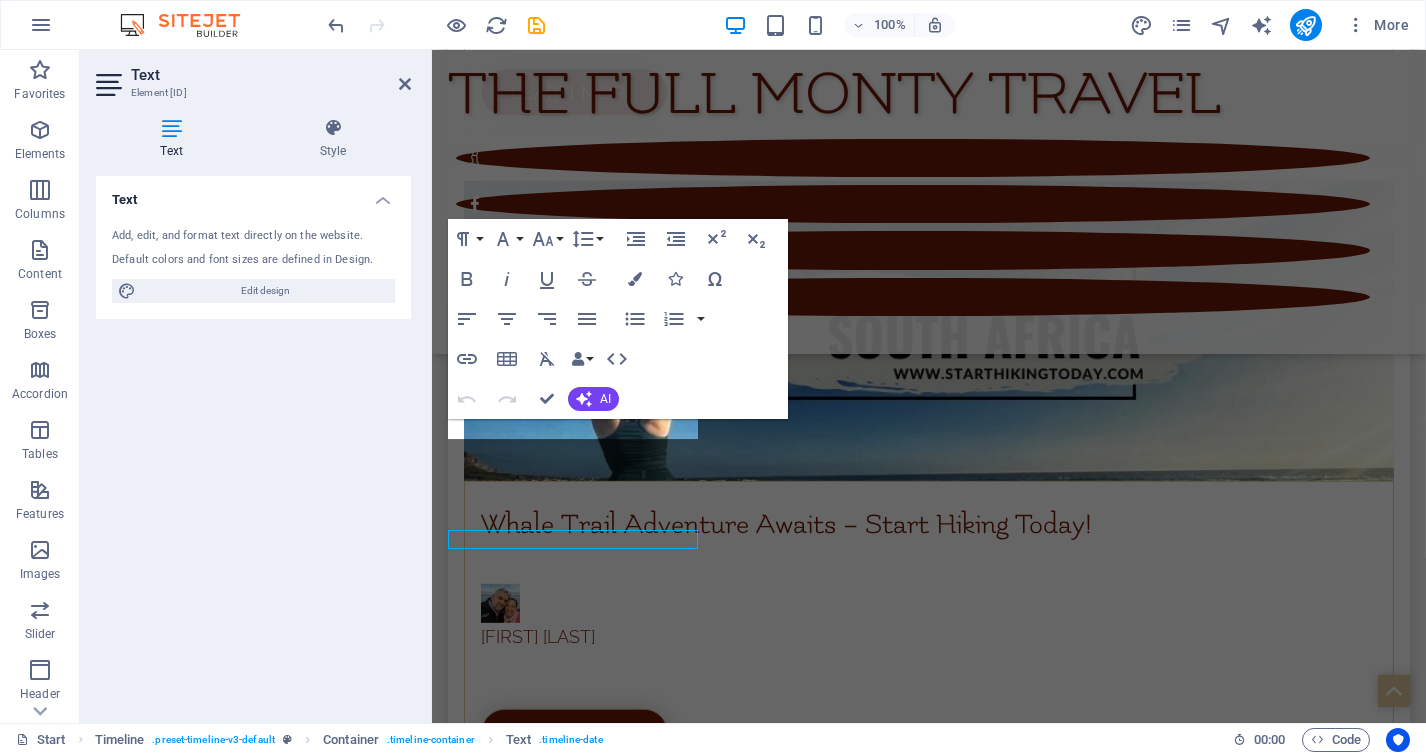scroll, scrollTop: 6695, scrollLeft: 0, axis: vertical 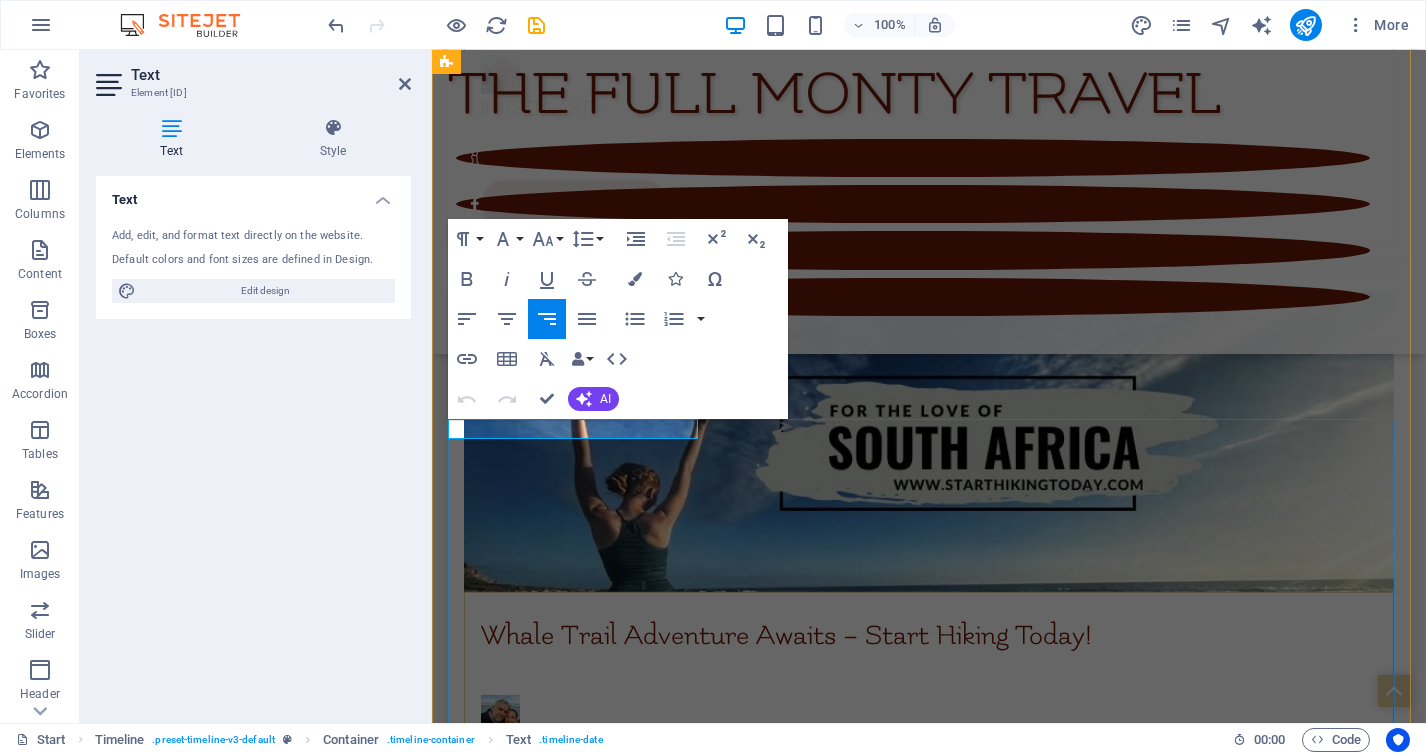 click on "[DD] [MONTH] [YYYY]" at bounding box center [524, 5547] 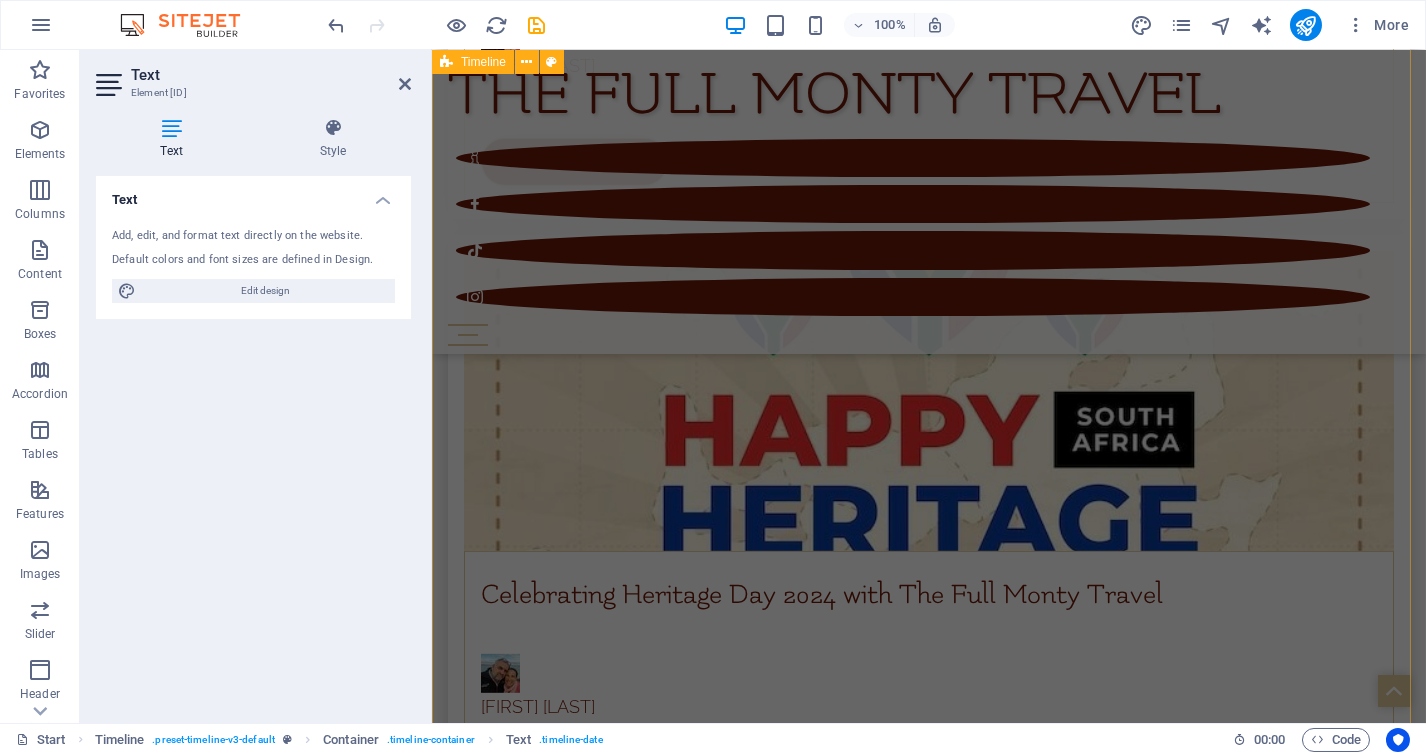 scroll, scrollTop: 7361, scrollLeft: 0, axis: vertical 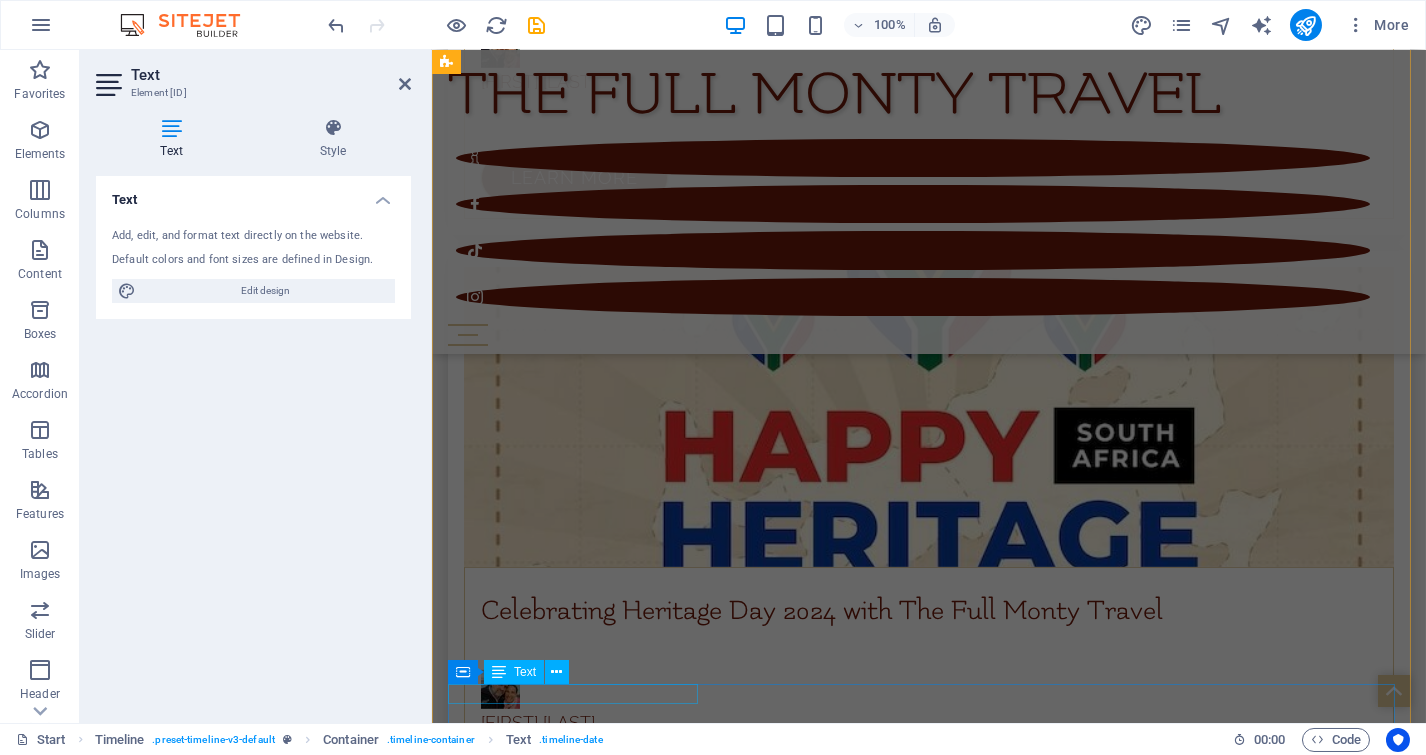 click on "[DD]  [MONTH] [YYYY]" at bounding box center (908, 5850) 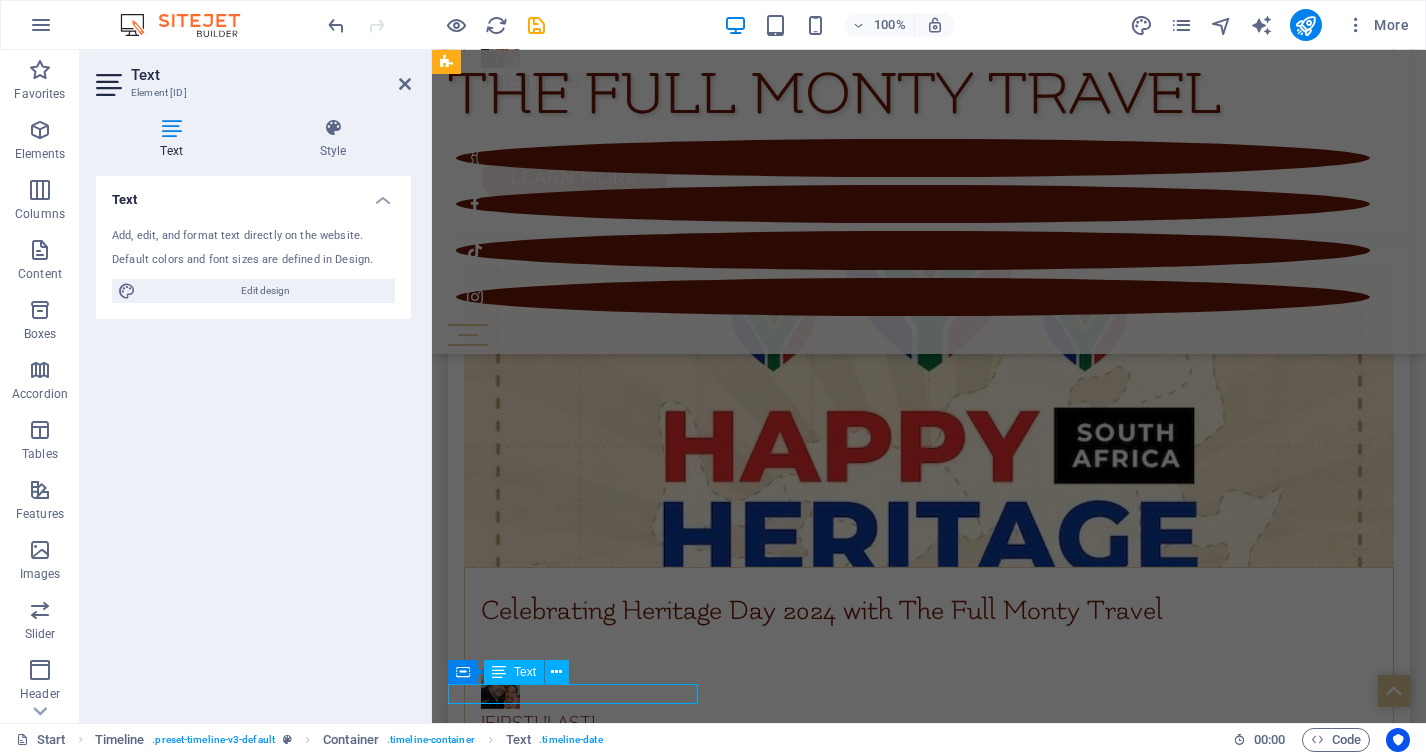 click on "[DD]  [MONTH] [YYYY]" at bounding box center [908, 5850] 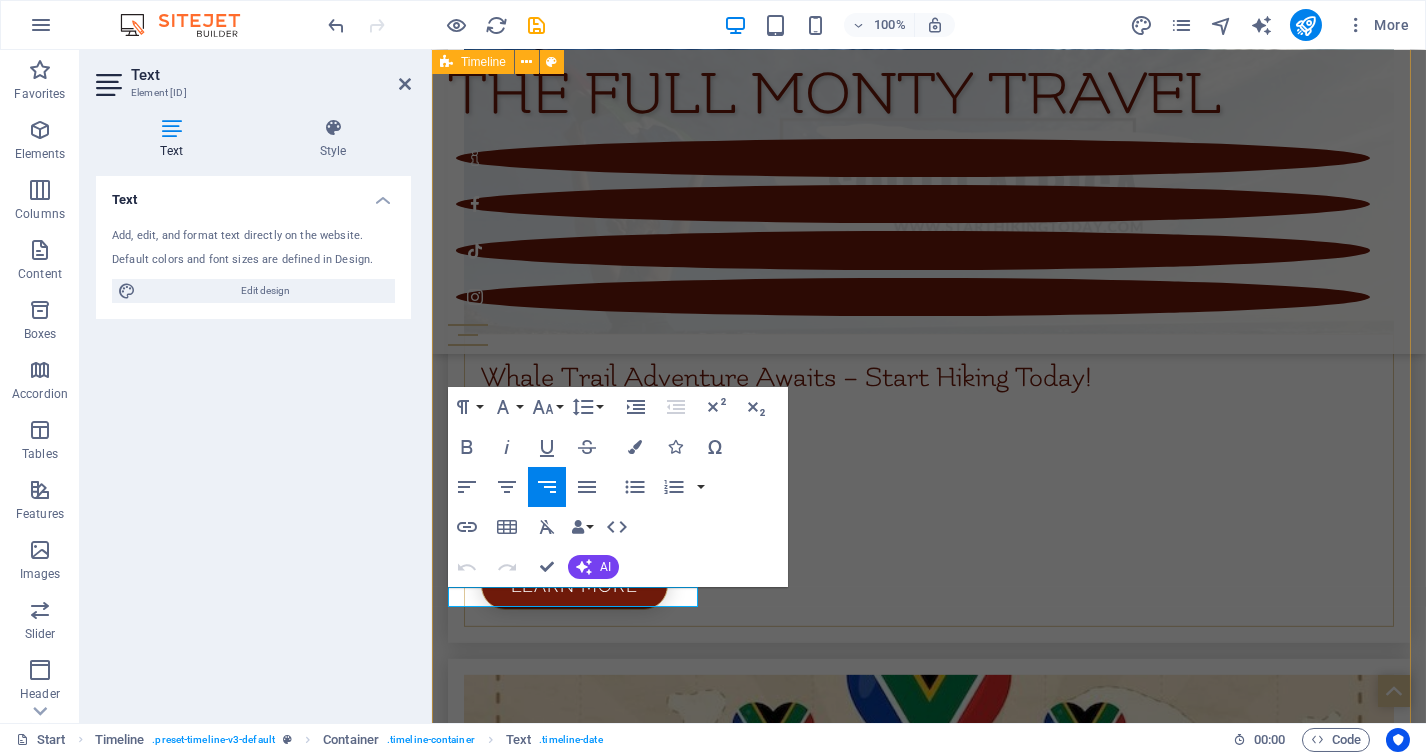 scroll, scrollTop: 7669, scrollLeft: 0, axis: vertical 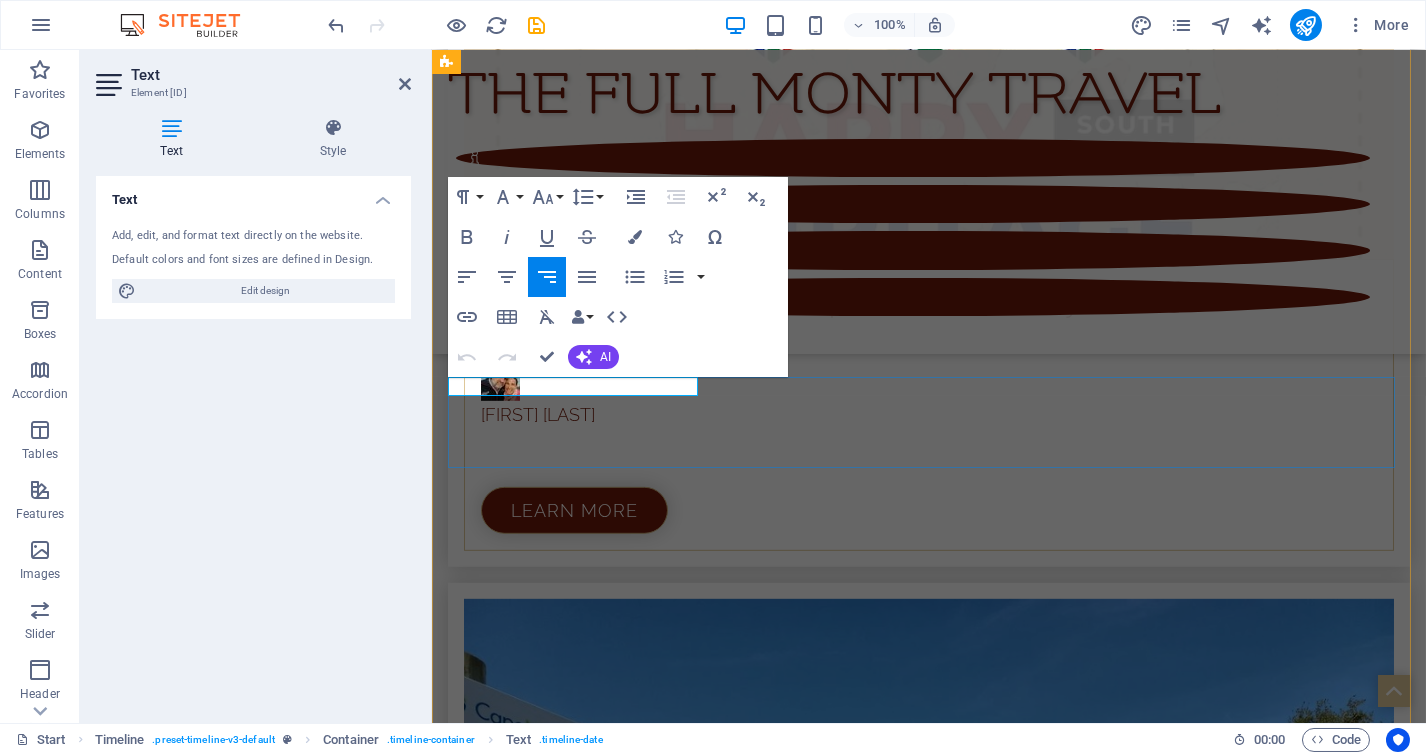 click on "[DD]  [MONTH] [YYYY]" at bounding box center (493, 5543) 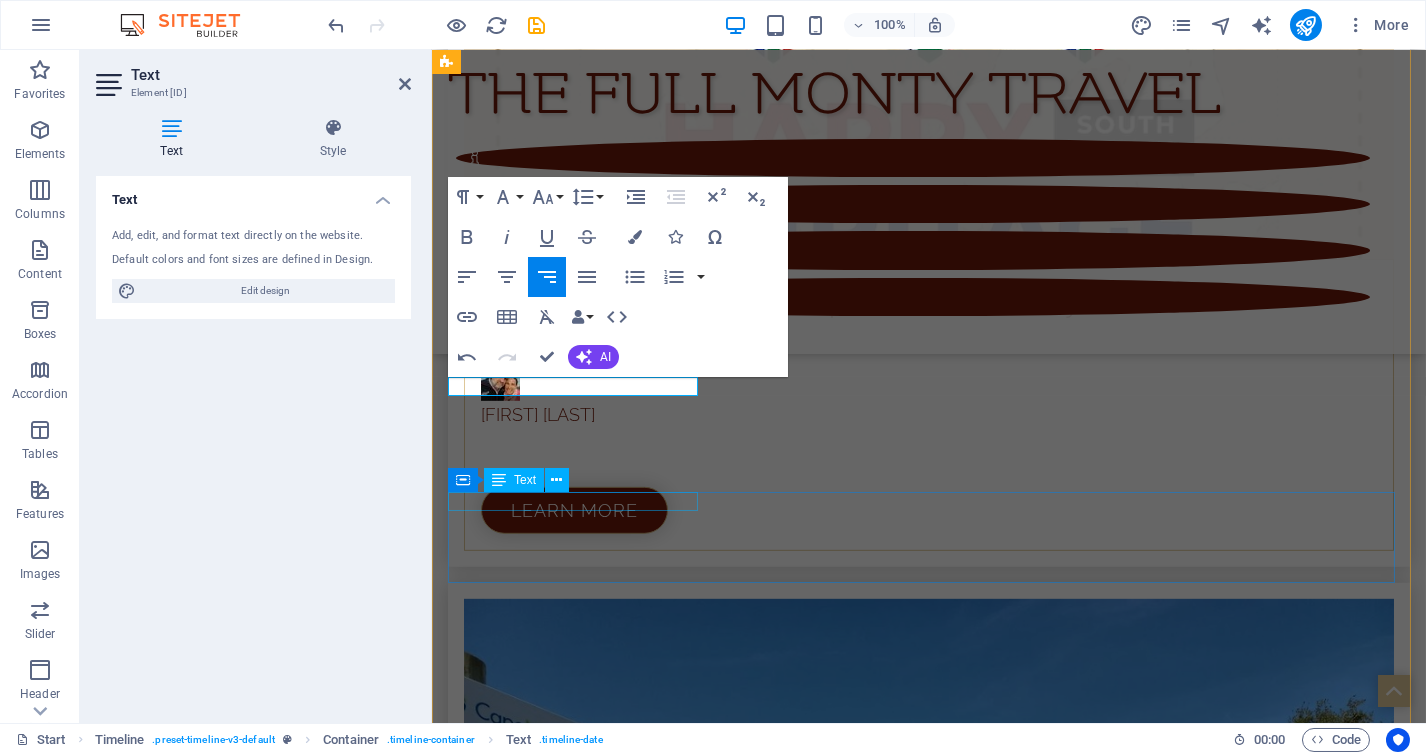 click on "[DD]  [MONTH] [YYYY]" at bounding box center (908, 5677) 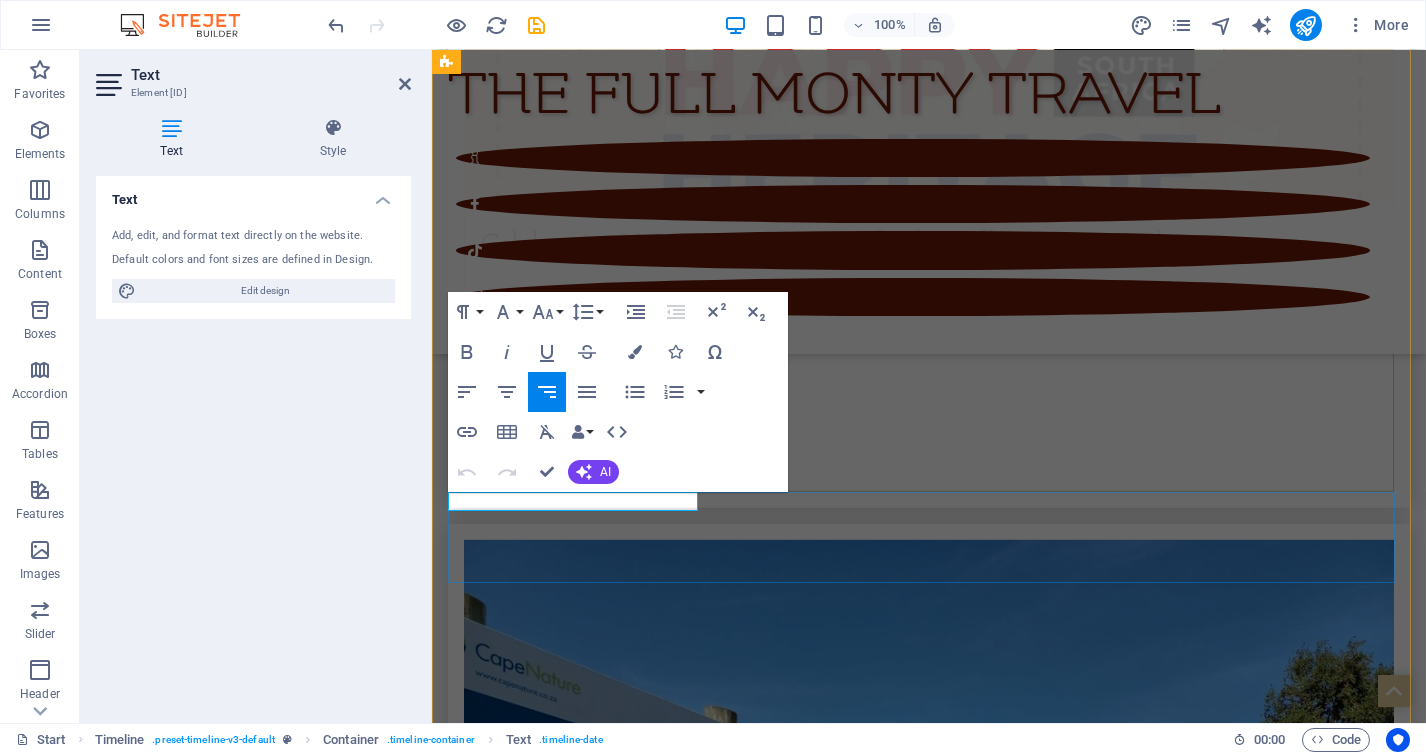 click on "[DD]  [MONTH] [YYYY]" at bounding box center (493, 5618) 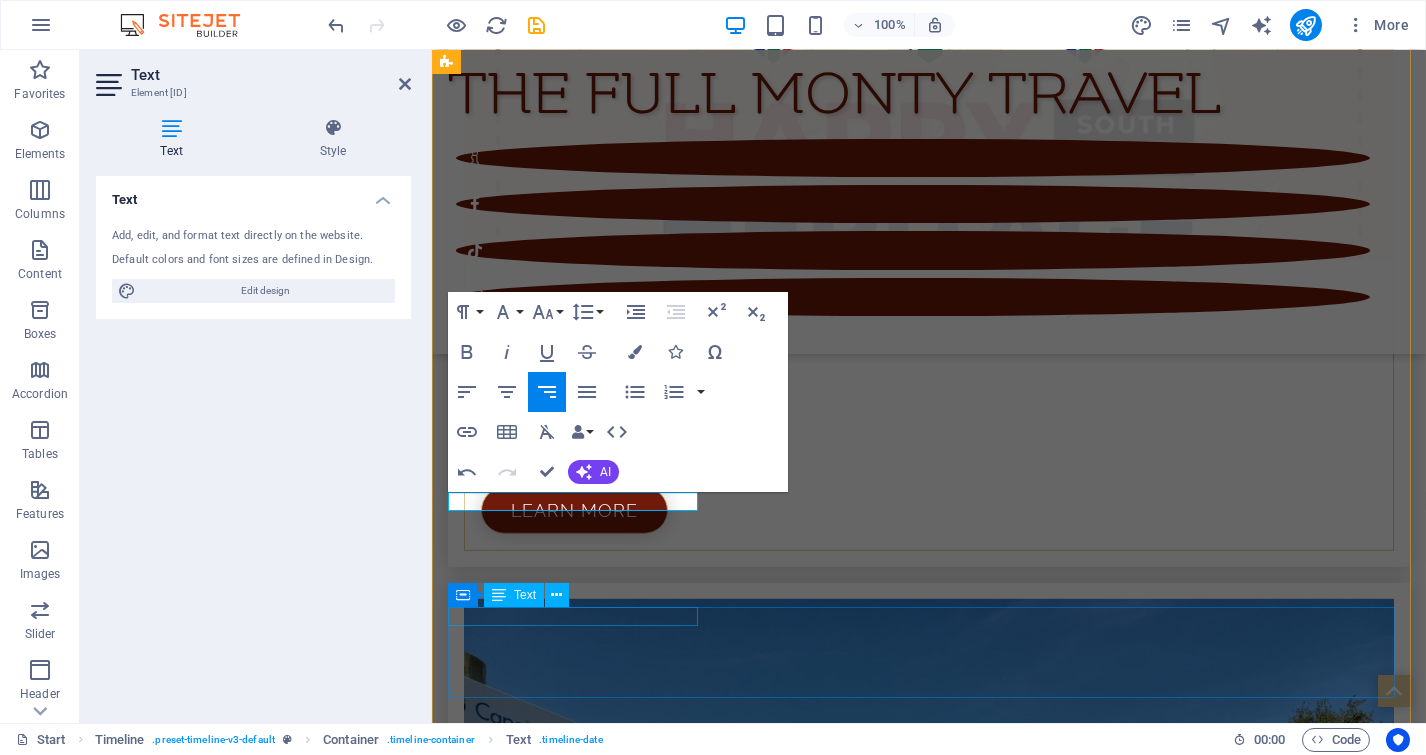click on "[DD]  [MONTH] [YYYY]" at bounding box center (908, 5811) 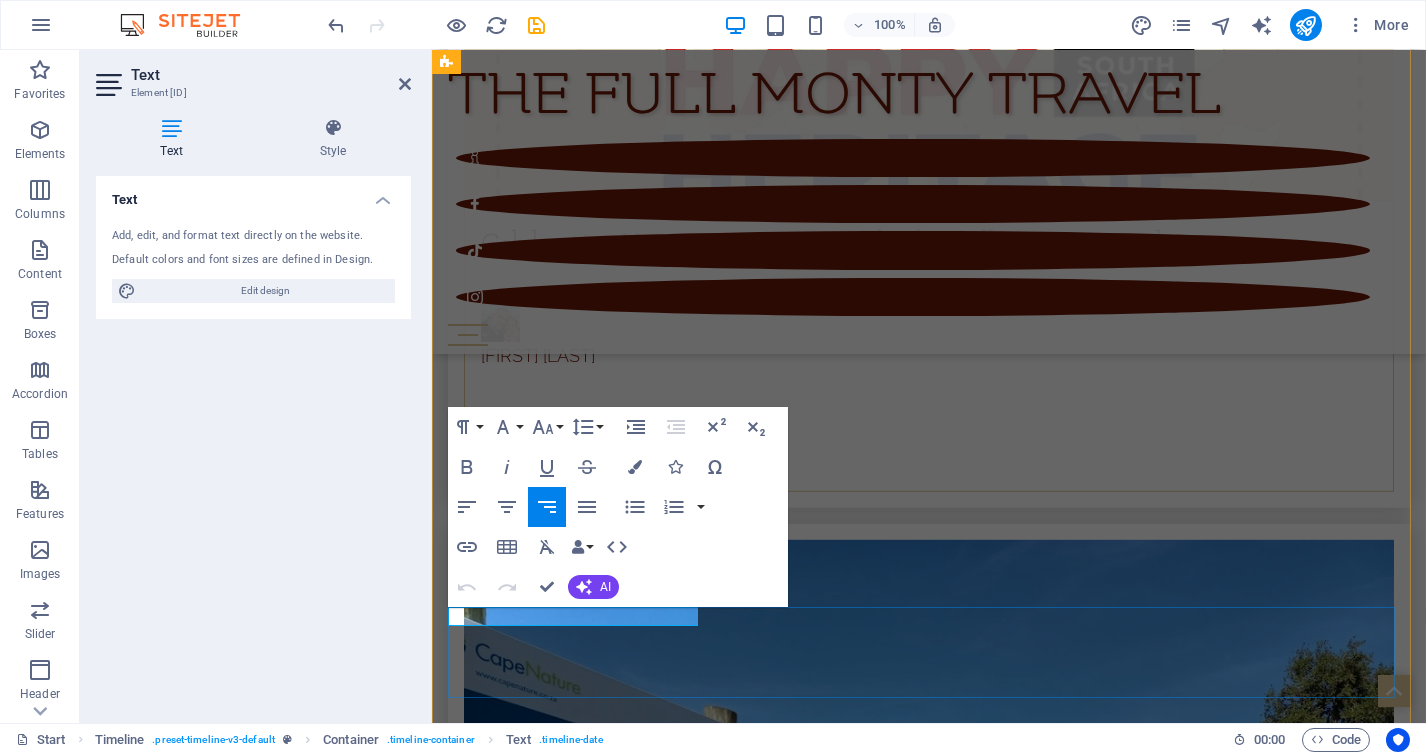 click on "July 2025" 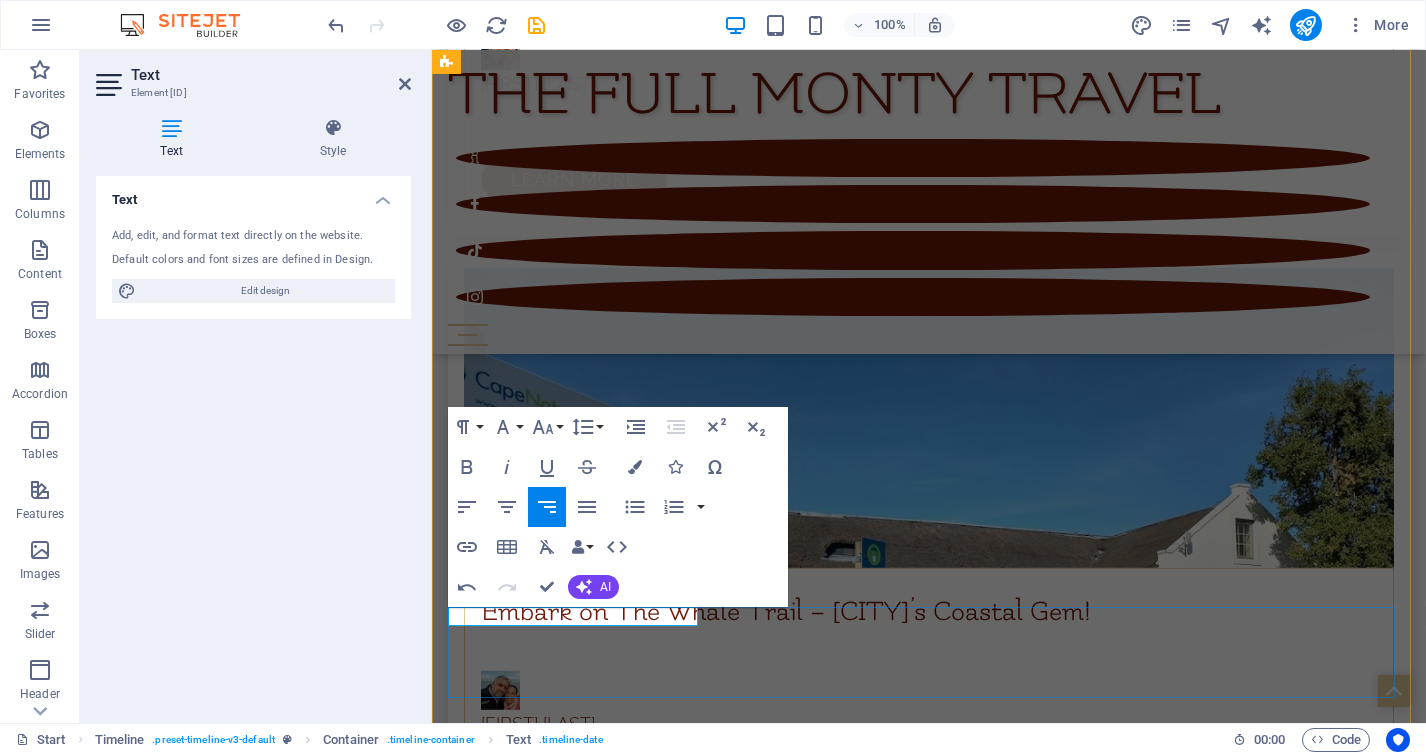 scroll, scrollTop: 8002, scrollLeft: 0, axis: vertical 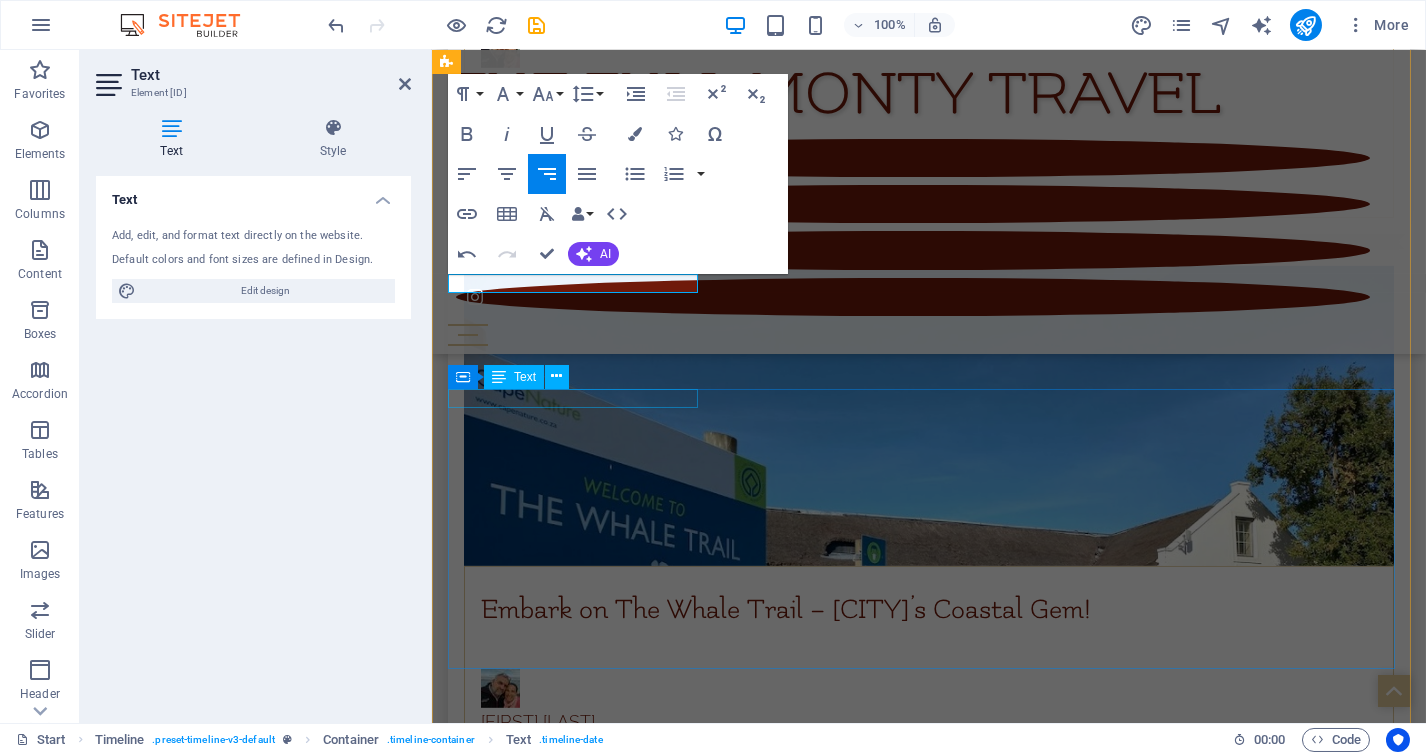 click on "[DD]  [MONTH] [YYYY]" at bounding box center (908, 5612) 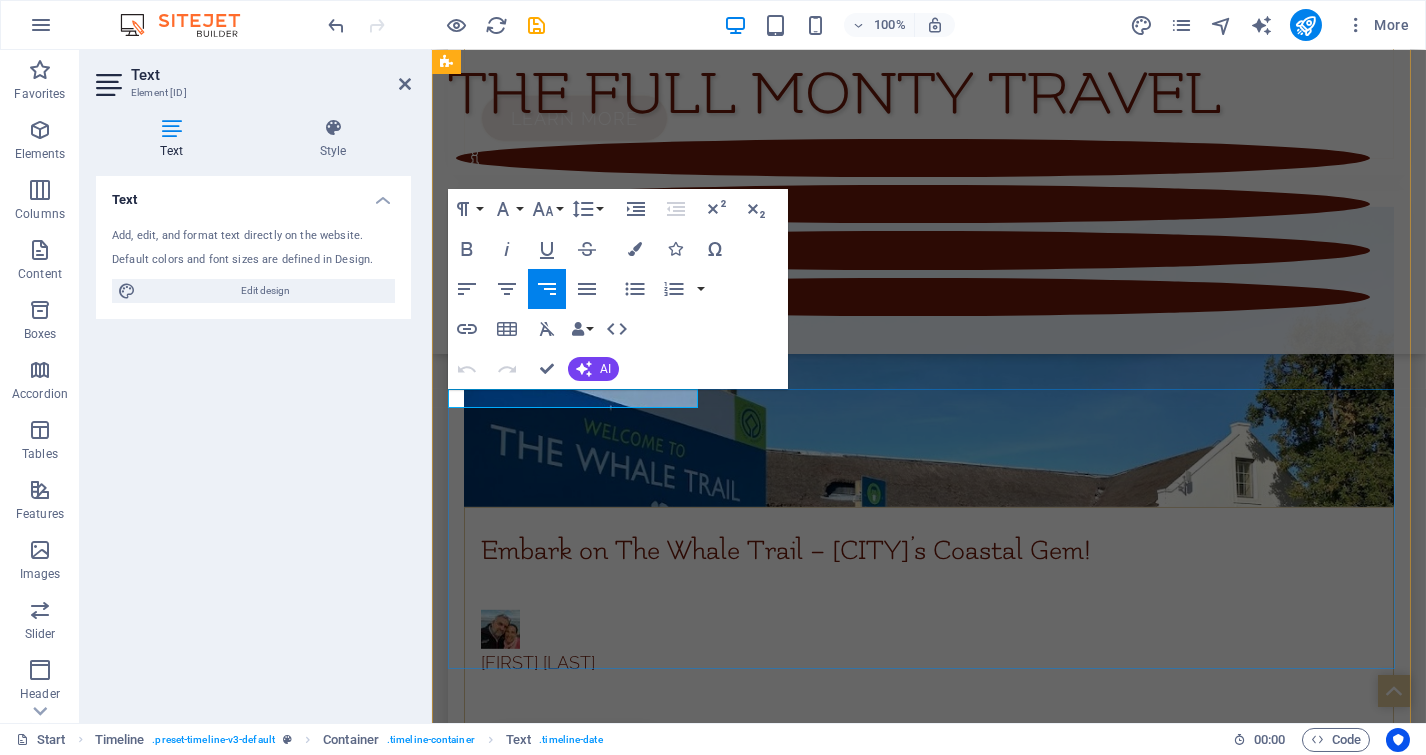 click on "July 2025" 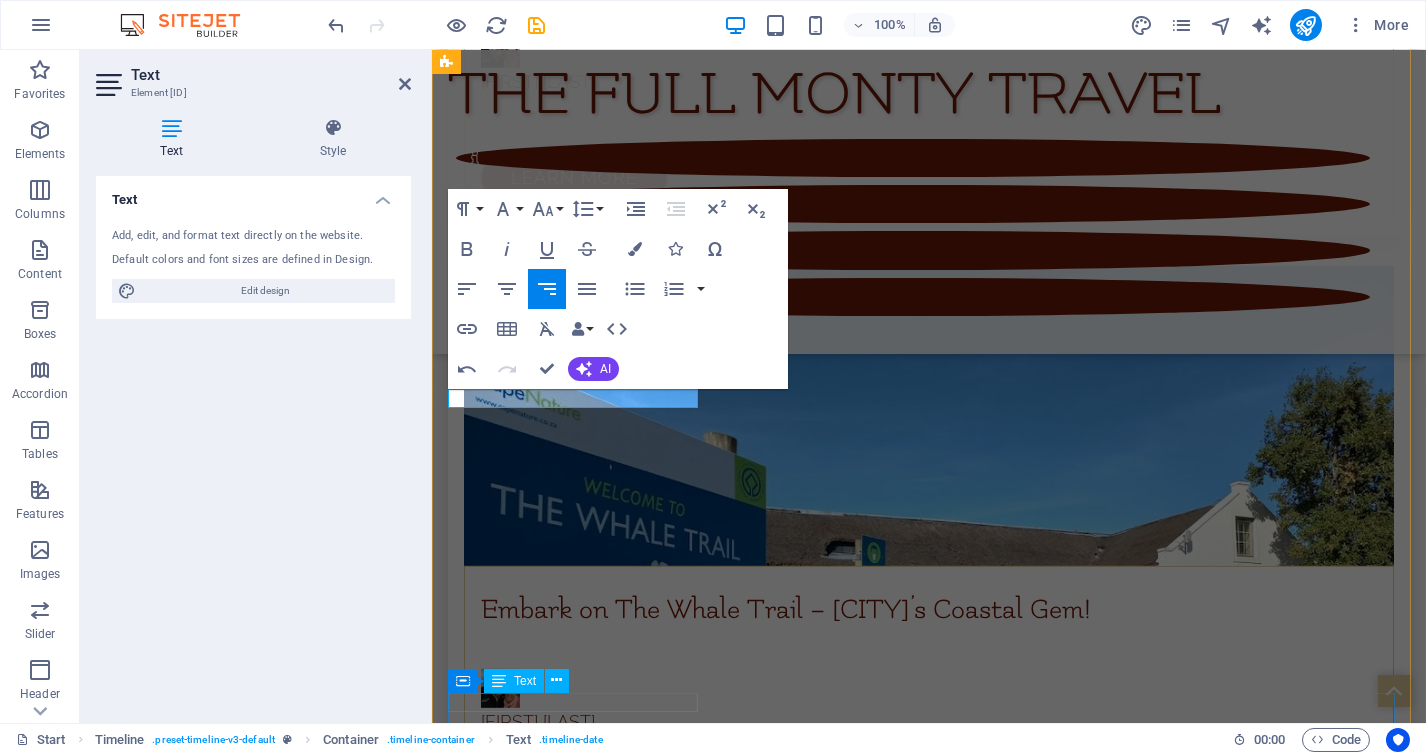 click on "[DD]  [MONTH] [YYYY]" at bounding box center (908, 5935) 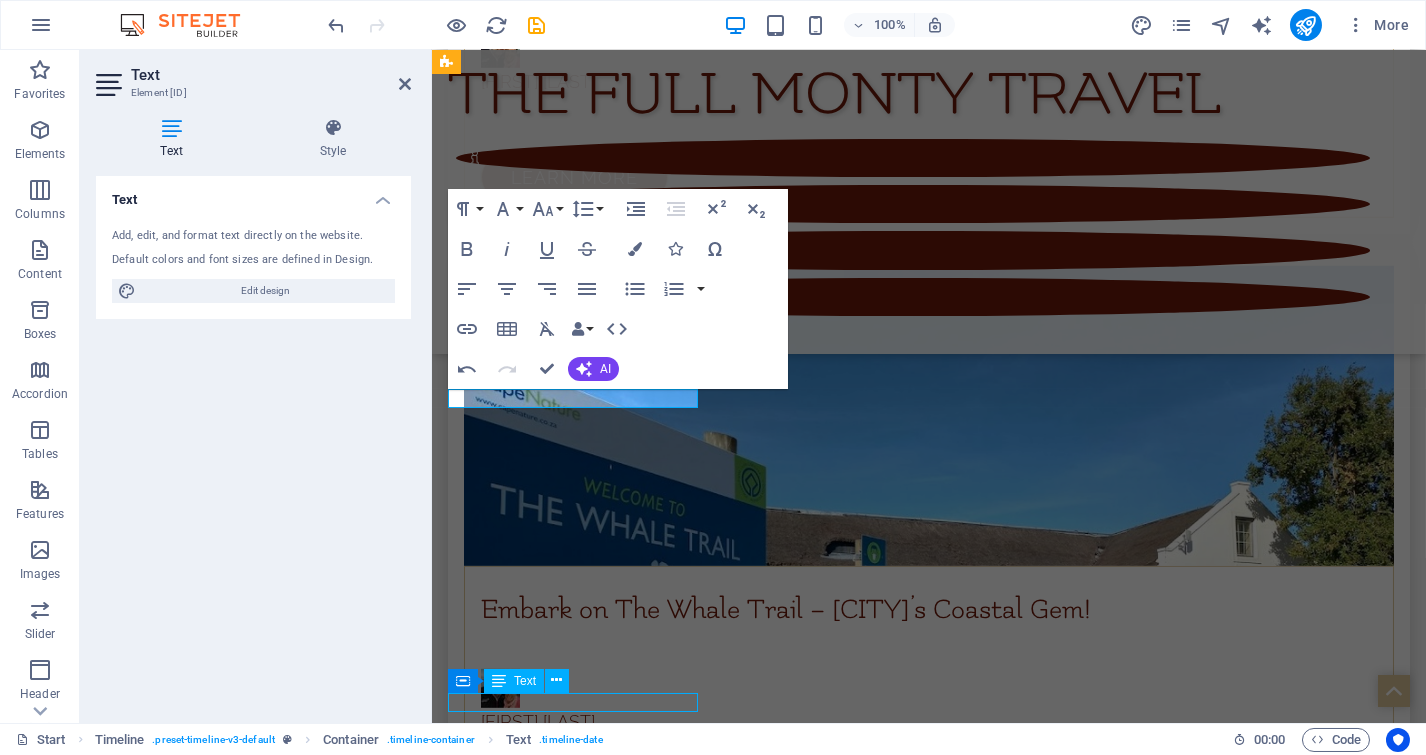 click on "[DD]  [MONTH] [YYYY]" at bounding box center (908, 5935) 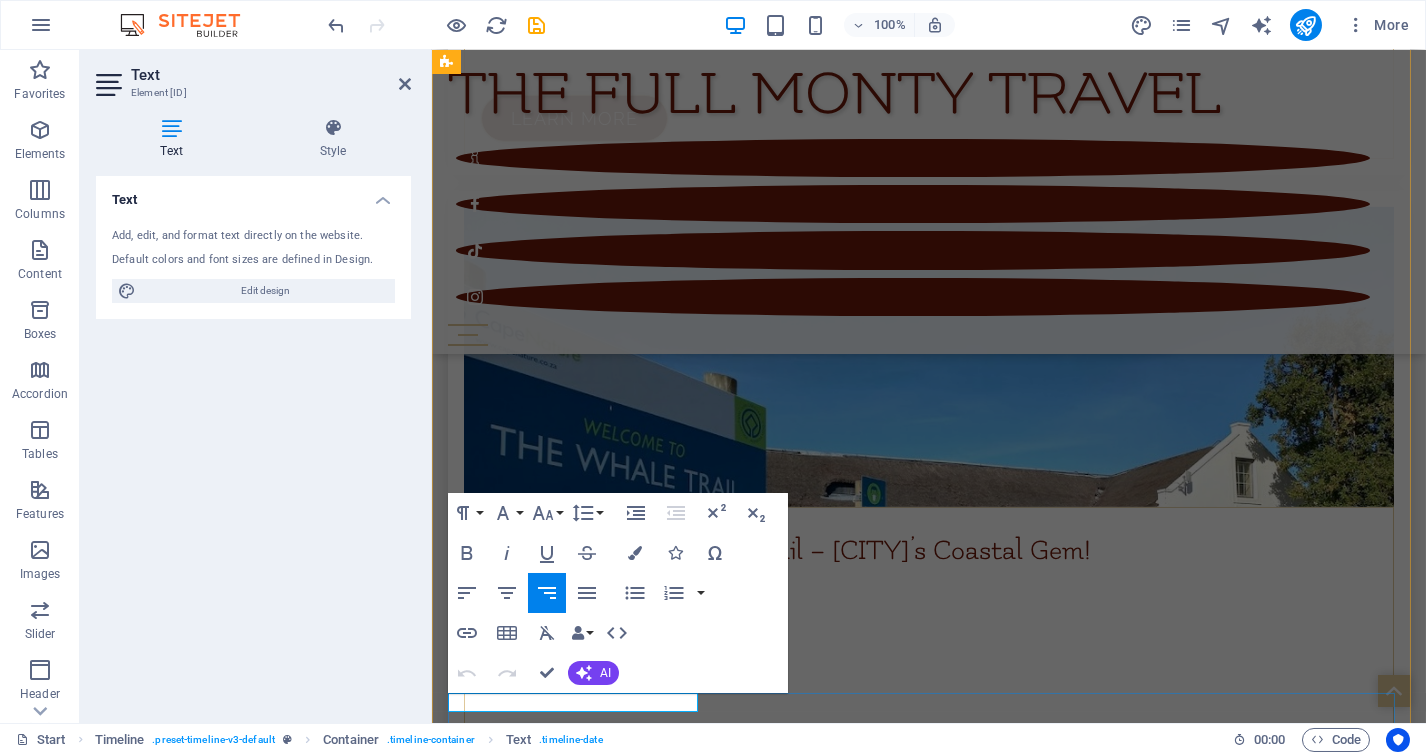 click on "July 2025" 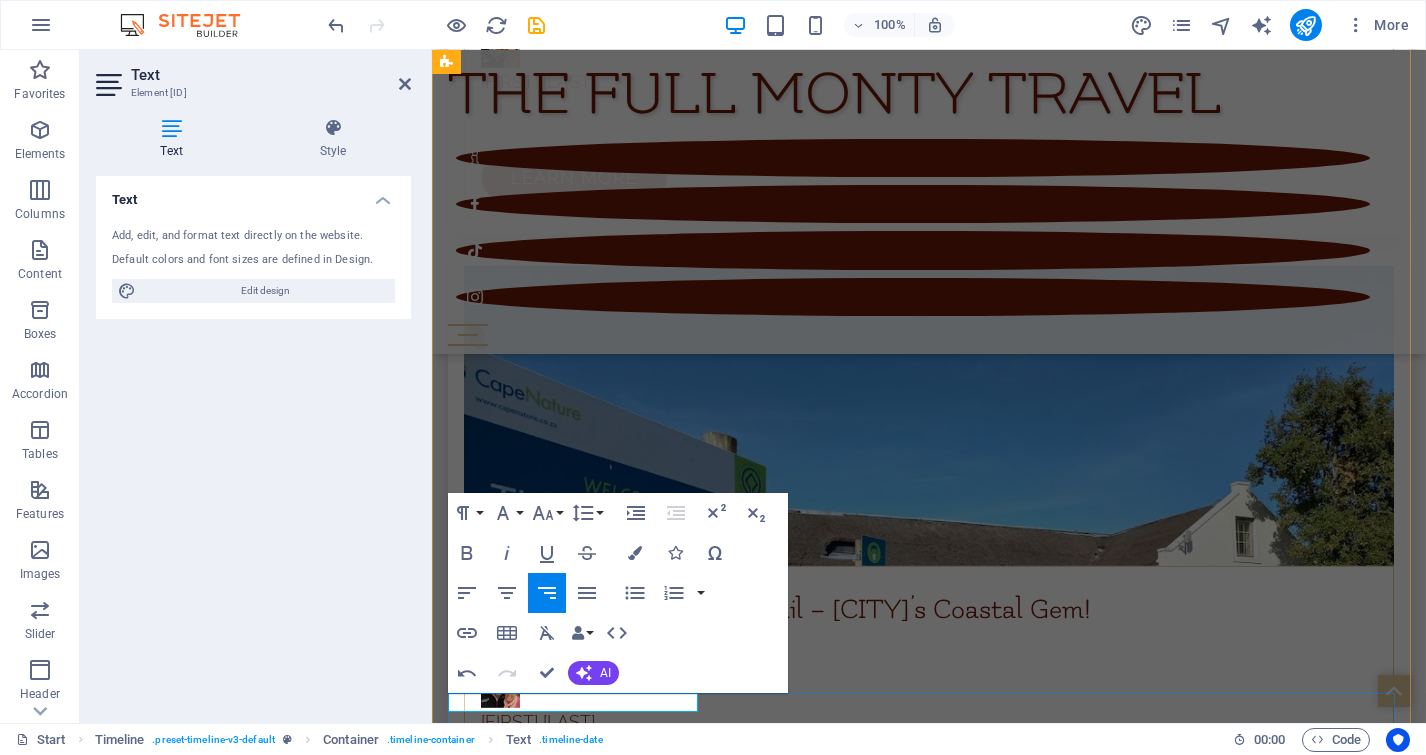 scroll, scrollTop: 8335, scrollLeft: 0, axis: vertical 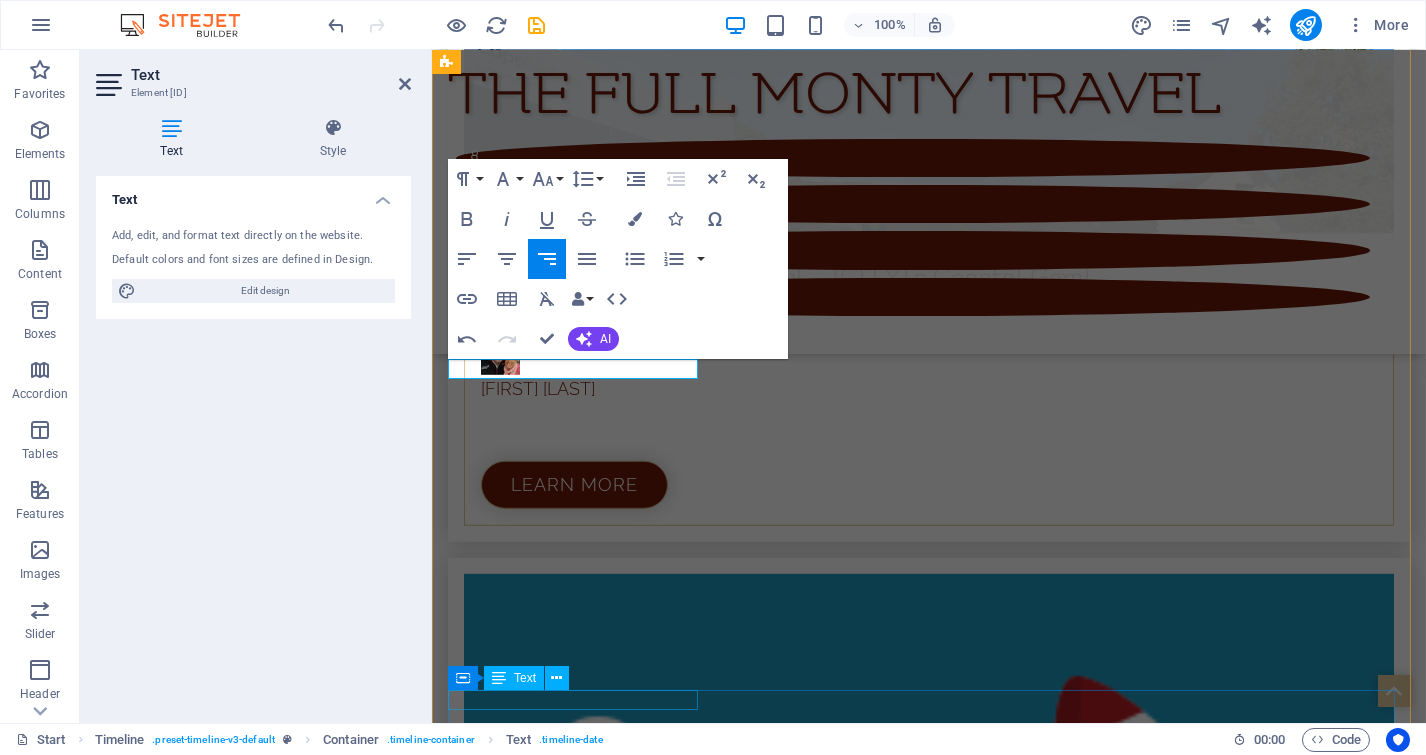 click on "[DD]  [MONTH]  [YYYY]" at bounding box center (908, 5952) 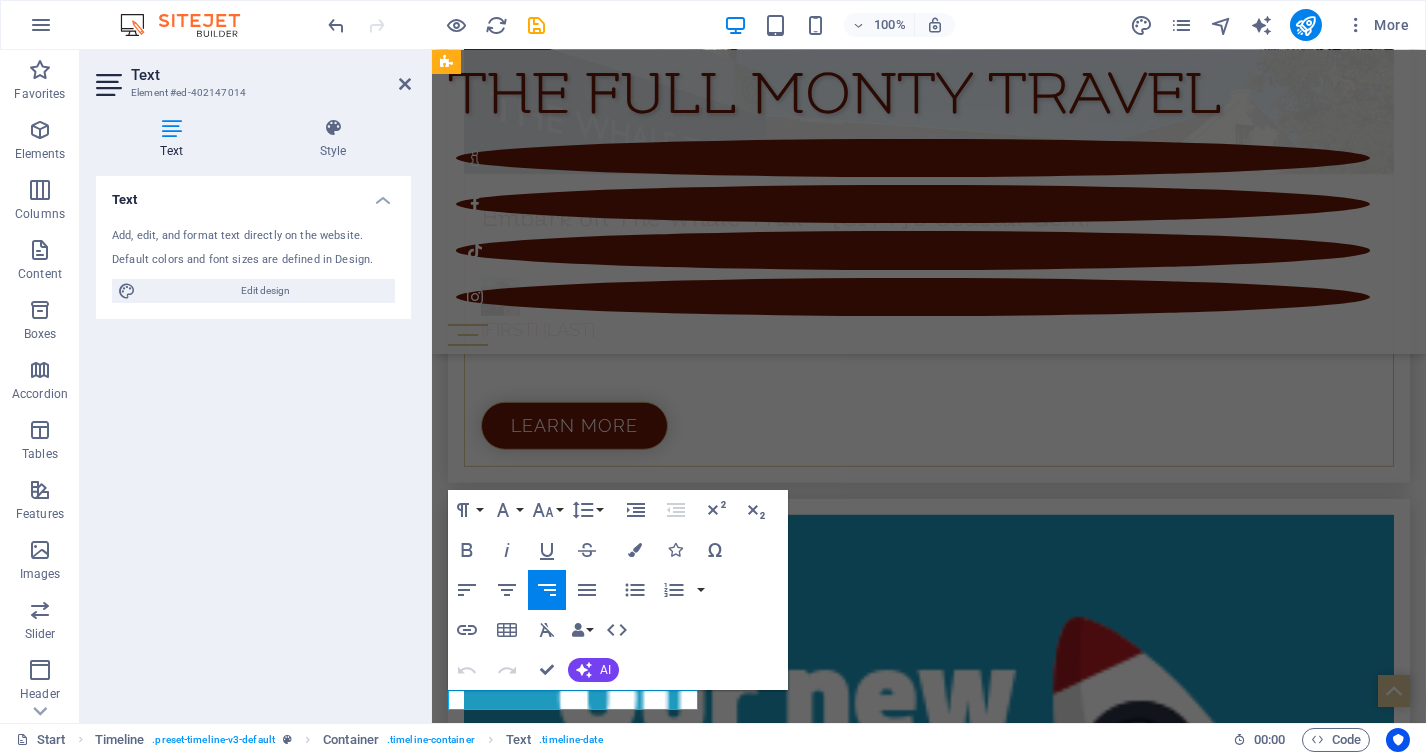 click on "July 2025" 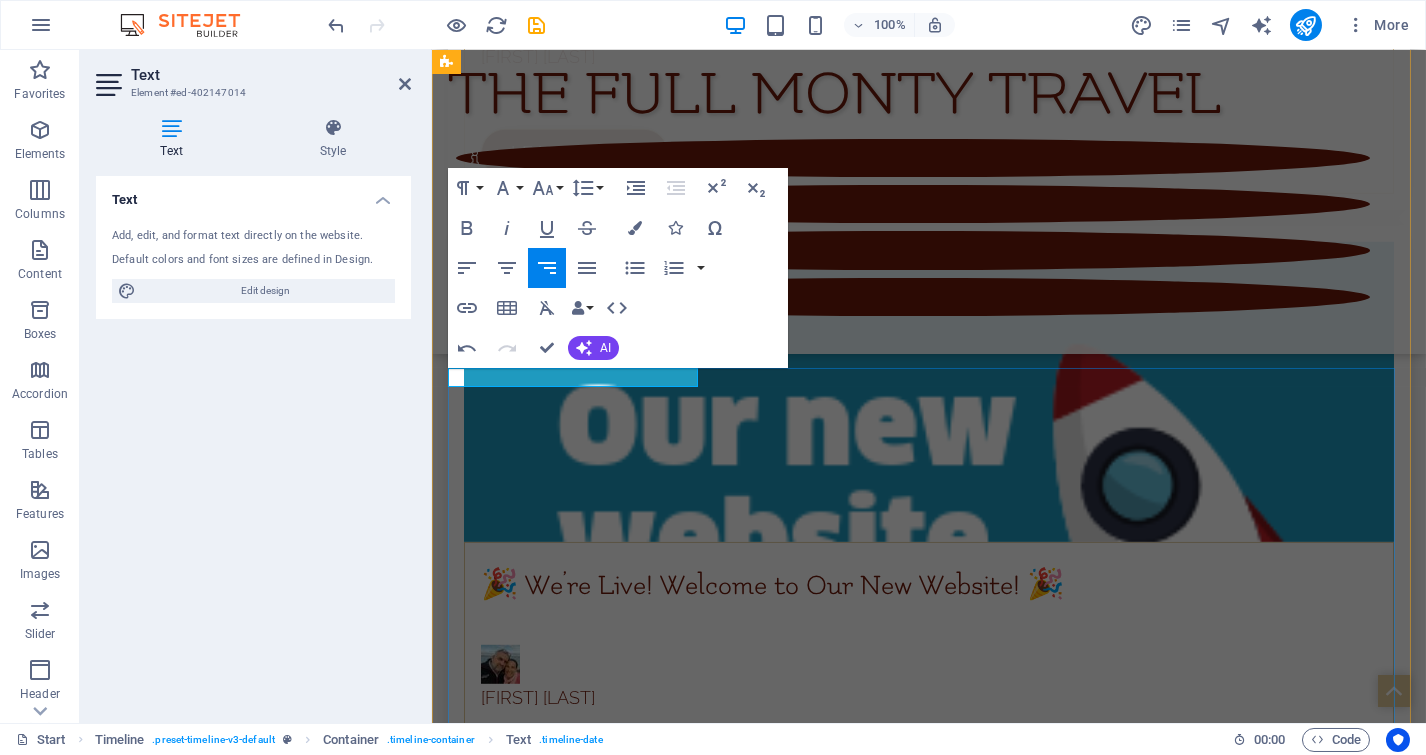 scroll, scrollTop: 9002, scrollLeft: 0, axis: vertical 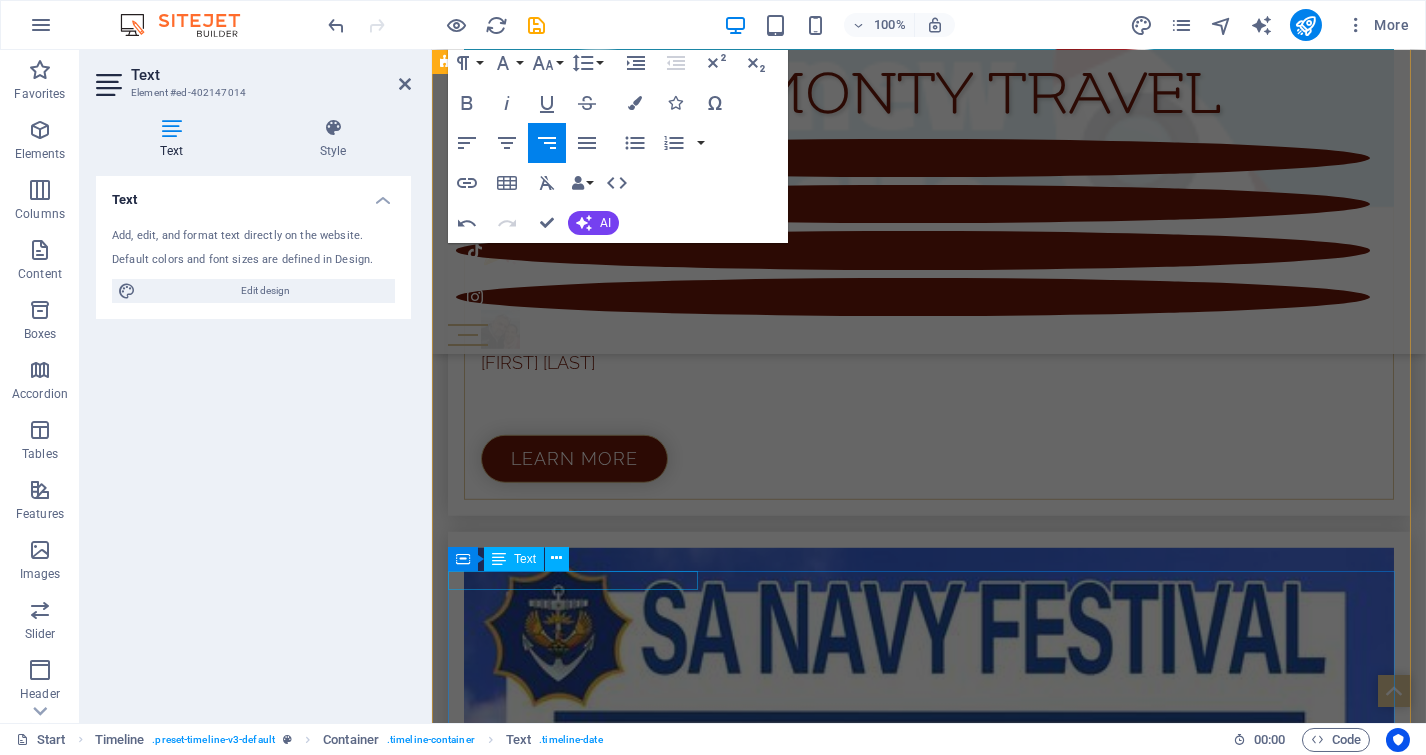 click on "[DD]  [MONTH] [YYYY]" at bounding box center (908, 5851) 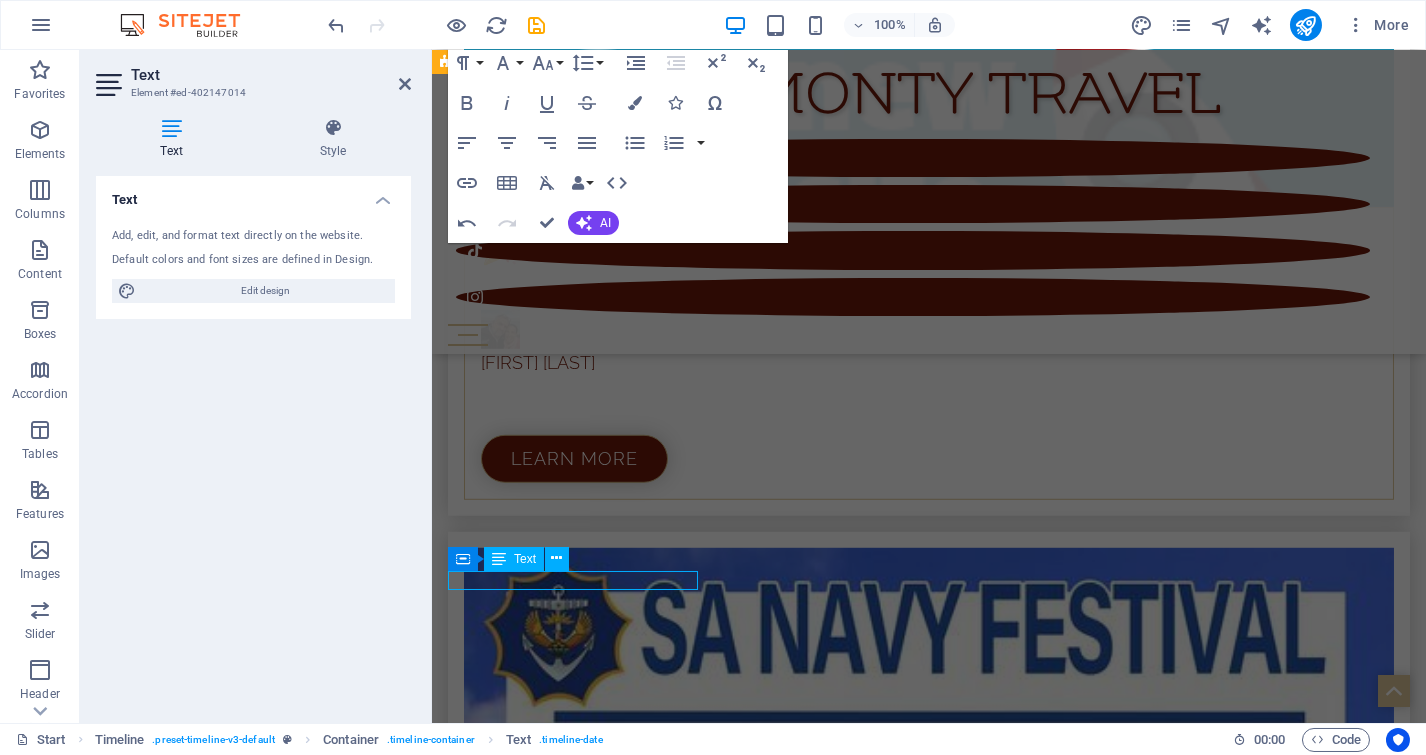 click on "[DD]  [MONTH] [YYYY]" at bounding box center (908, 5851) 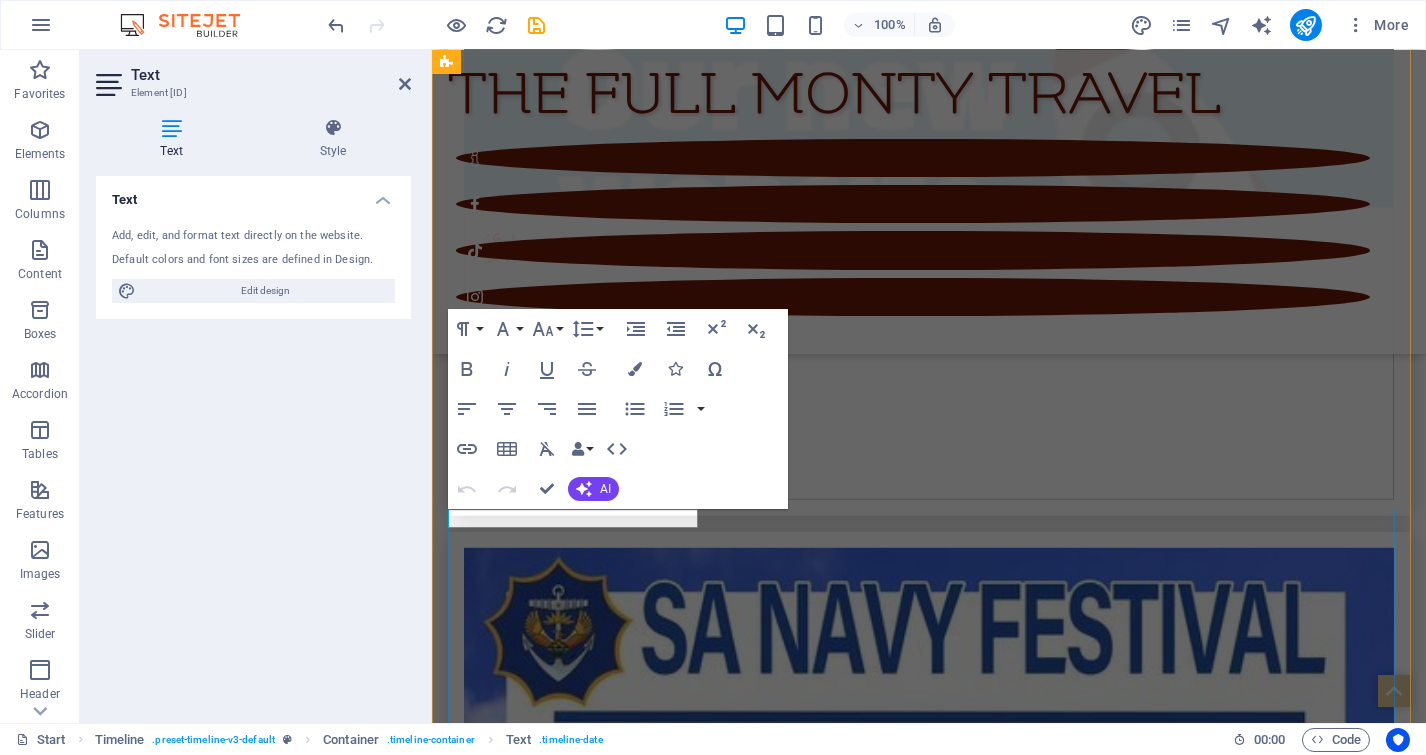click on "What's happening in [MONTH]... [DD] [MONTH] [YYYY] [NAME]  - [CITY] [EVENT] [DD] [MONTH] [YYYY] [NAME]  - [CITY] [EVENT] [NAME]  - [CITY] [EVENT] [NAME]  - [CITY] [EVENT] [DD] [MONTH] [YYYY] [NAME]  - [CITY] [EVENT]   [NAME]  - [CITY] [EVENT] [NAME] ([FIRST] [LAST]) [NAME]  - [CITY] [EVENT] [NAME]  - [CITY] [EVENT] [NAME]  - [CITY] [EVENT] [NAME]  - [CITY] [EVENT] [NAME]  - [CITY] [EVENT] [NAME]  - [CITY] [EVENT] [DD] [MONTH] [YYYY] [NAME]  - [CITY] [EVENT]   [NAME]  - [CITY] [EVENT] [NAME]  - [CITY] [EVENT]" at bounding box center (928, 5570) 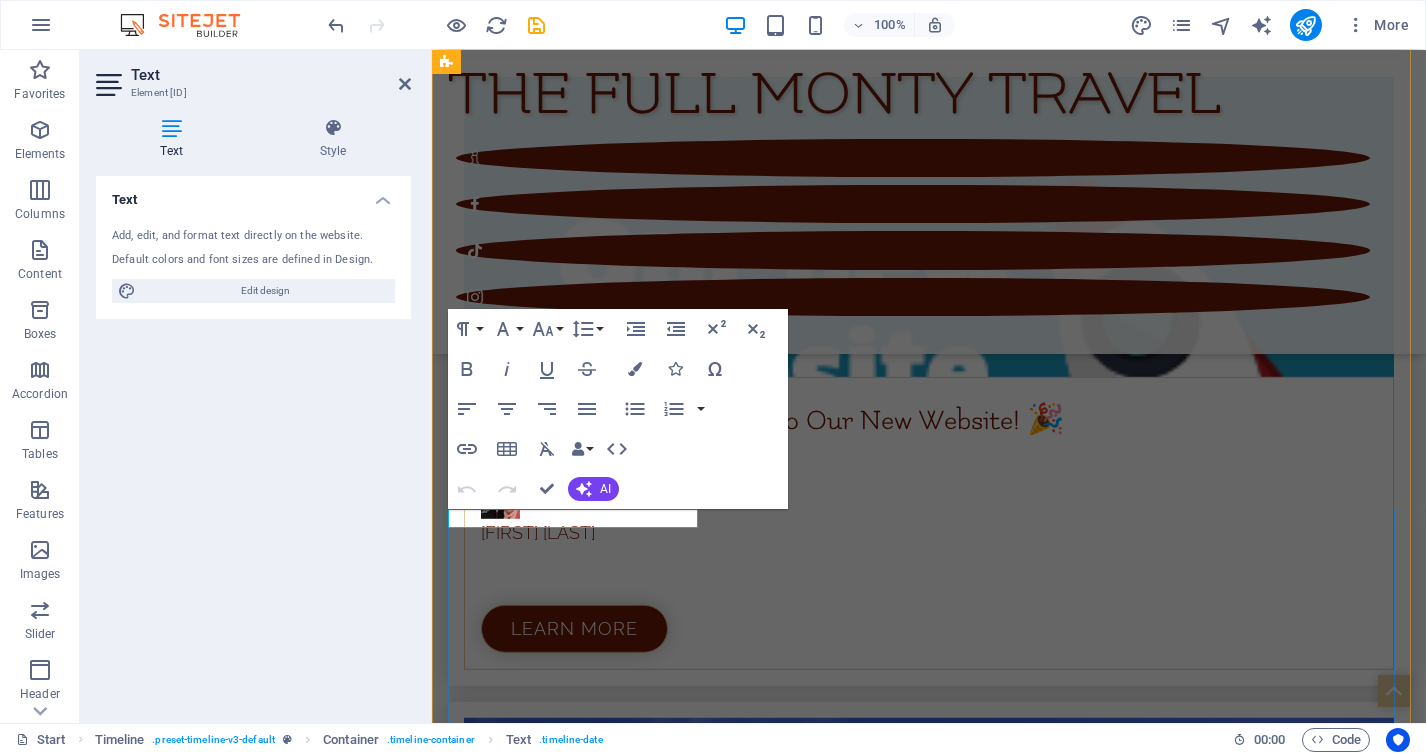 scroll, scrollTop: 9196, scrollLeft: 0, axis: vertical 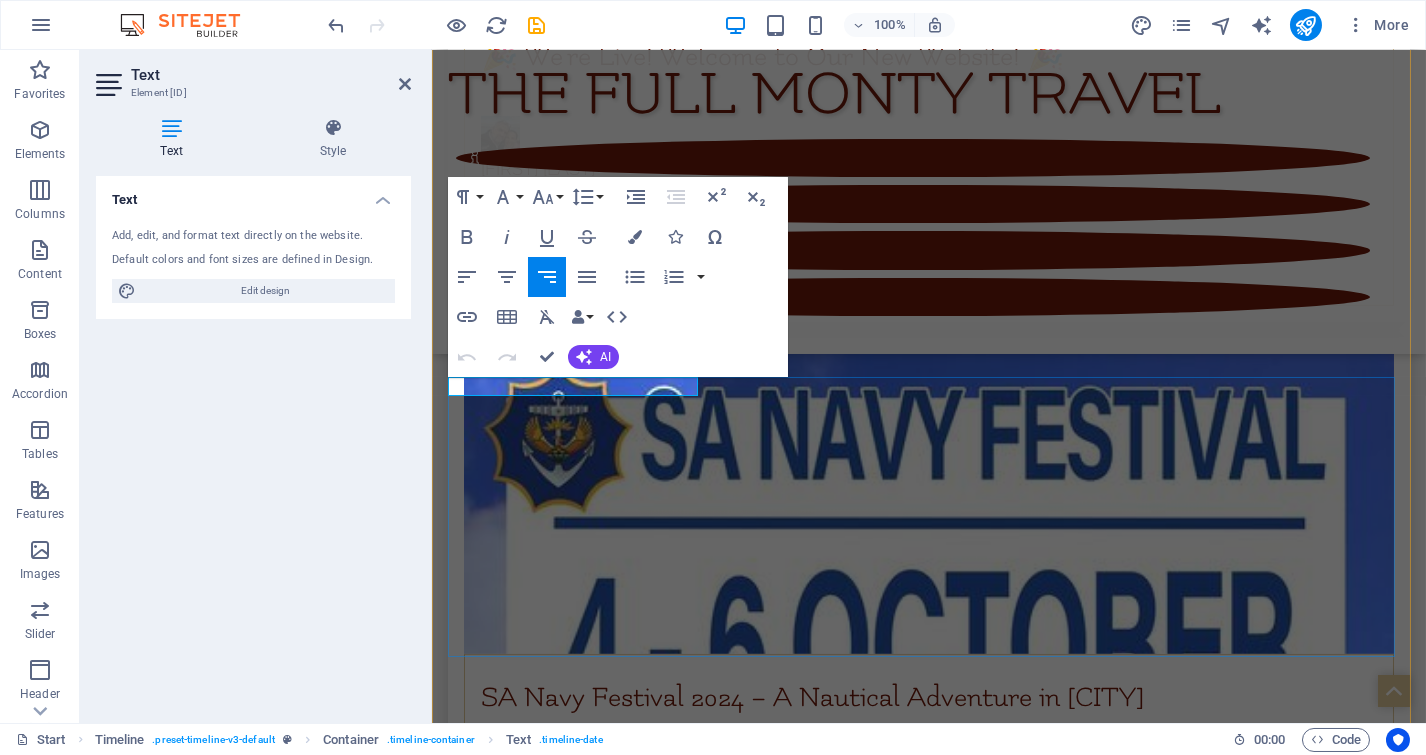 click on "July 2025" 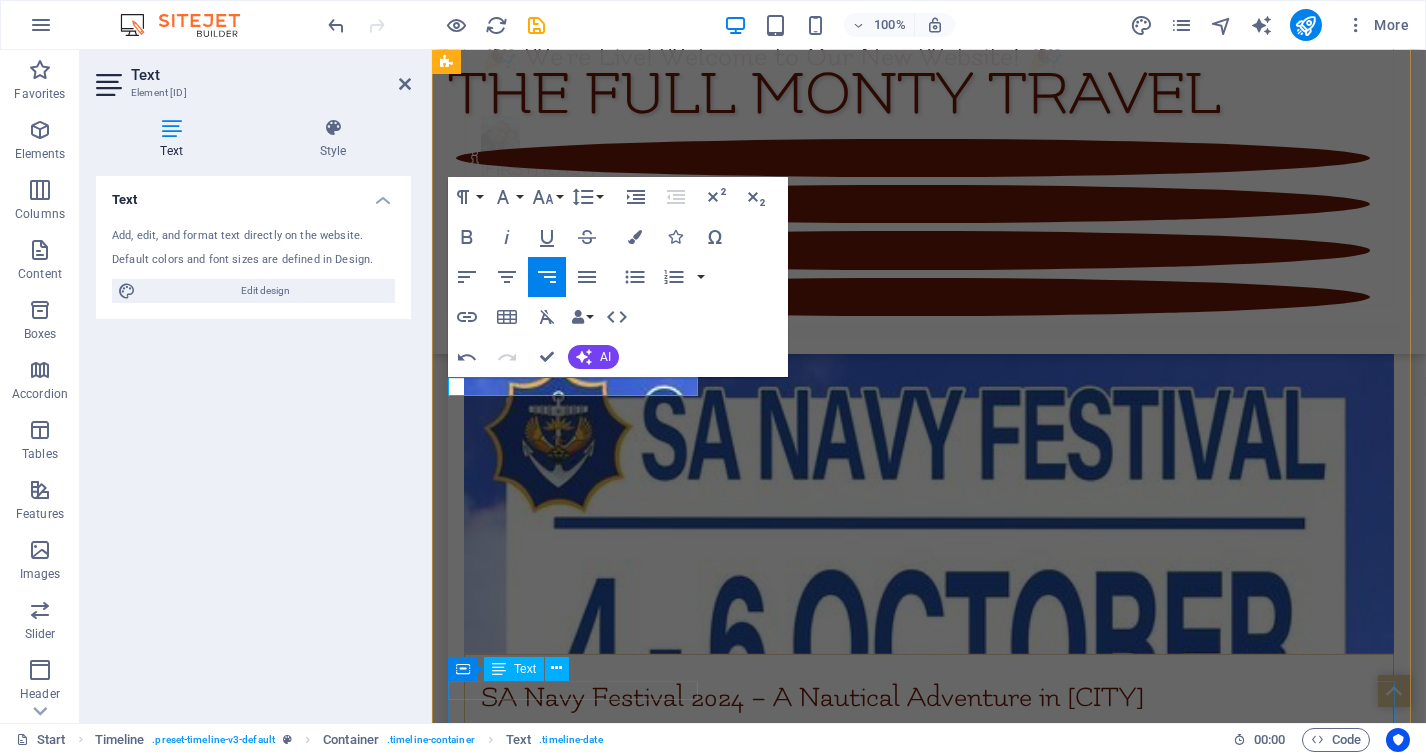 click on "[DD]  [MONTH] [YYYY]" at bounding box center [908, 5981] 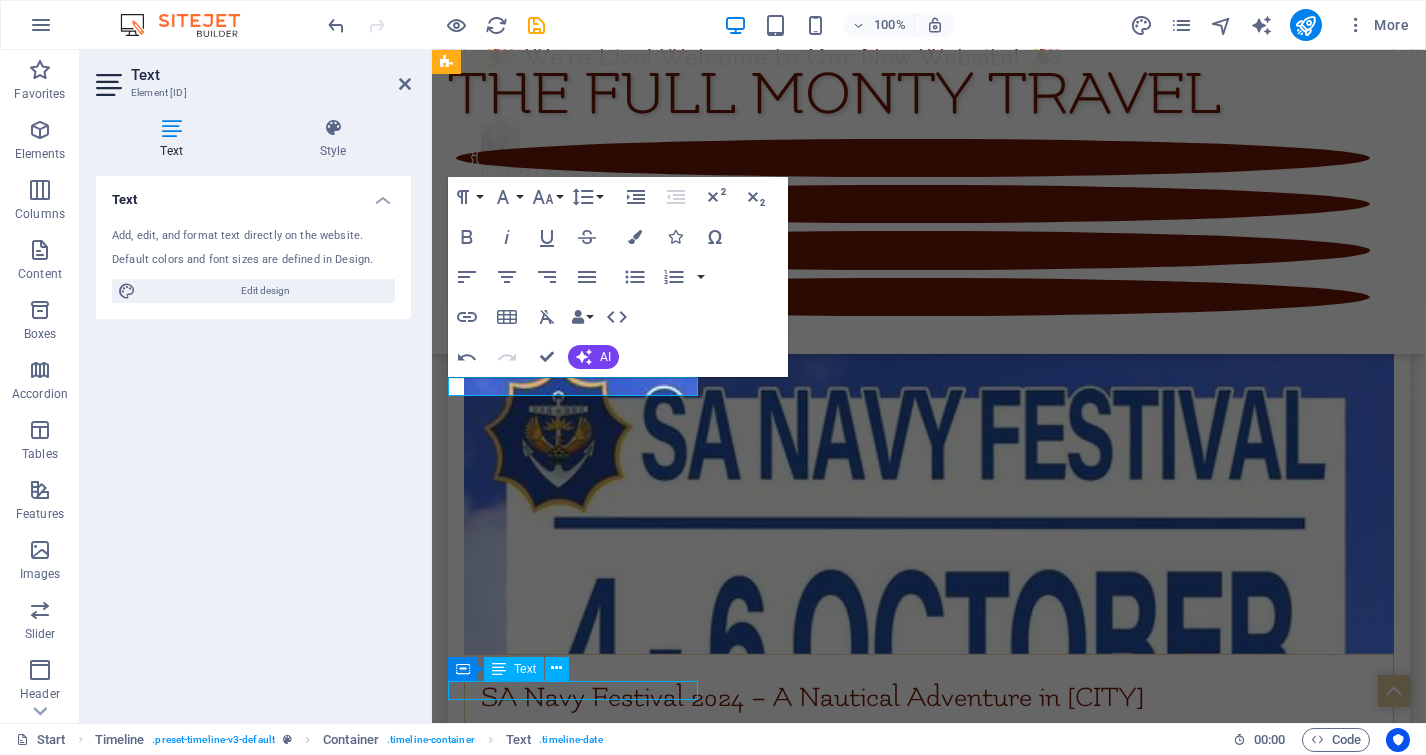 click on "[DD]  [MONTH] [YYYY]" at bounding box center [908, 5981] 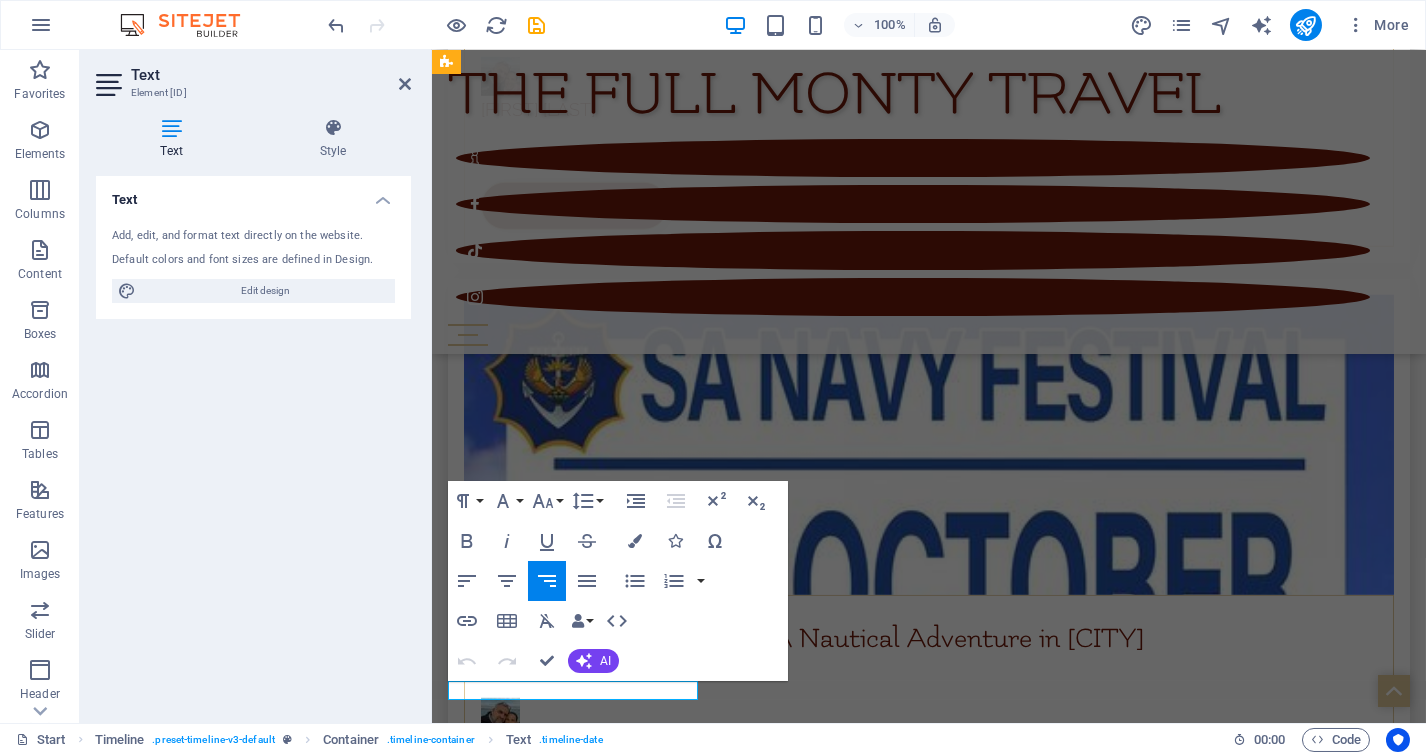 click on "July 2025" 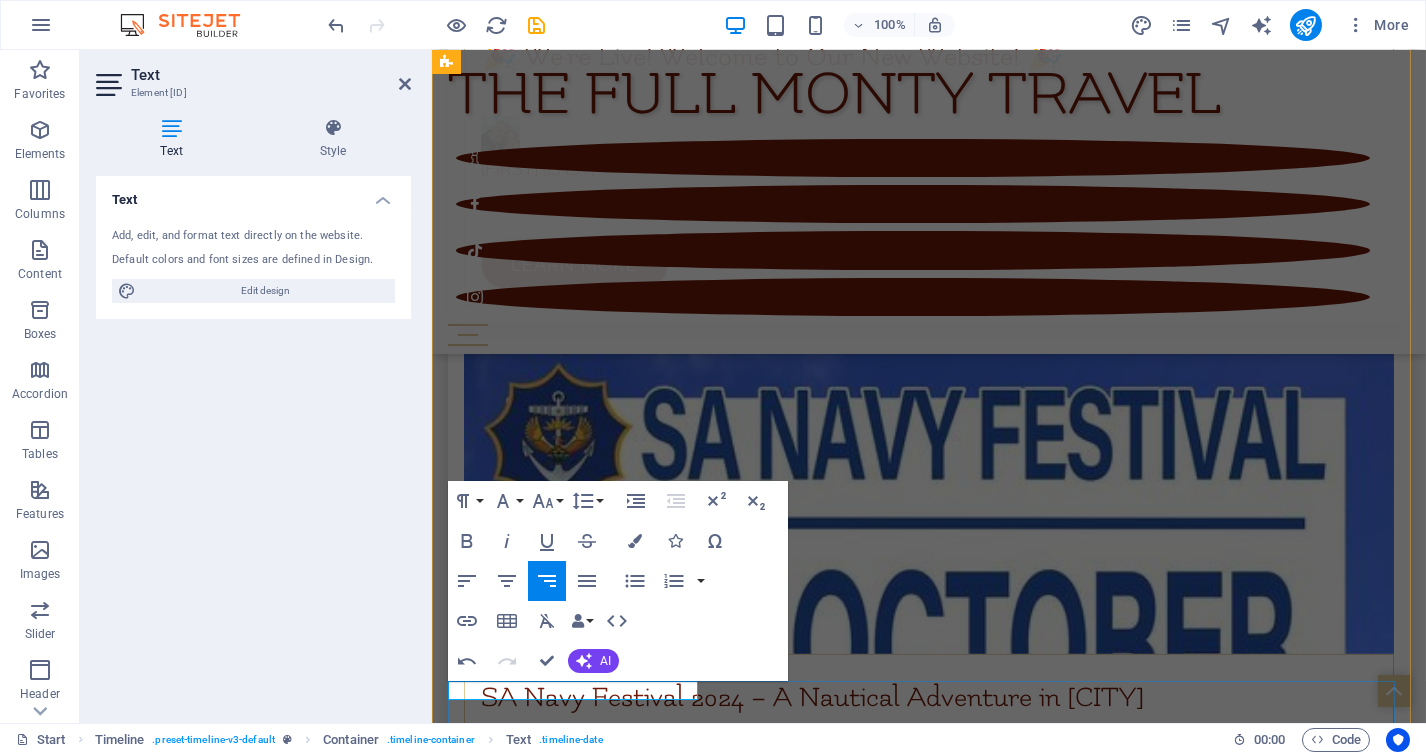 scroll, scrollTop: 9529, scrollLeft: 0, axis: vertical 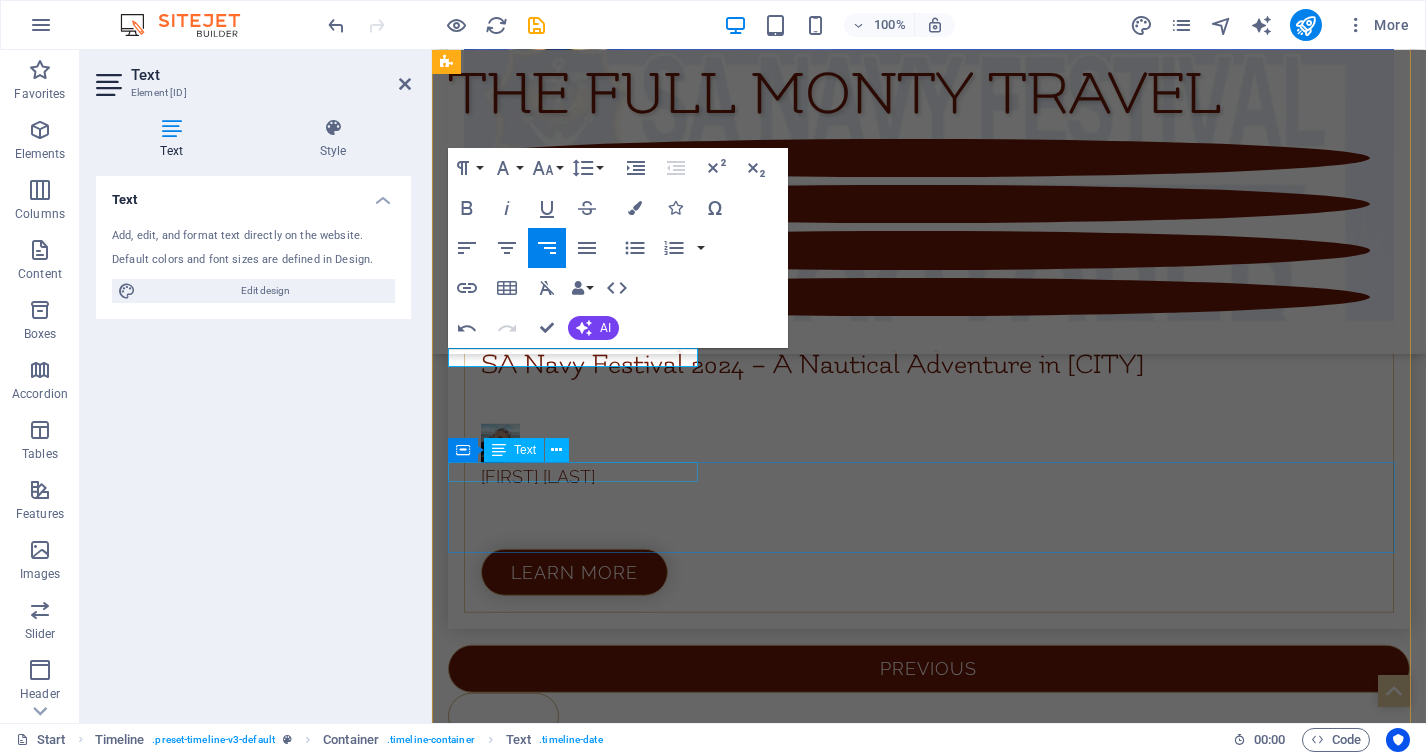 click on "[DD]  [MONTH] 2025" at bounding box center [908, 5782] 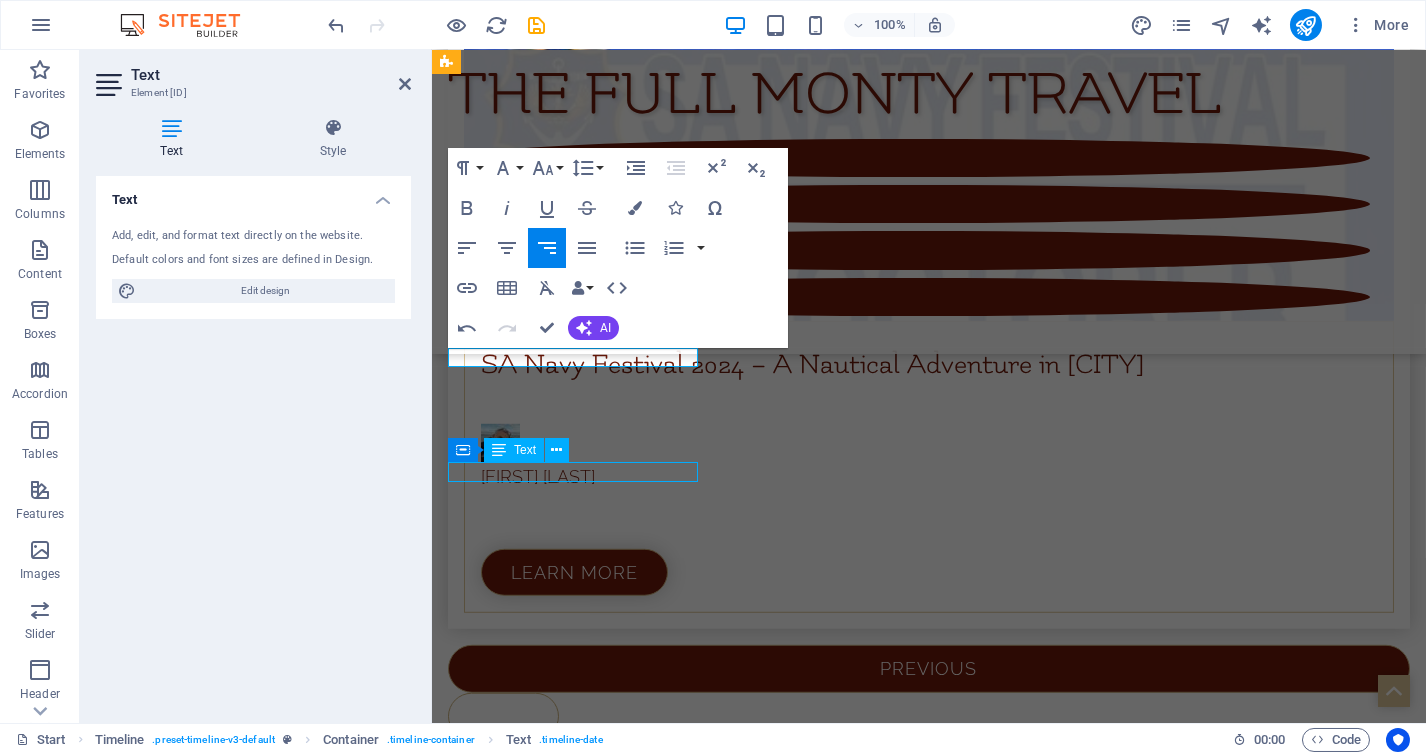 click on "[DD]  [MONTH] 2025" at bounding box center [908, 5782] 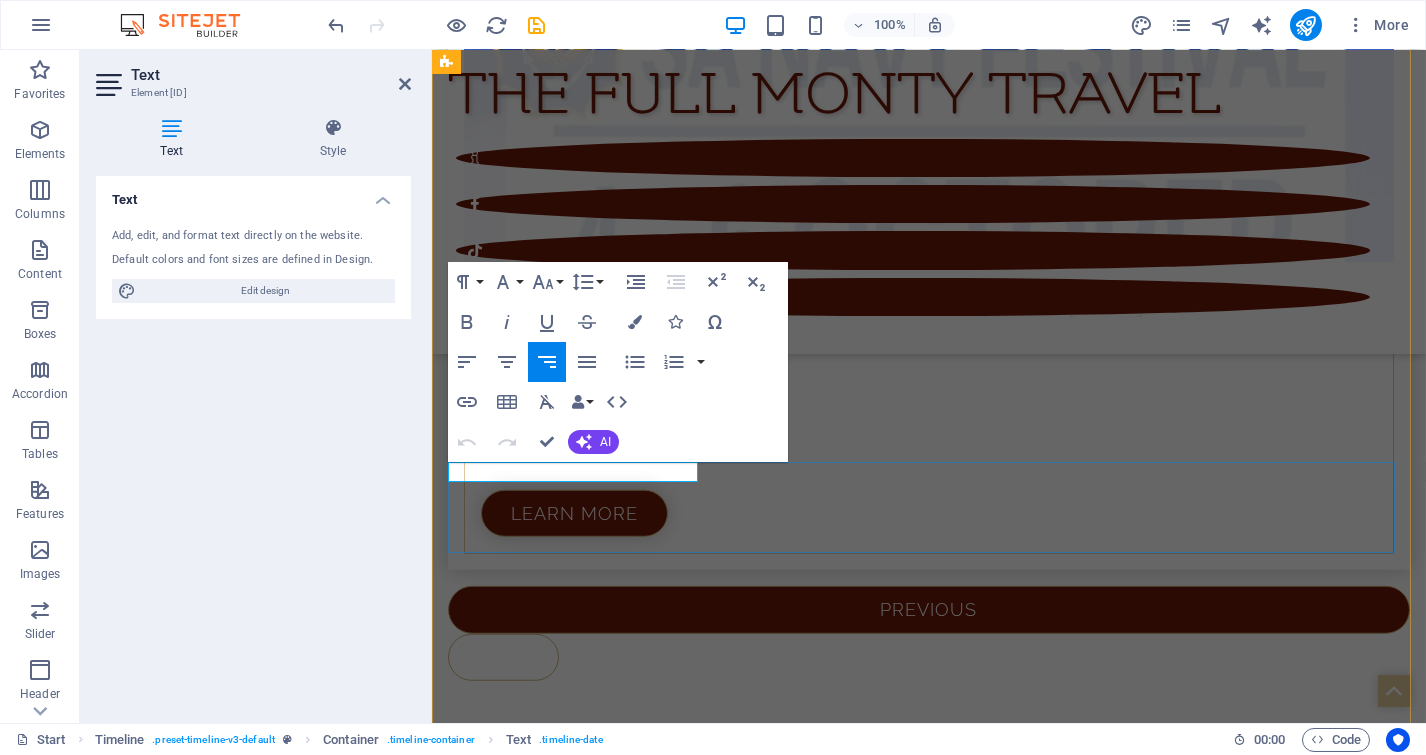 click on "June 2025" 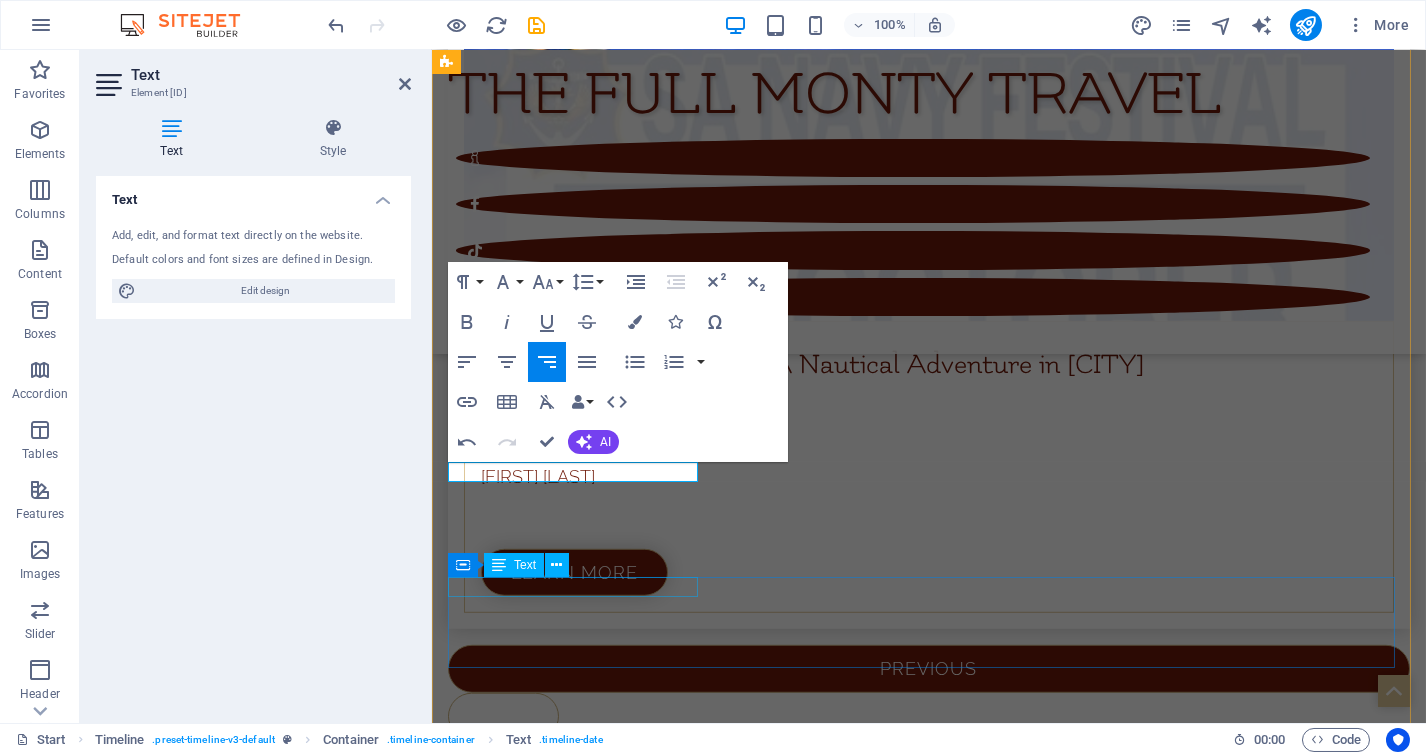 click on "[DD]  [MONTH] [YYYY]" at bounding box center [908, 5916] 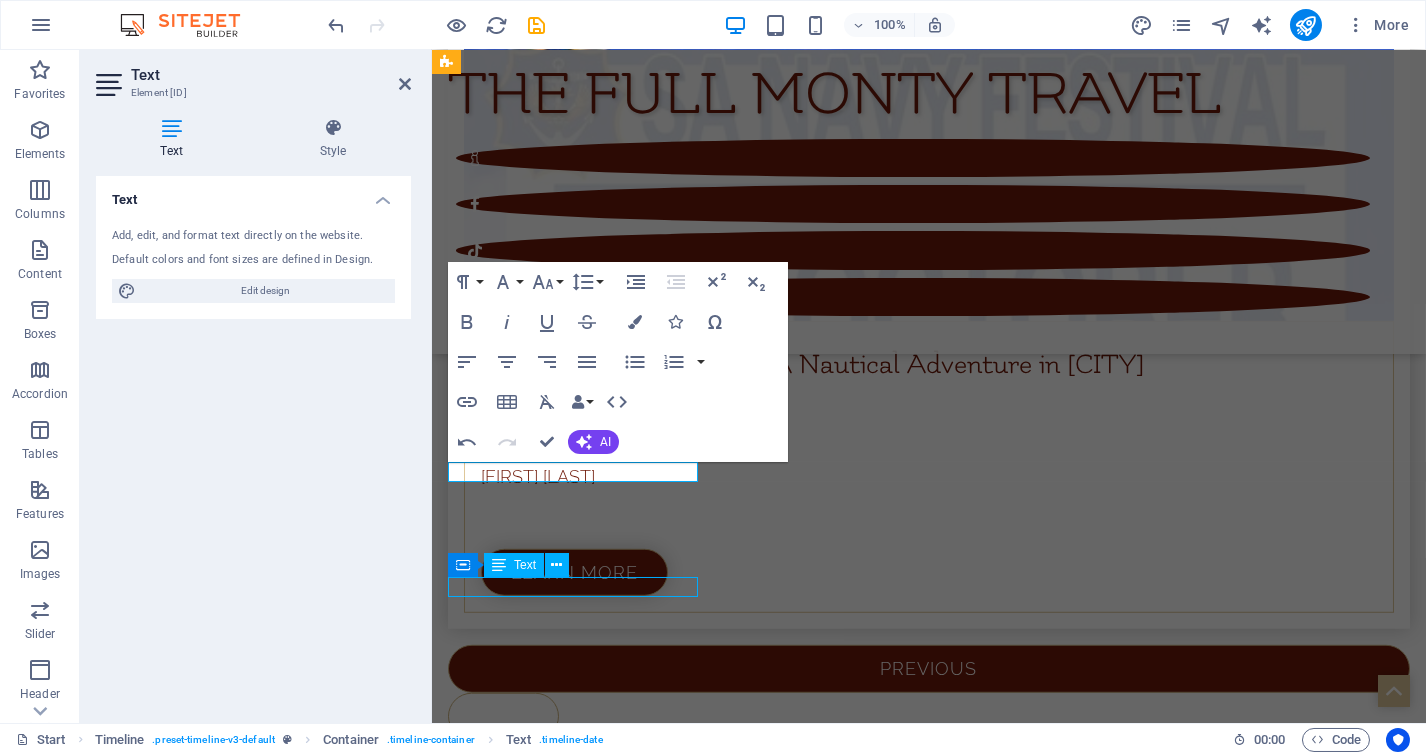click on "[DD]  [MONTH] [YYYY]" at bounding box center [908, 5916] 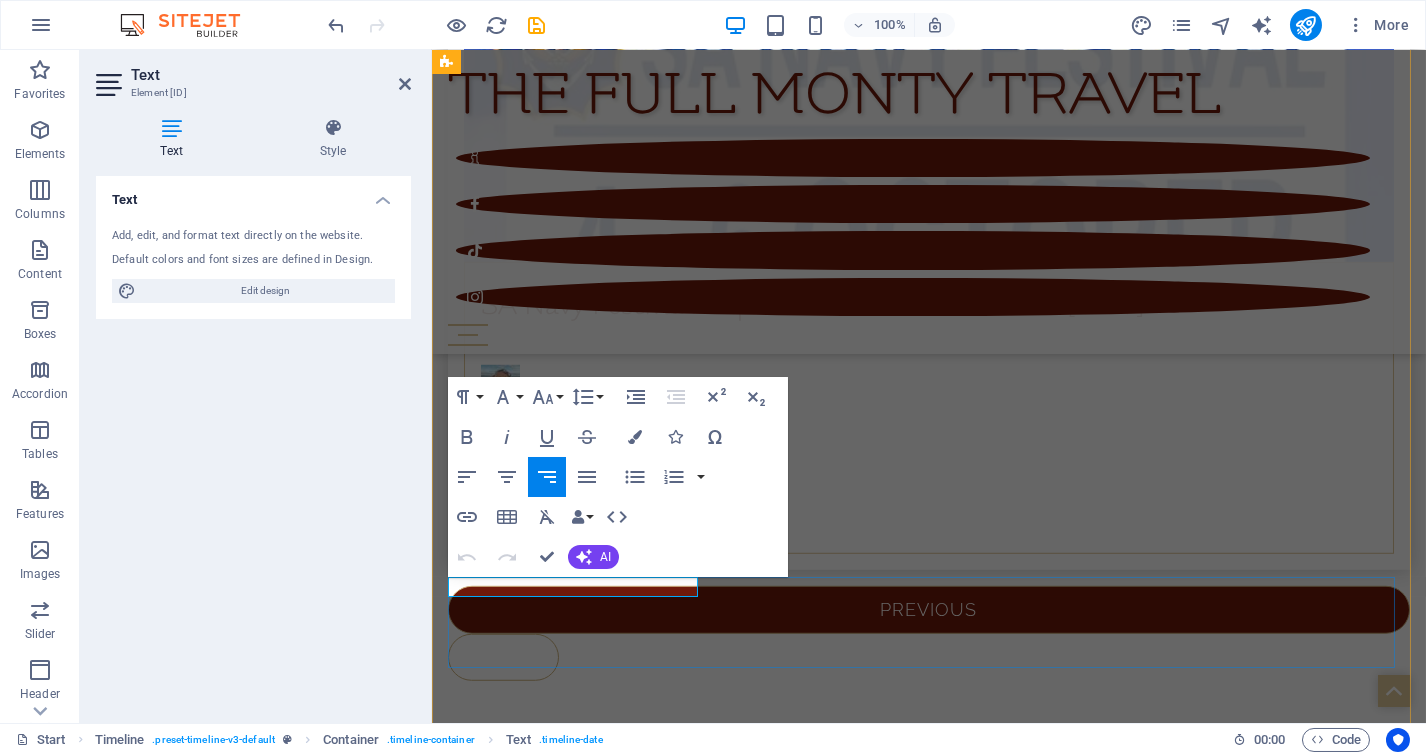 click on "July 2025" 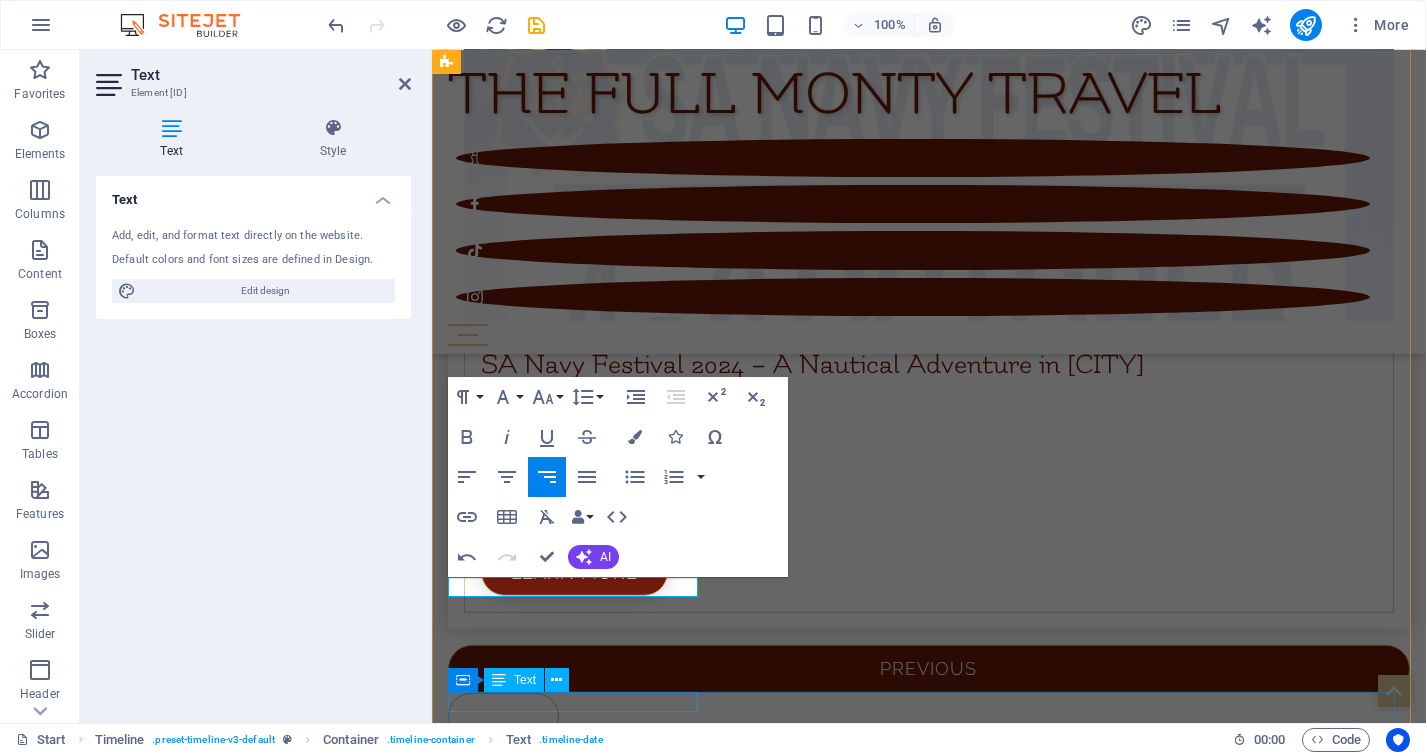 click on "[DD]  [MONTH]  [YYYY]" at bounding box center [908, 6050] 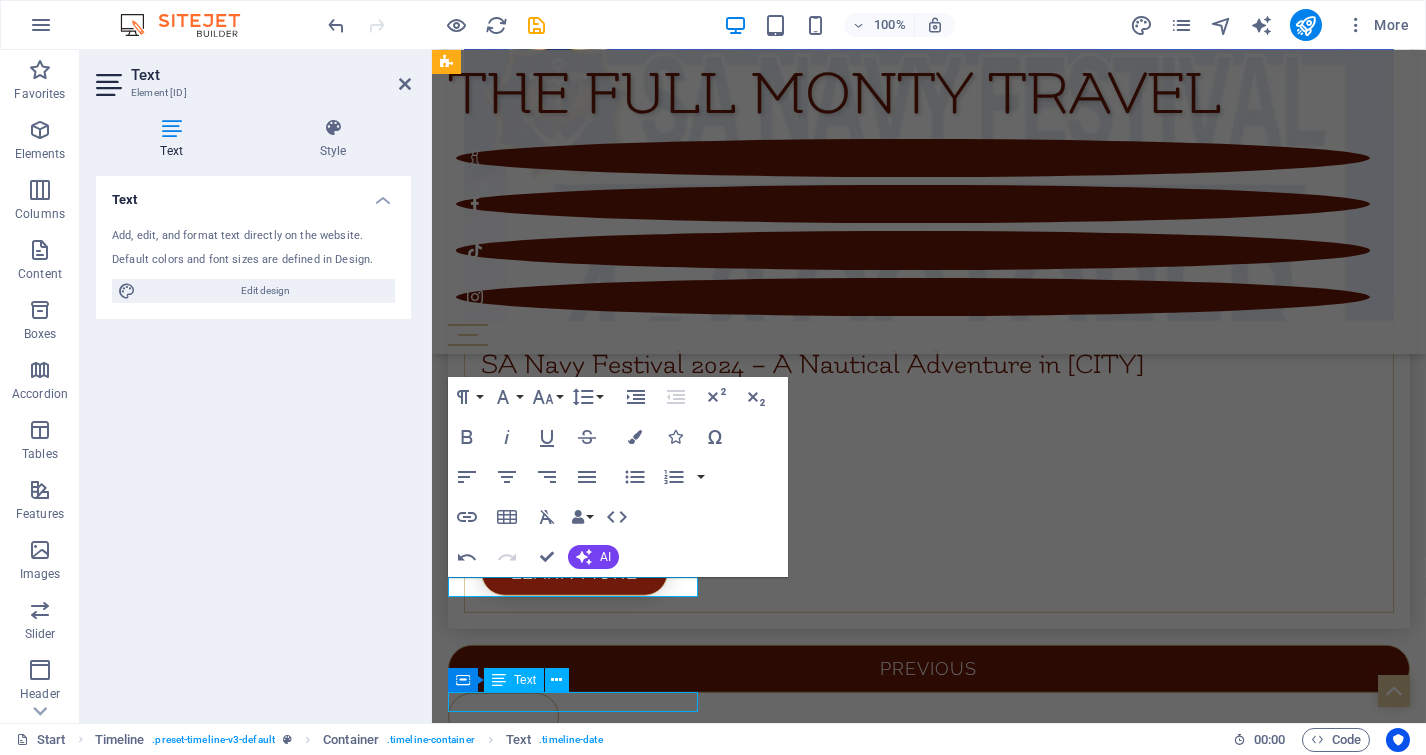 click on "[DD]  [MONTH]  [YYYY]" at bounding box center (908, 6050) 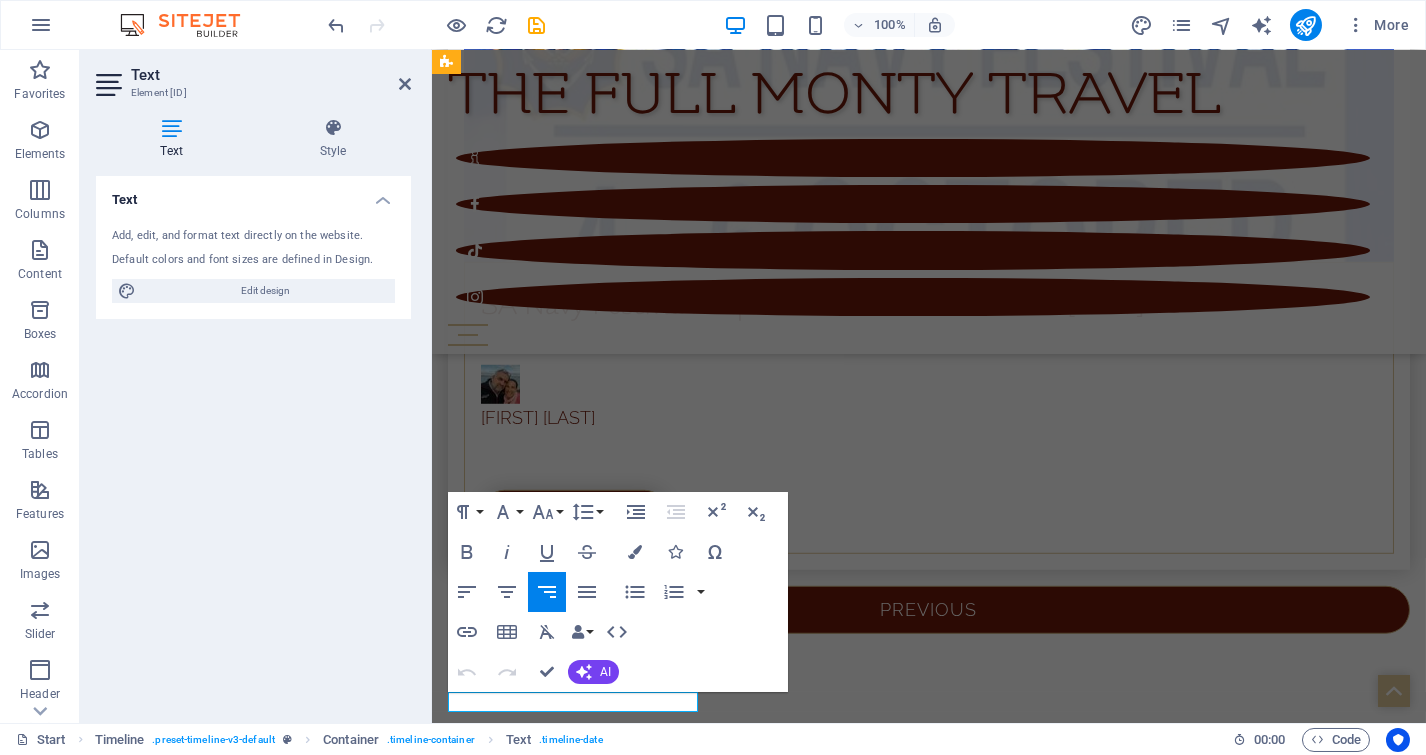 click on "[MONTH]  [YYYY]" 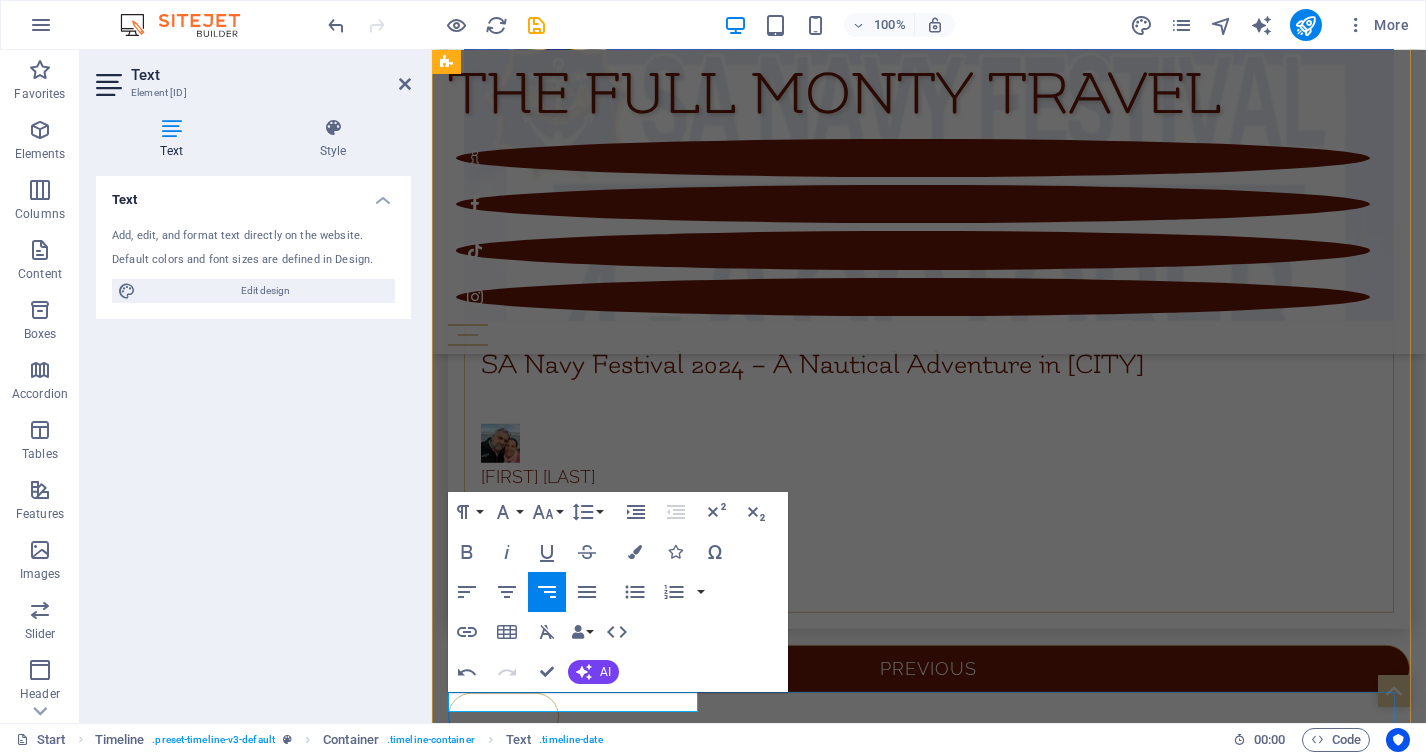 scroll, scrollTop: 9862, scrollLeft: 0, axis: vertical 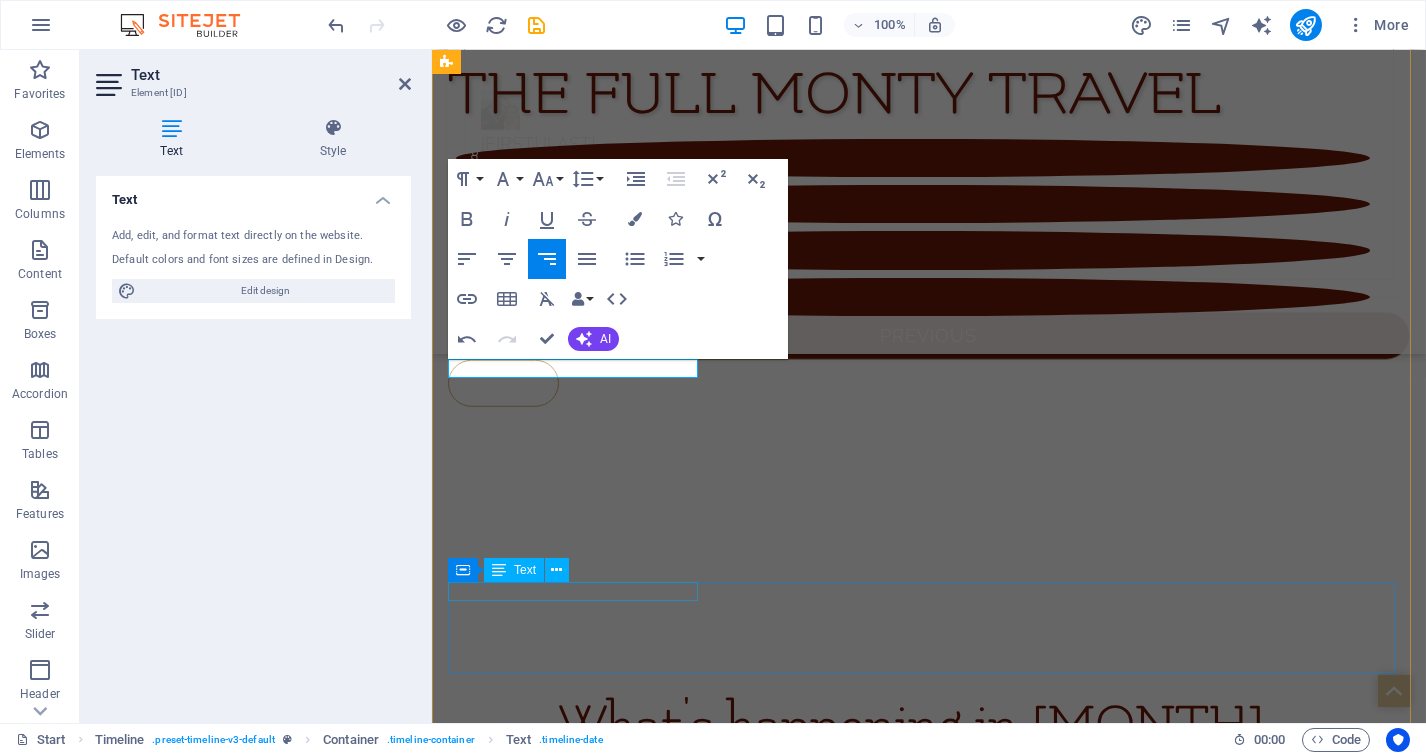 click on "[DD] [MONTH] [YYYY]" at bounding box center [908, 5959] 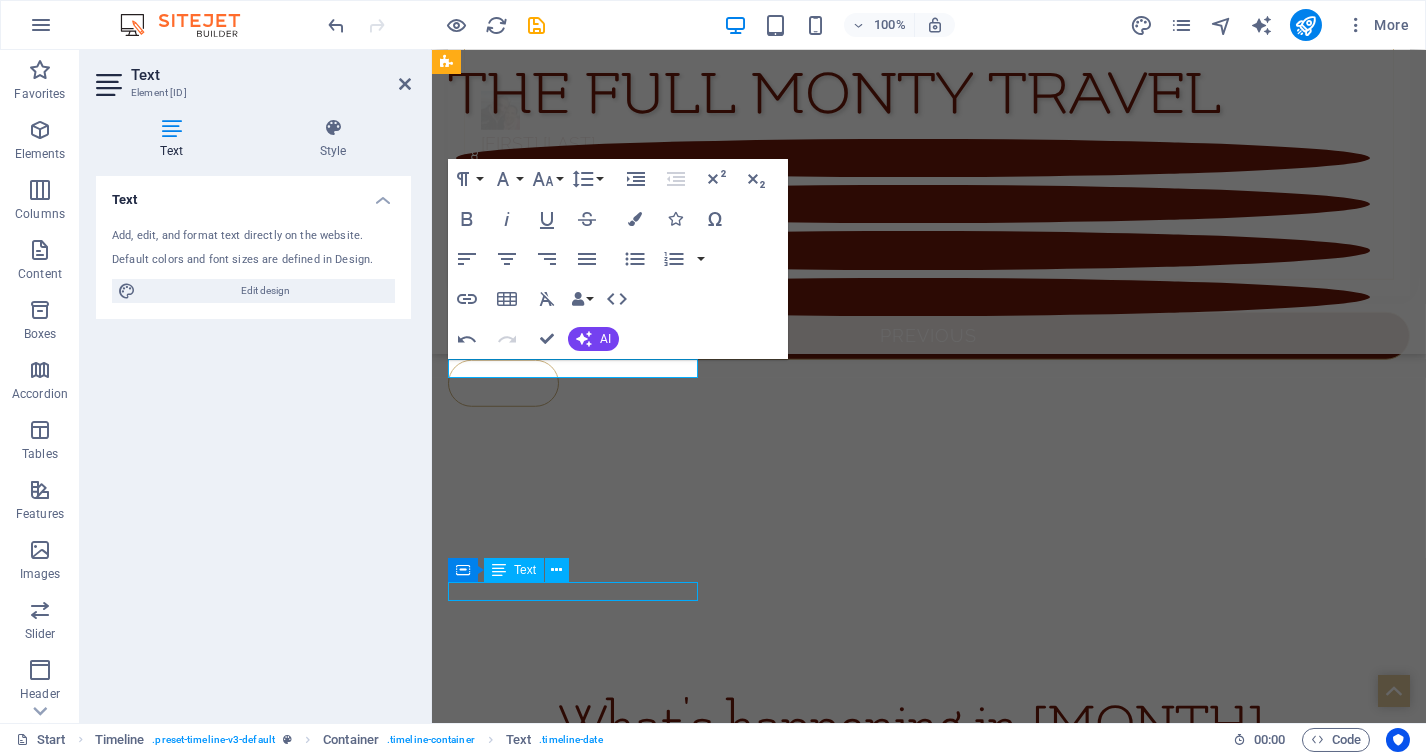 click on "[DD] [MONTH] [YYYY]" at bounding box center (908, 5959) 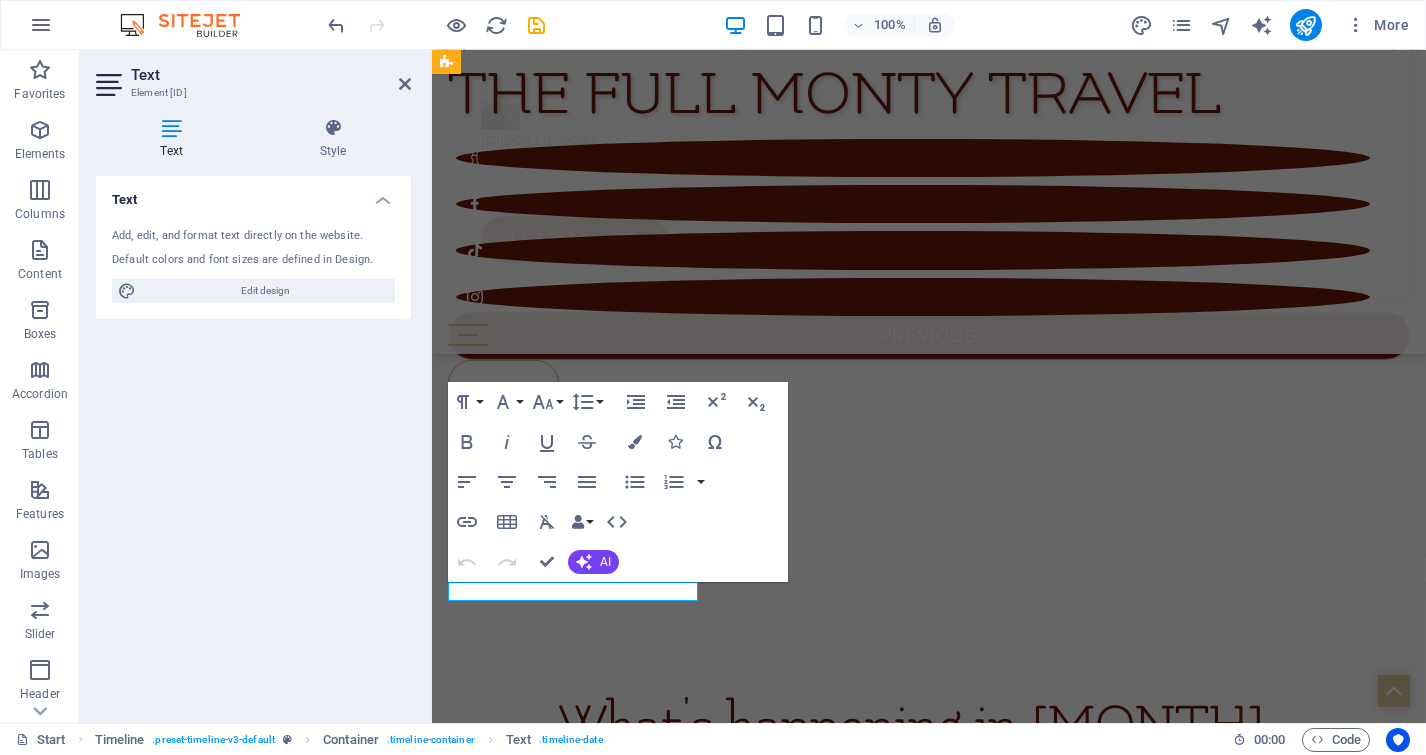click on "[DD] [MONTH] [YYYY]" at bounding box center [908, 5959] 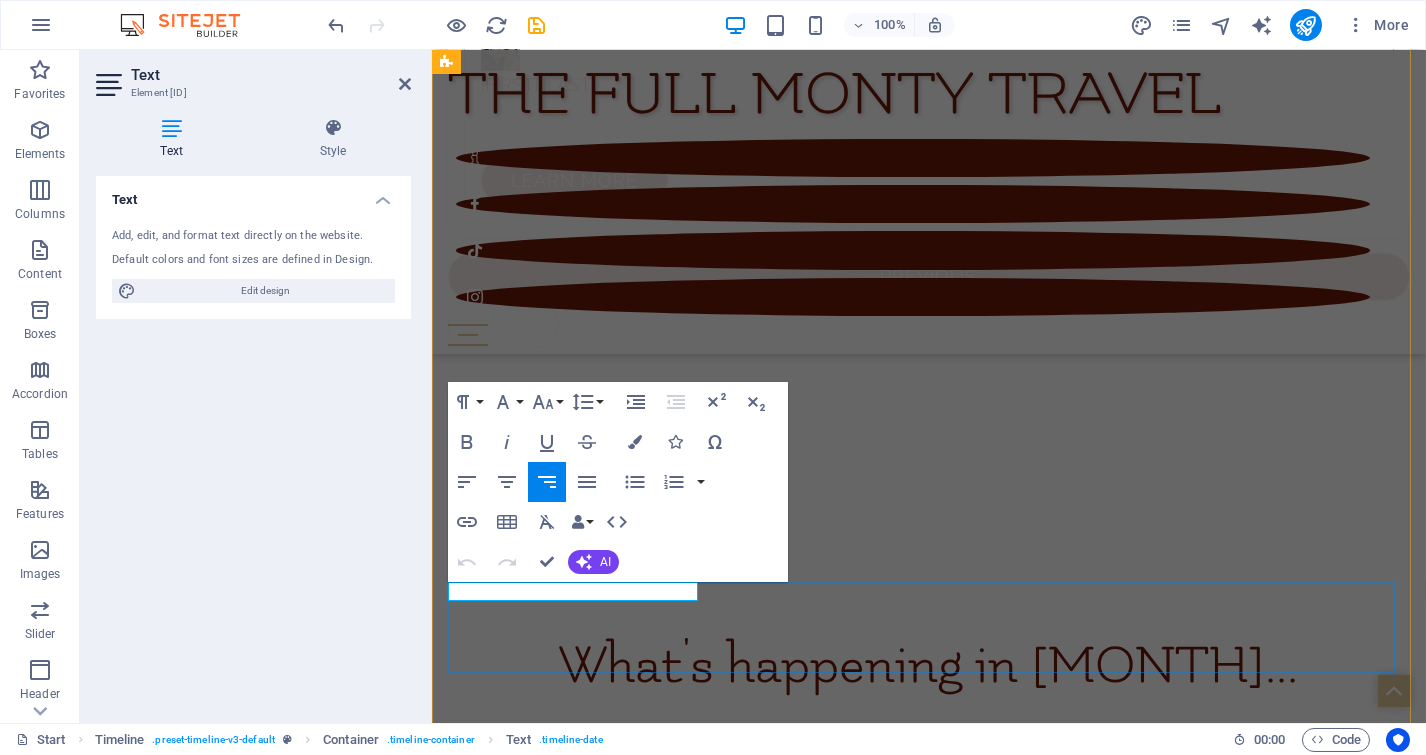 click on "July 2025" 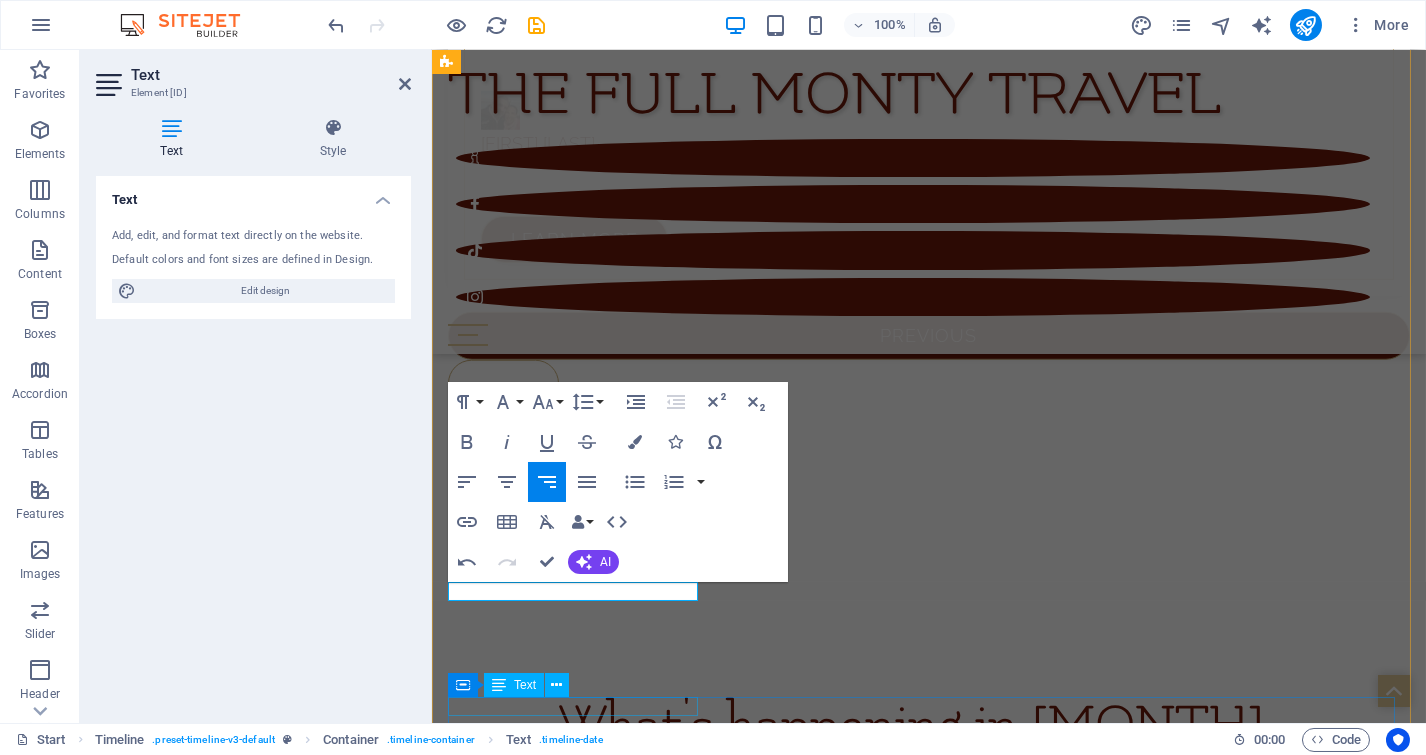 click on "[DD]  [MONTH]  [YYYY]" at bounding box center (908, 6094) 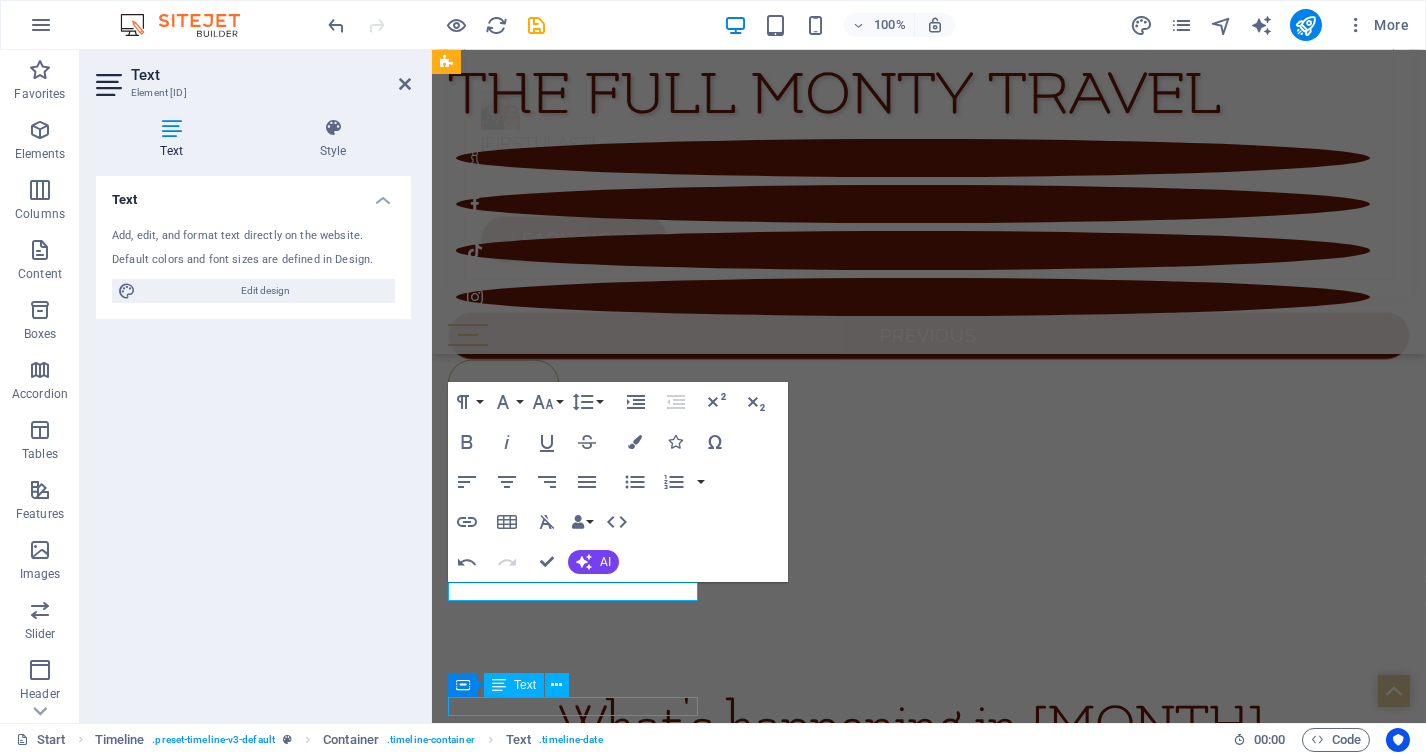 click on "[DD]  [MONTH]  [YYYY]" at bounding box center (908, 6094) 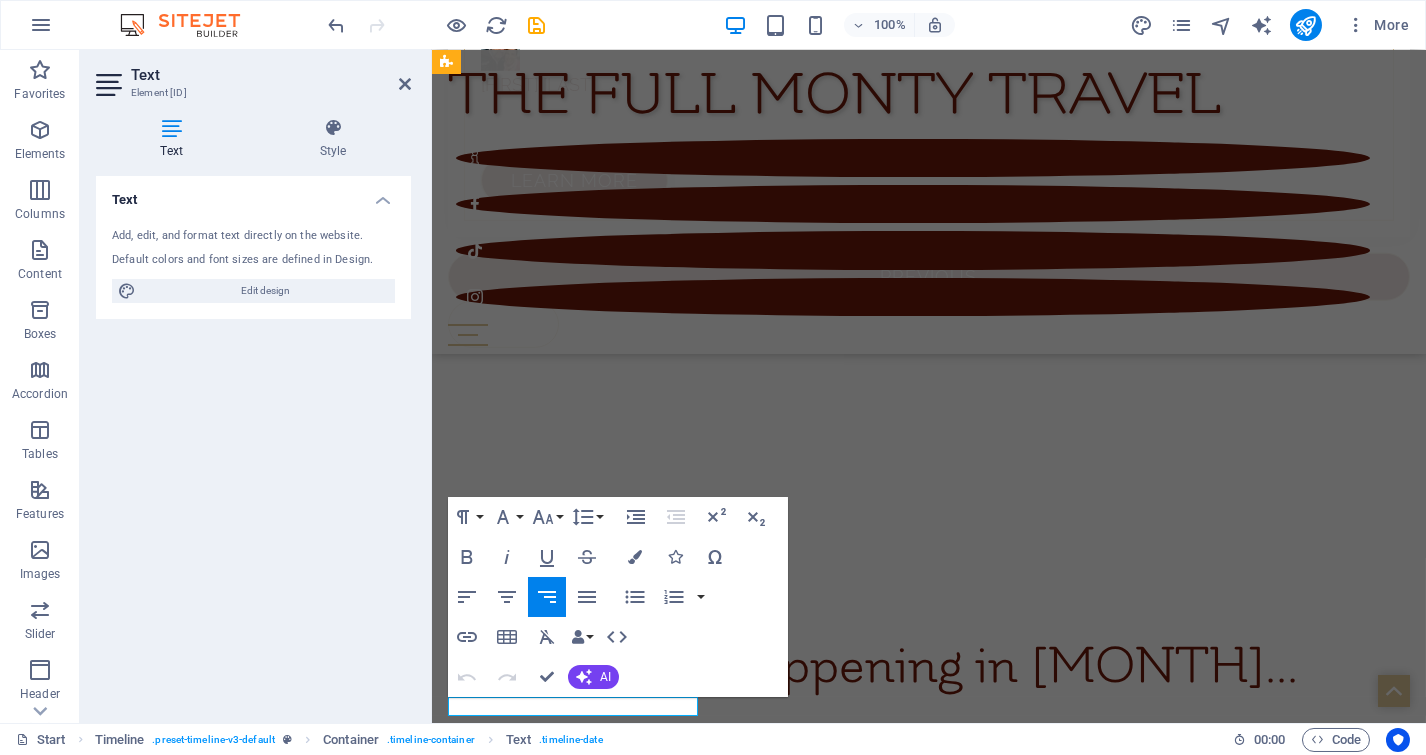 click on "July 2025" 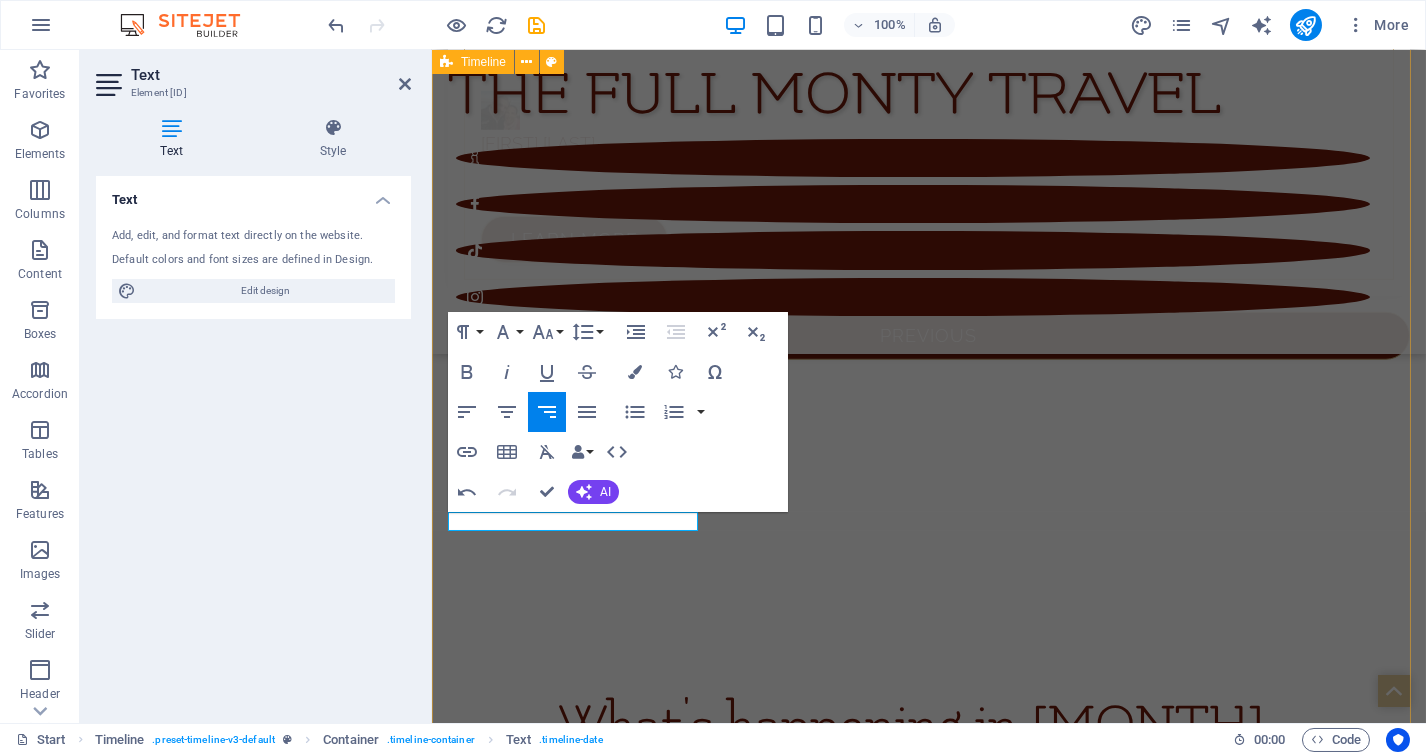 scroll, scrollTop: 10196, scrollLeft: 0, axis: vertical 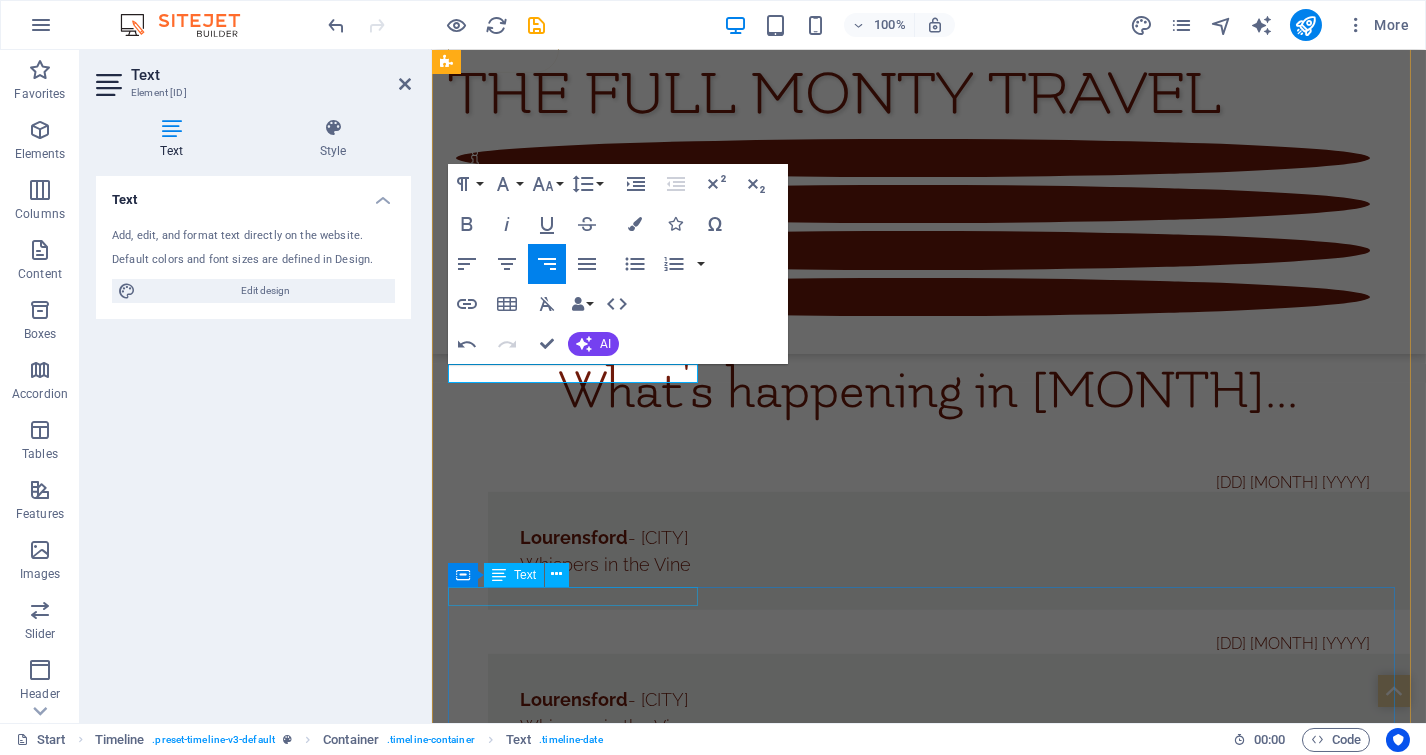 click on "[DD]  [MONTH]  [YYYY]" at bounding box center [908, 6002] 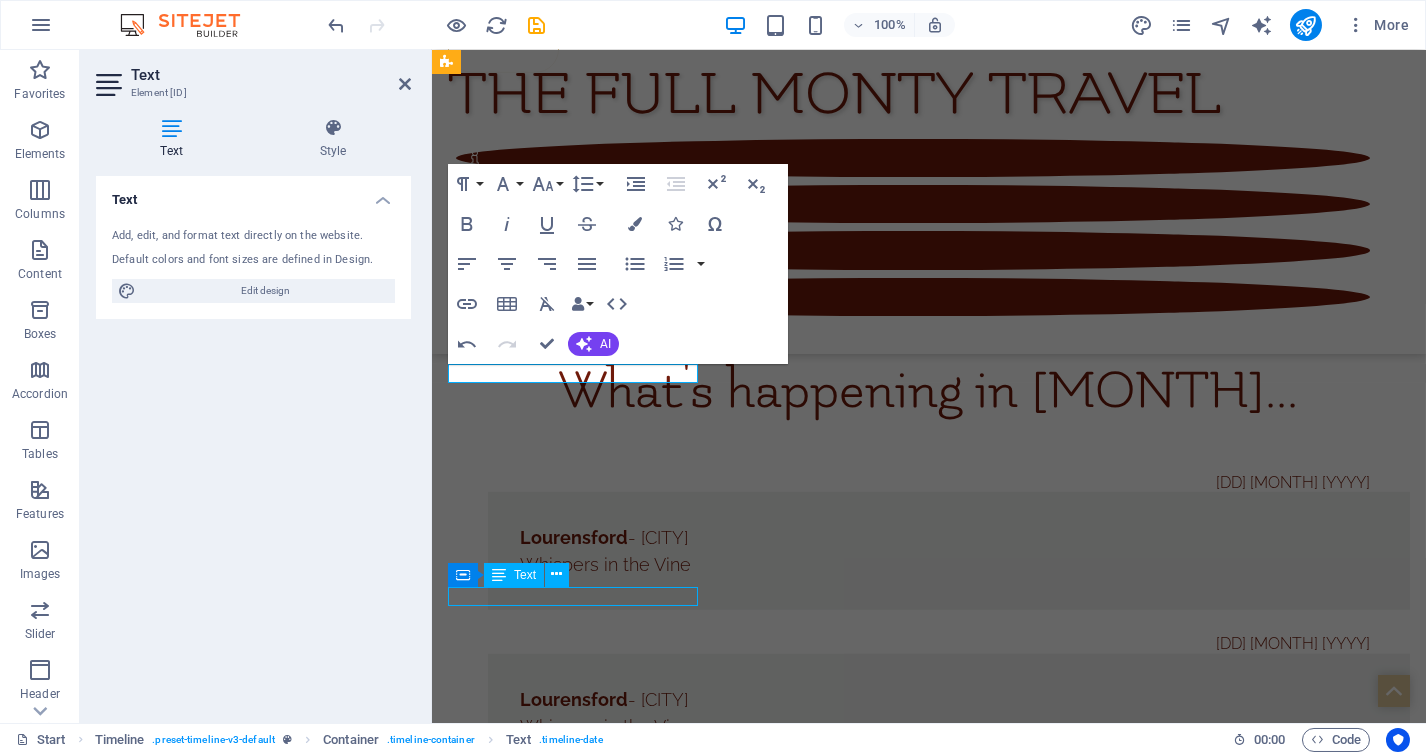 click on "[DD]  [MONTH]  [YYYY]" at bounding box center [908, 6002] 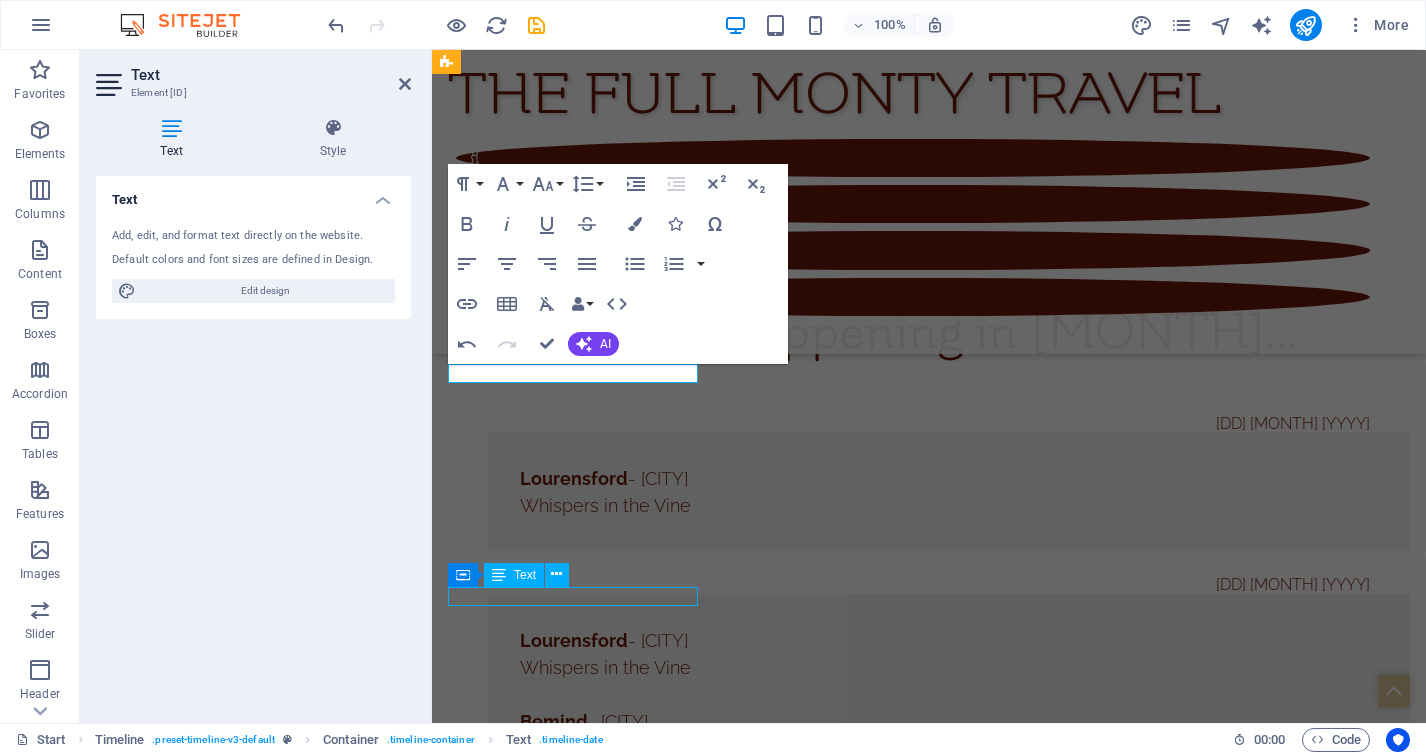 click on "[DD]  [MONTH]  [YYYY]" at bounding box center (908, 5943) 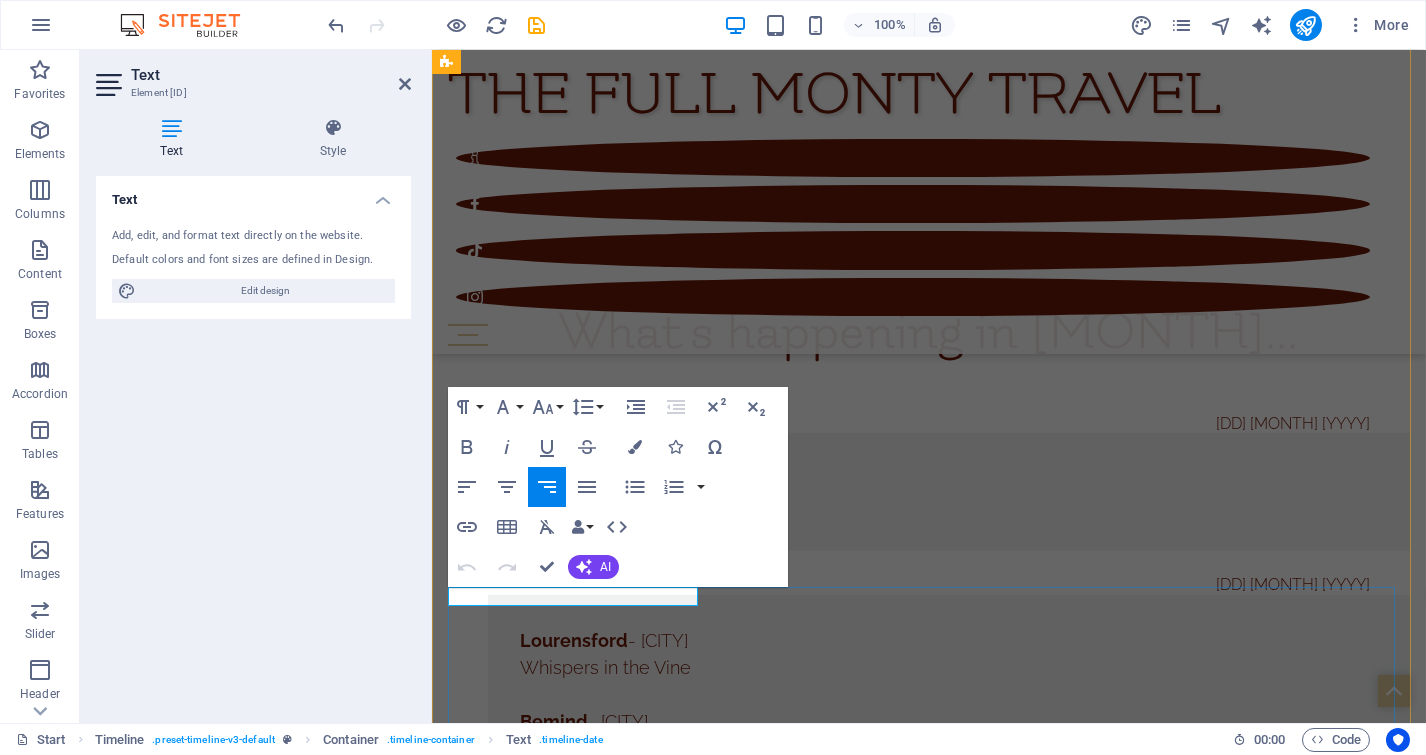 click on "July 2025" 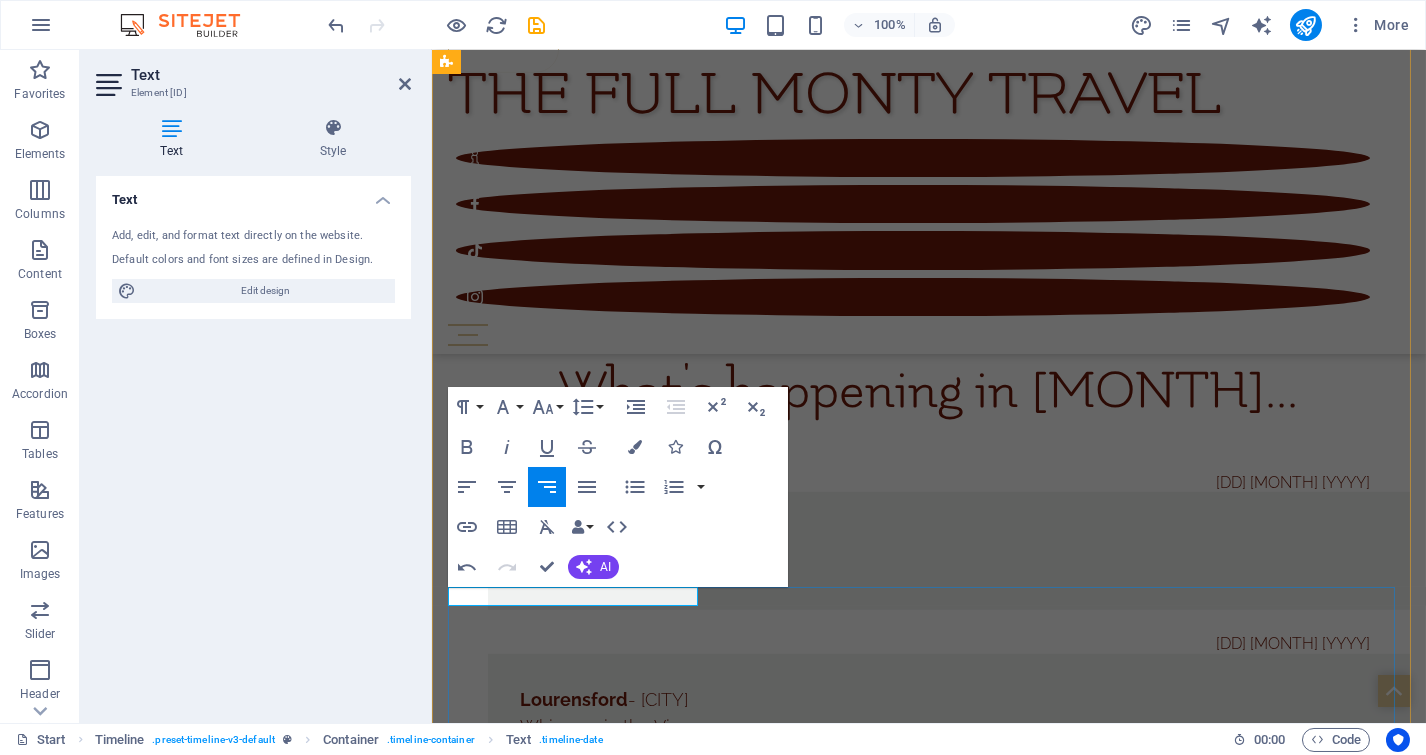 scroll, scrollTop: 10529, scrollLeft: 0, axis: vertical 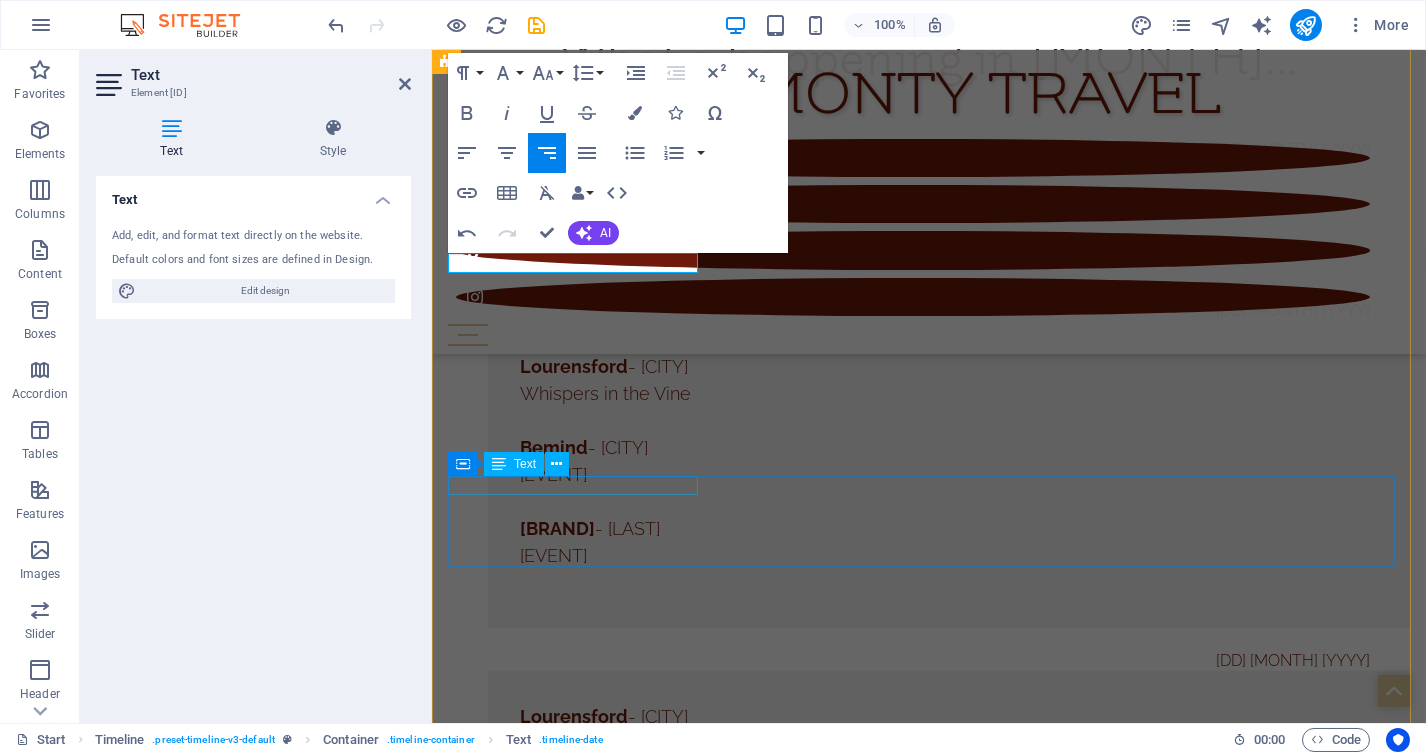click on "[DATE]" at bounding box center [908, 5911] 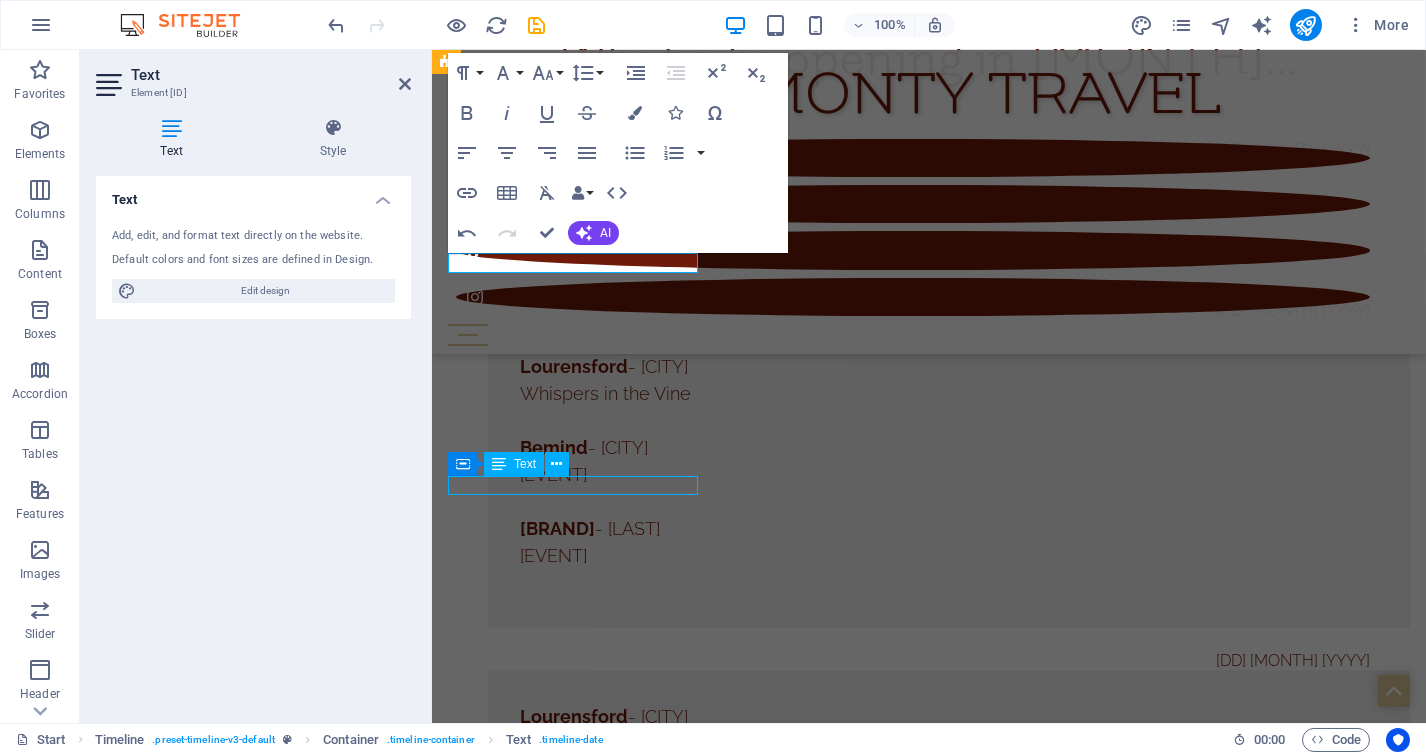 click on "[DATE]" at bounding box center [908, 5911] 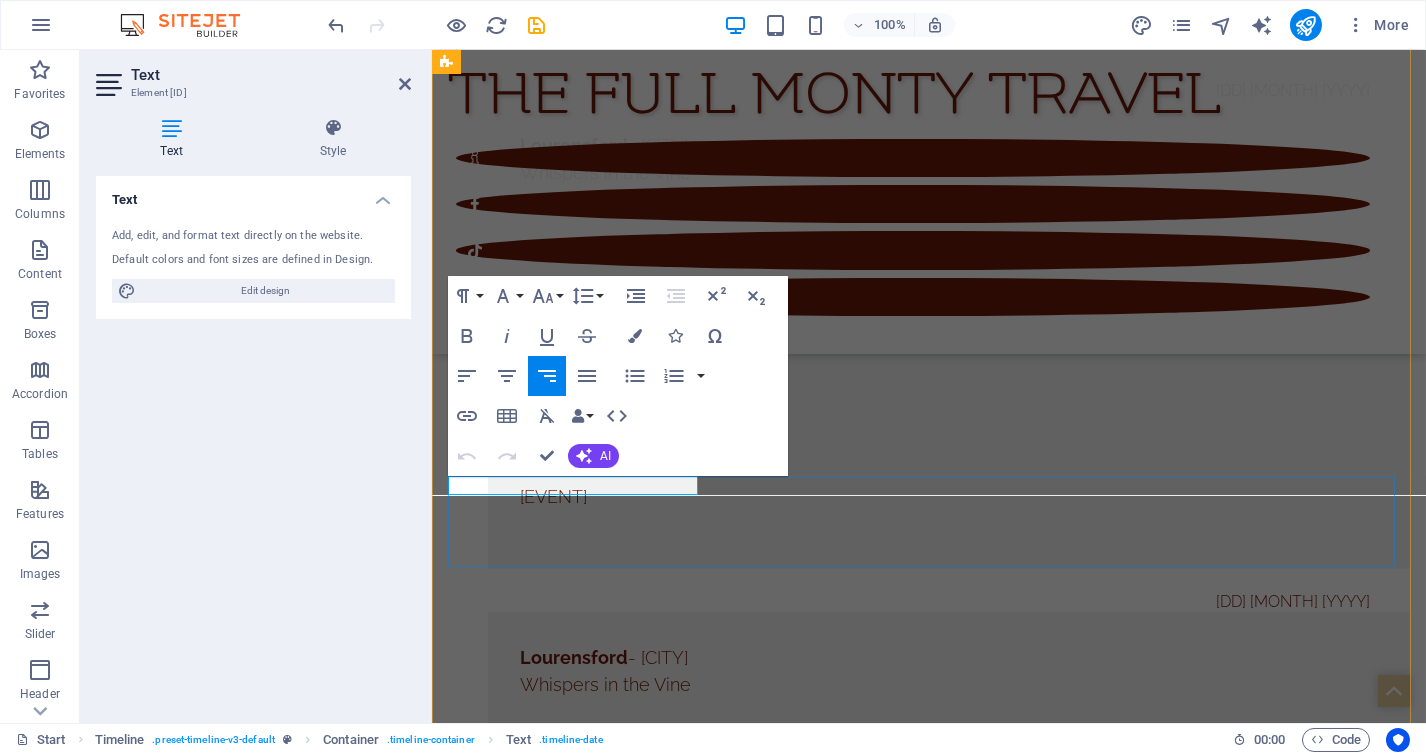 click on "July 2025" 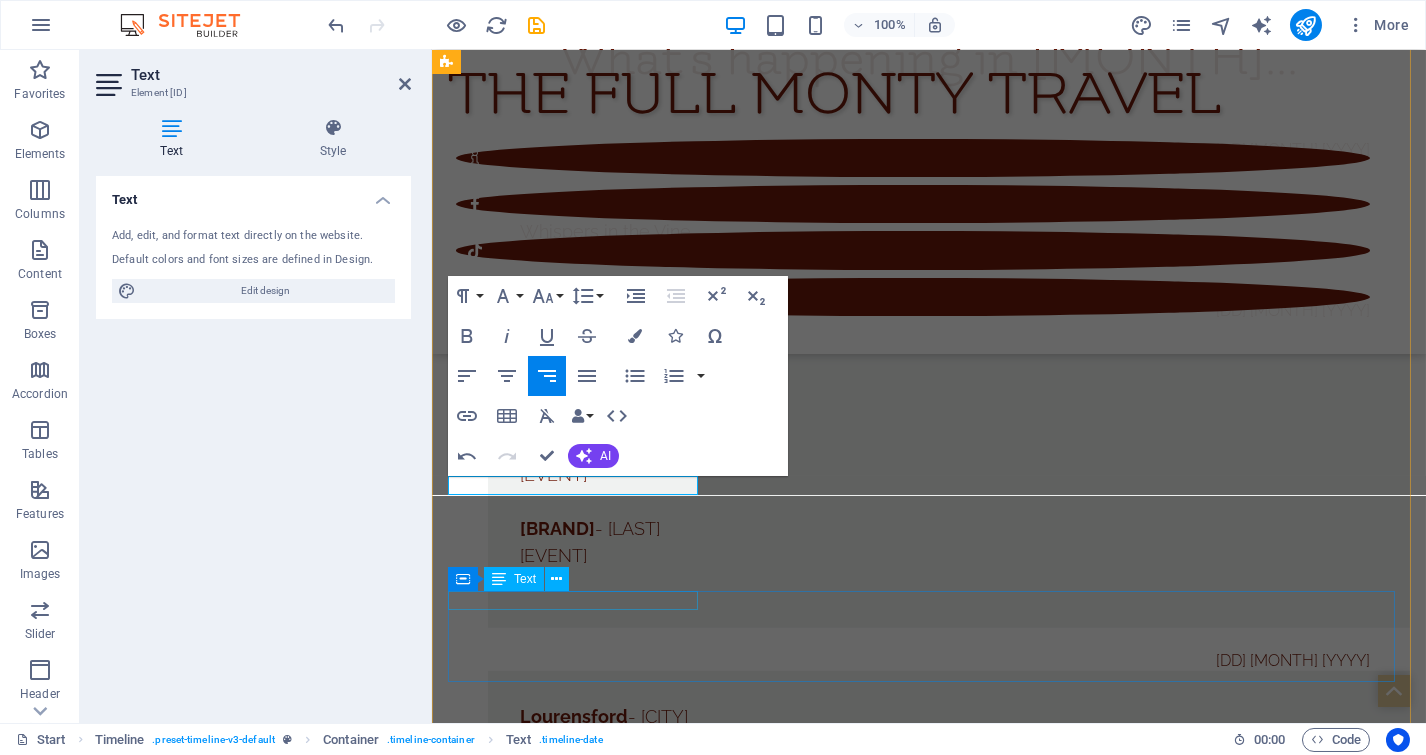 click on "[DD]  [MONTH]  [YYYY]" at bounding box center (908, 6045) 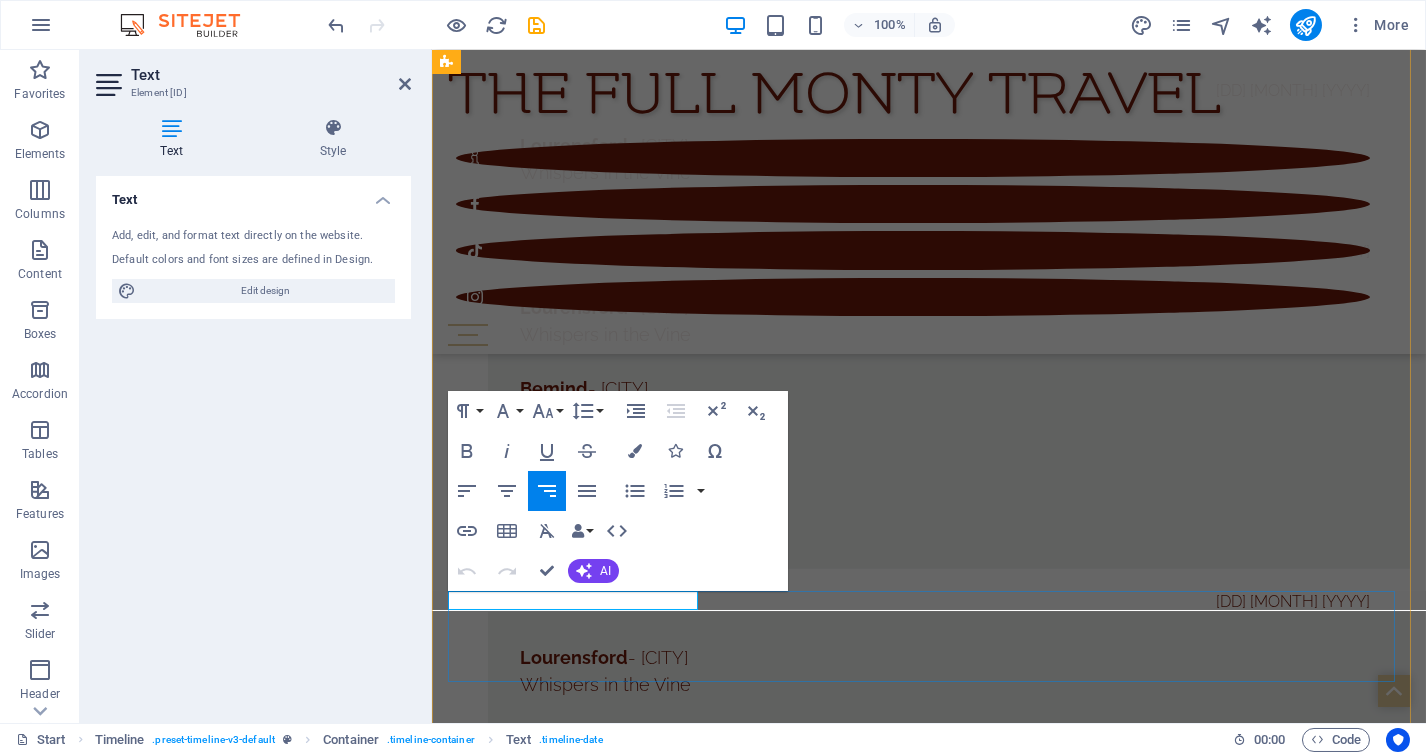 click on "[MONTH]  [YYYY]" 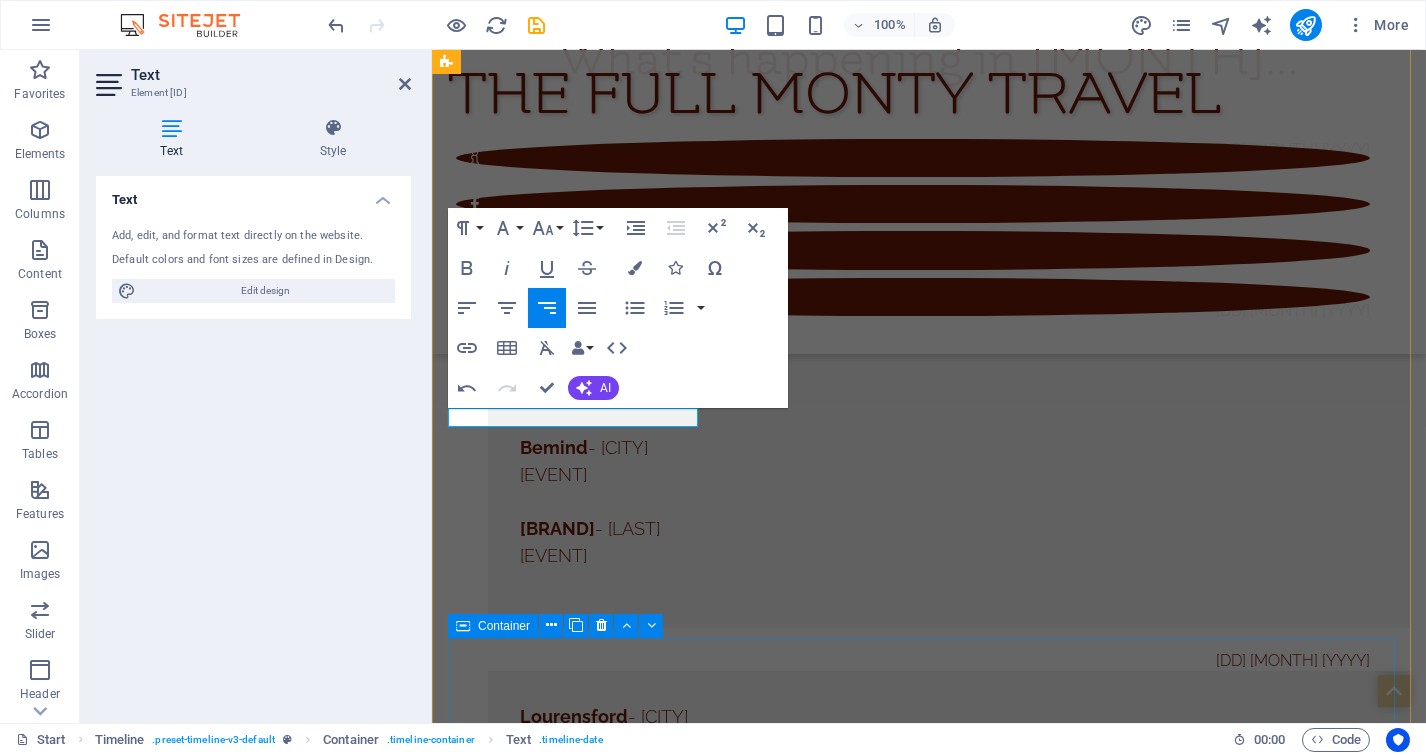 scroll, scrollTop: 10862, scrollLeft: 0, axis: vertical 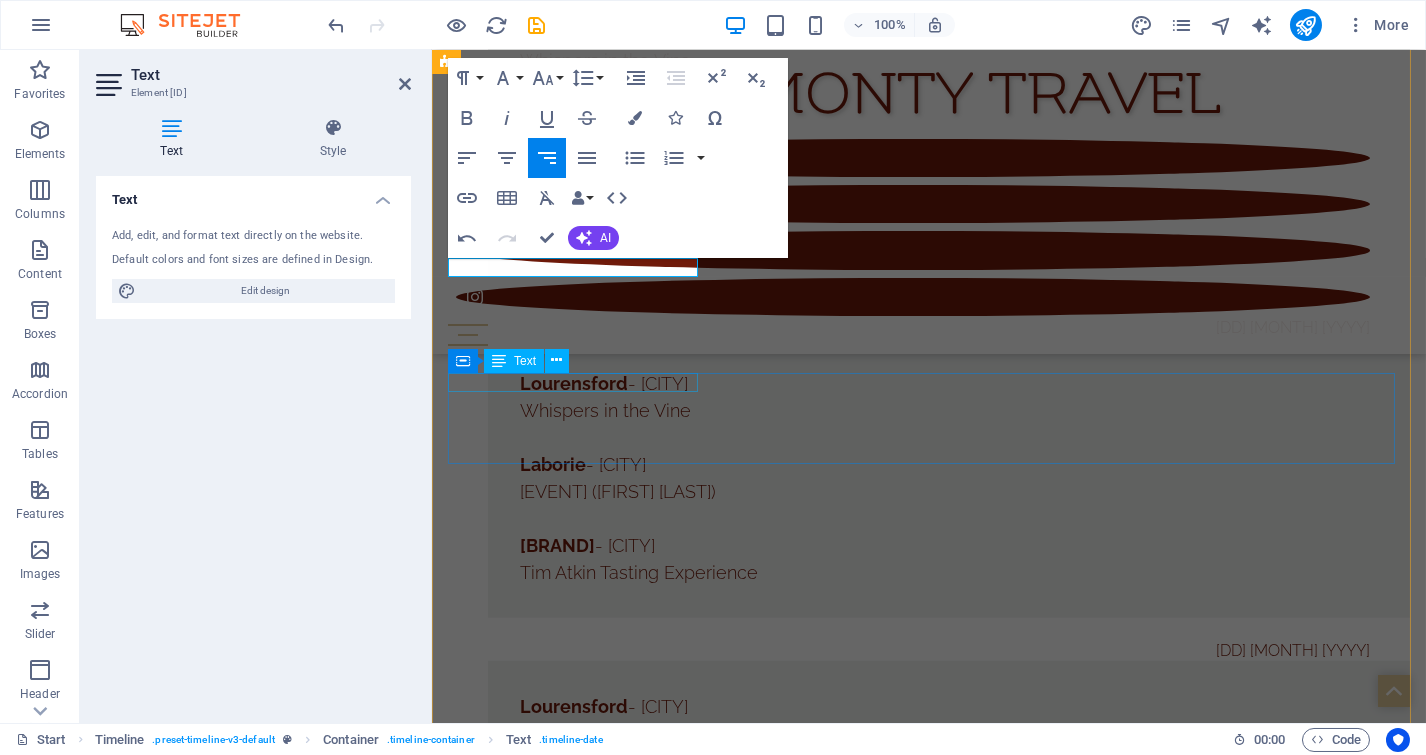 click on "[DD]  [MONTH] [YYYY]" at bounding box center (908, 5846) 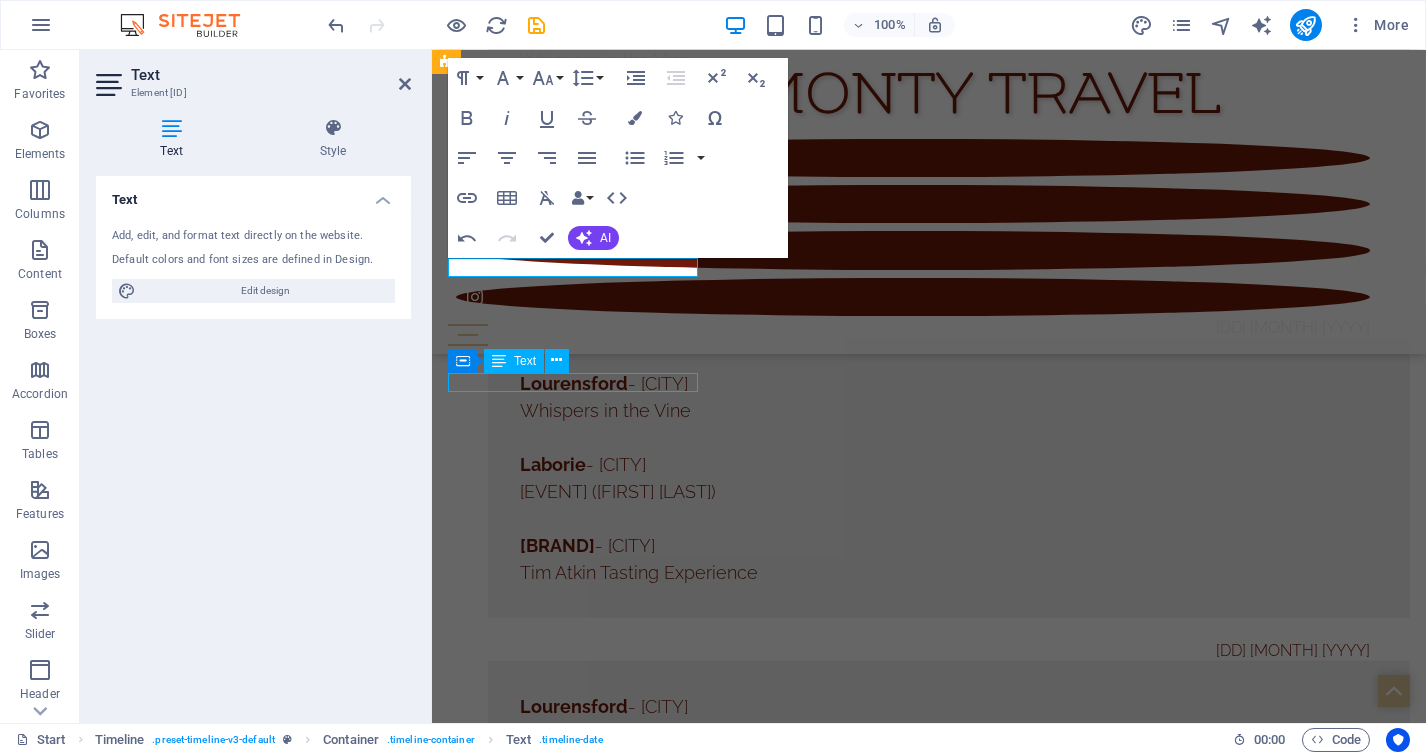 click on "[DD]  [MONTH] [YYYY]" at bounding box center [908, 5846] 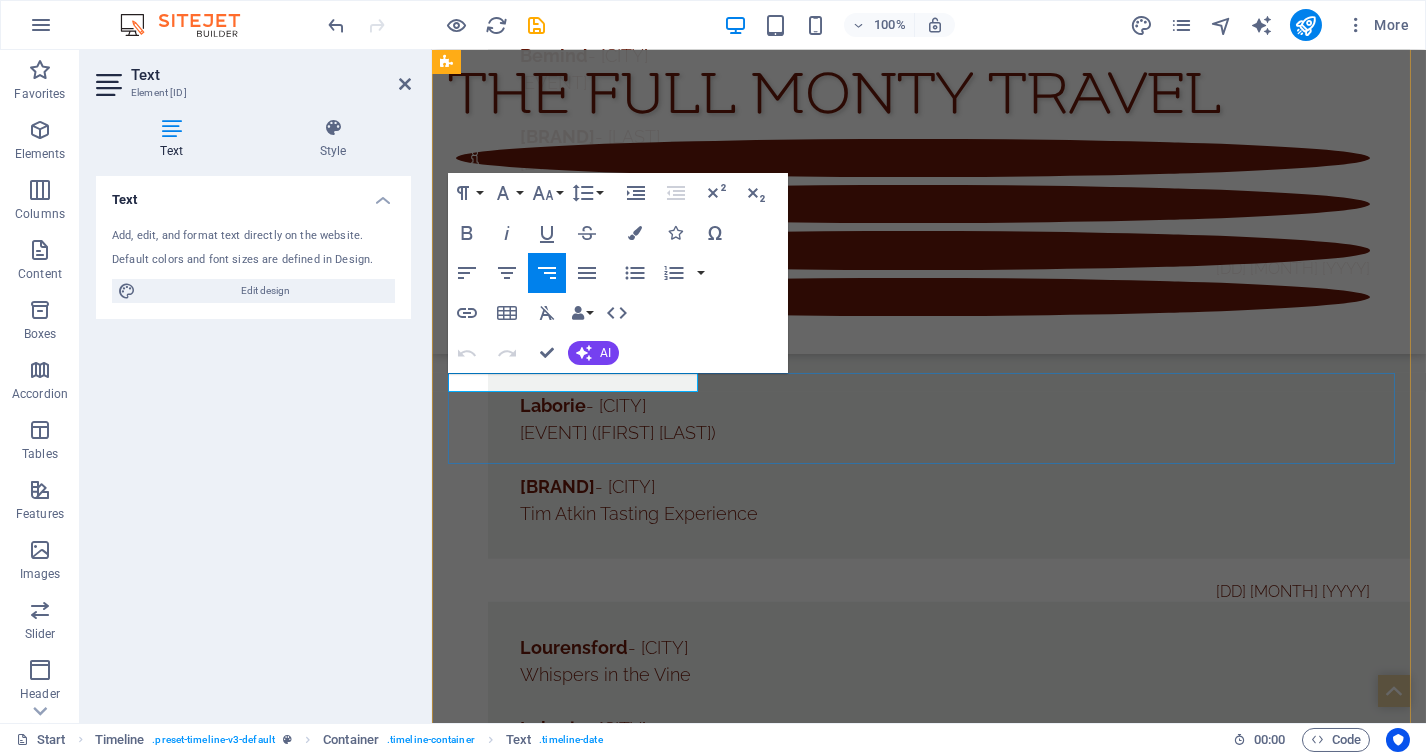 click on "July 2025" 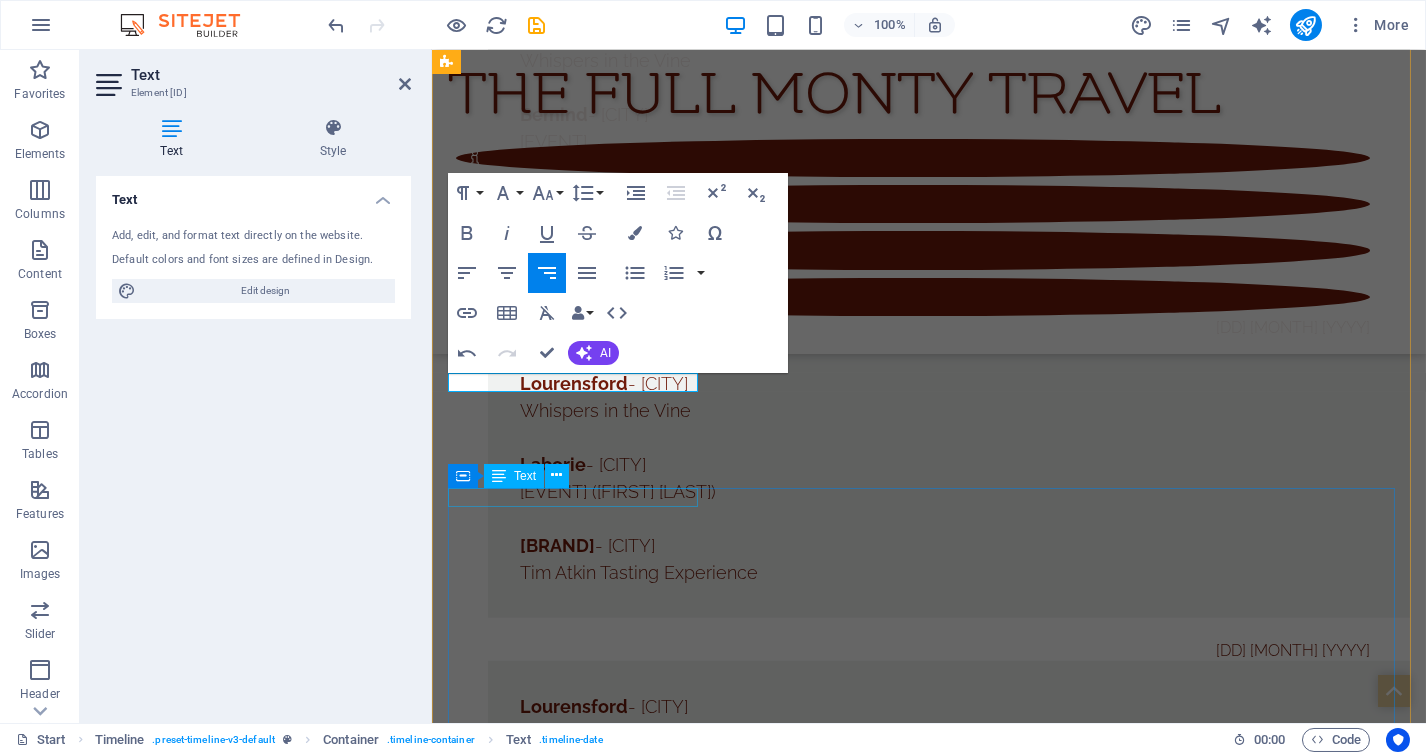 click on "[DD]  [MONTH] [YYYY]" at bounding box center (908, 5981) 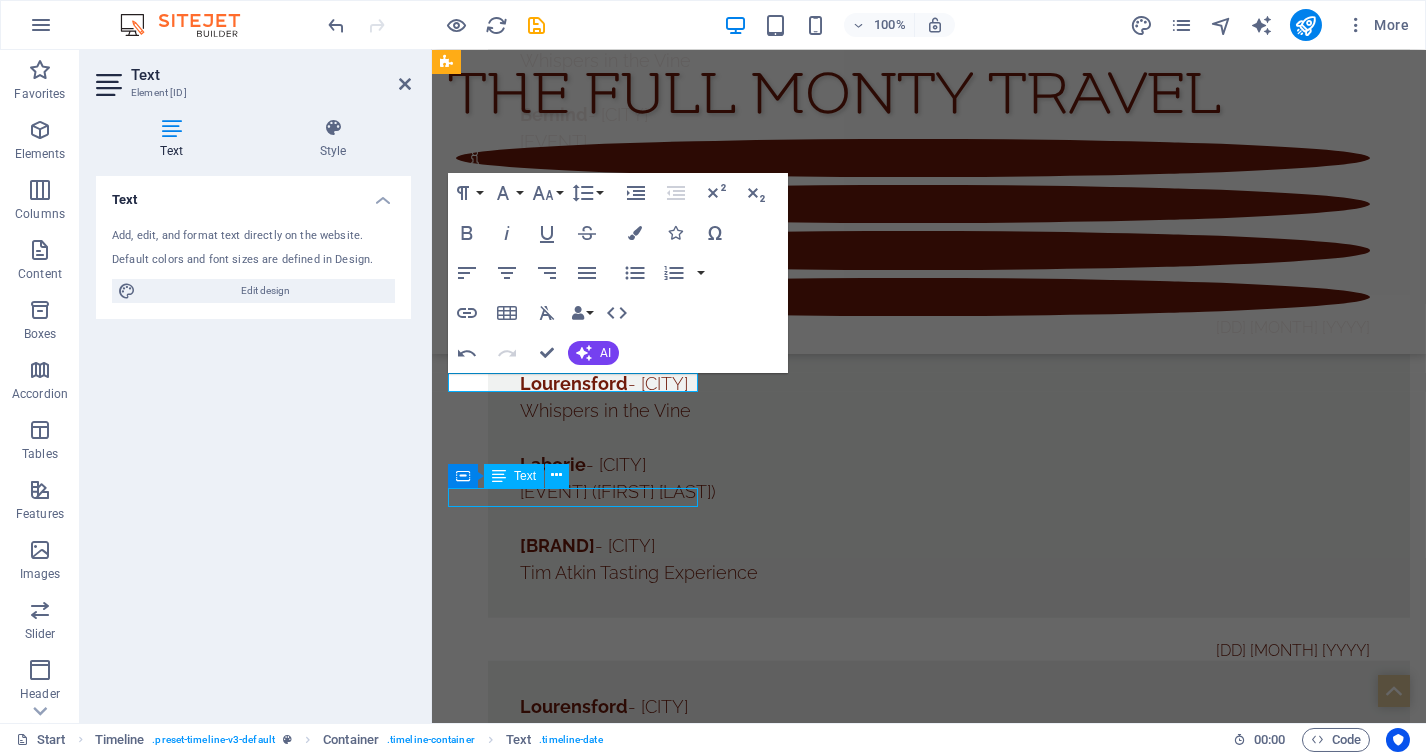 click on "[DD]  [MONTH] [YYYY]" at bounding box center [908, 5981] 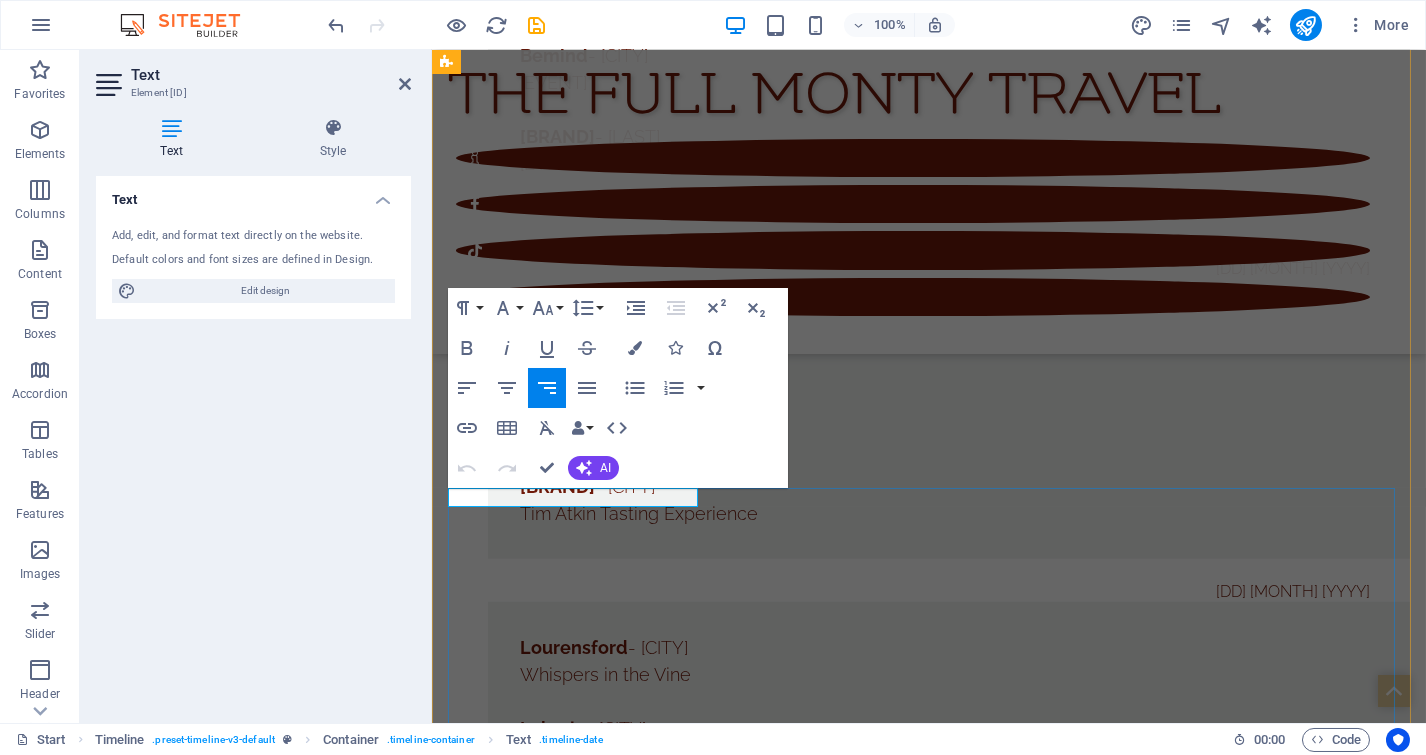 click on "July 2025" 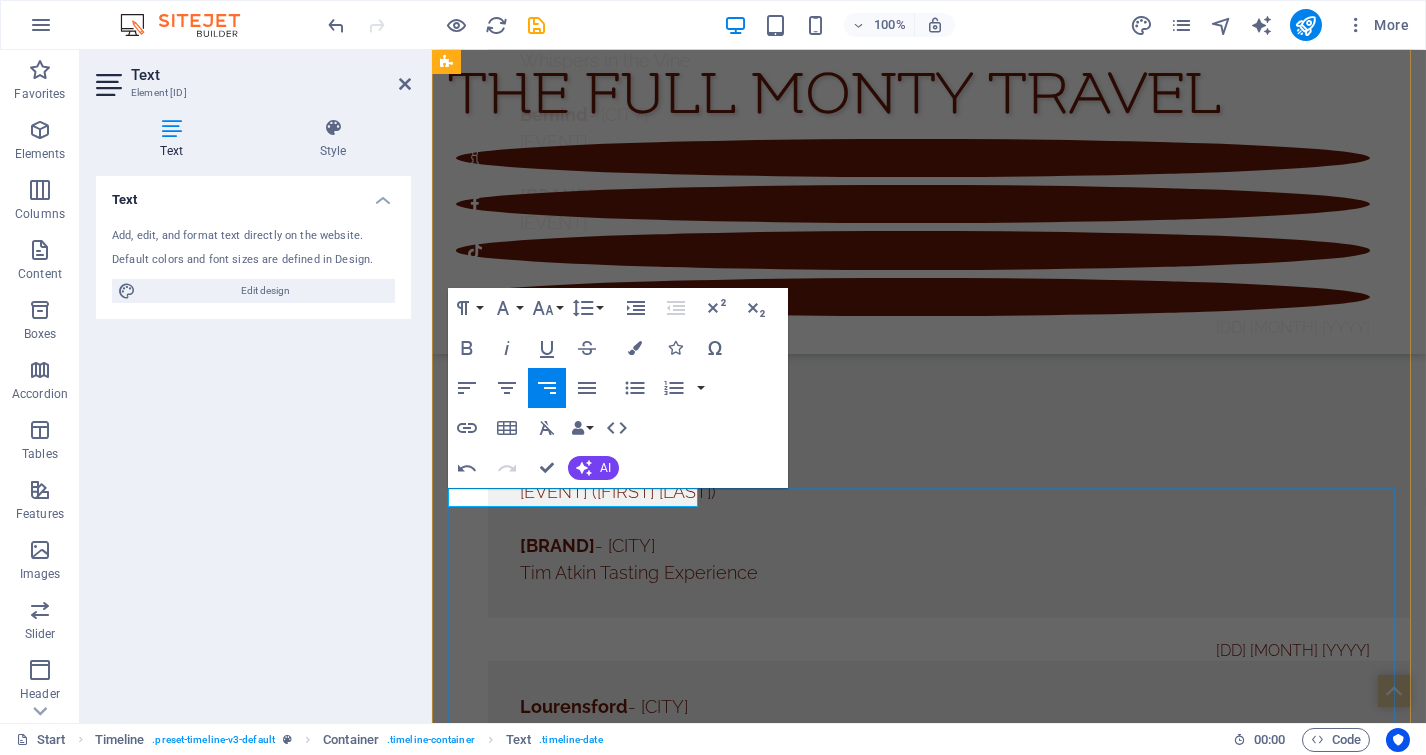 scroll, scrollTop: 11196, scrollLeft: 0, axis: vertical 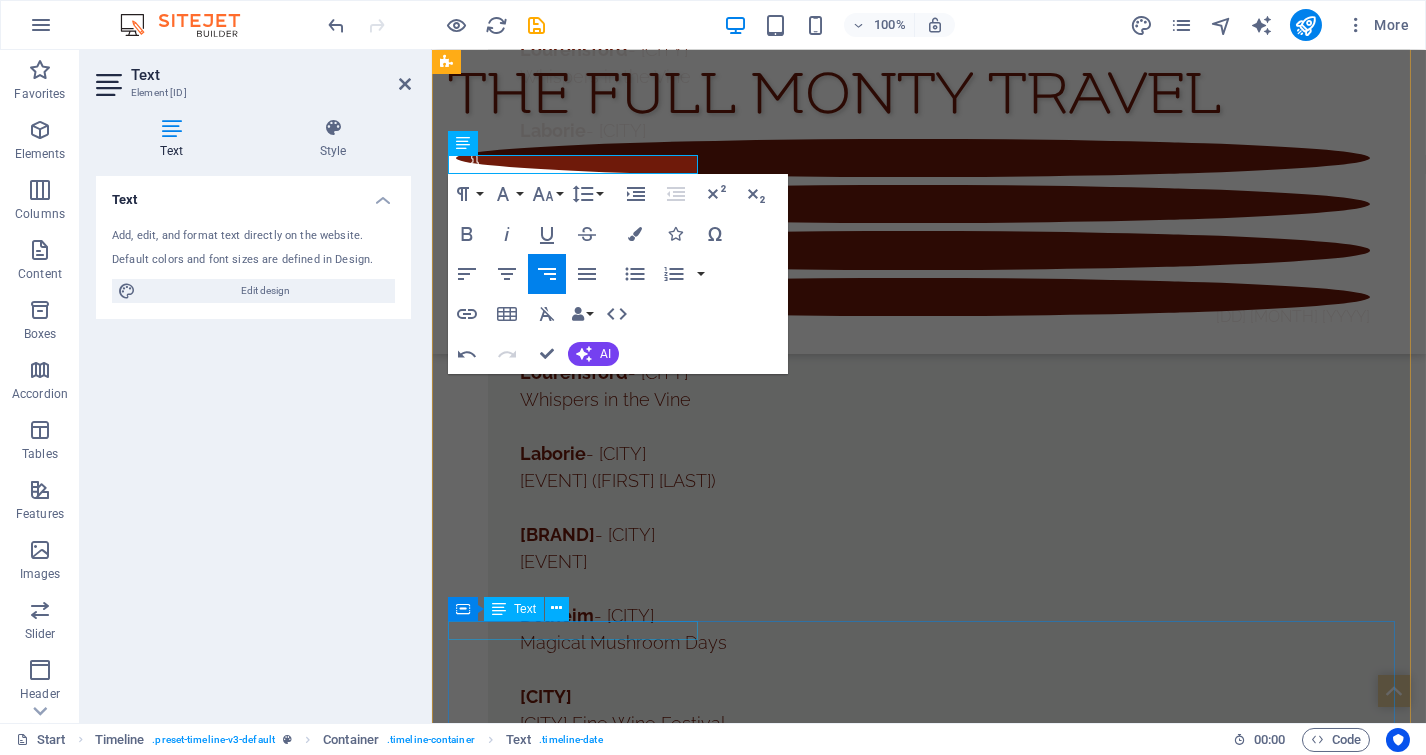click on "[DATE]" at bounding box center [908, 6105] 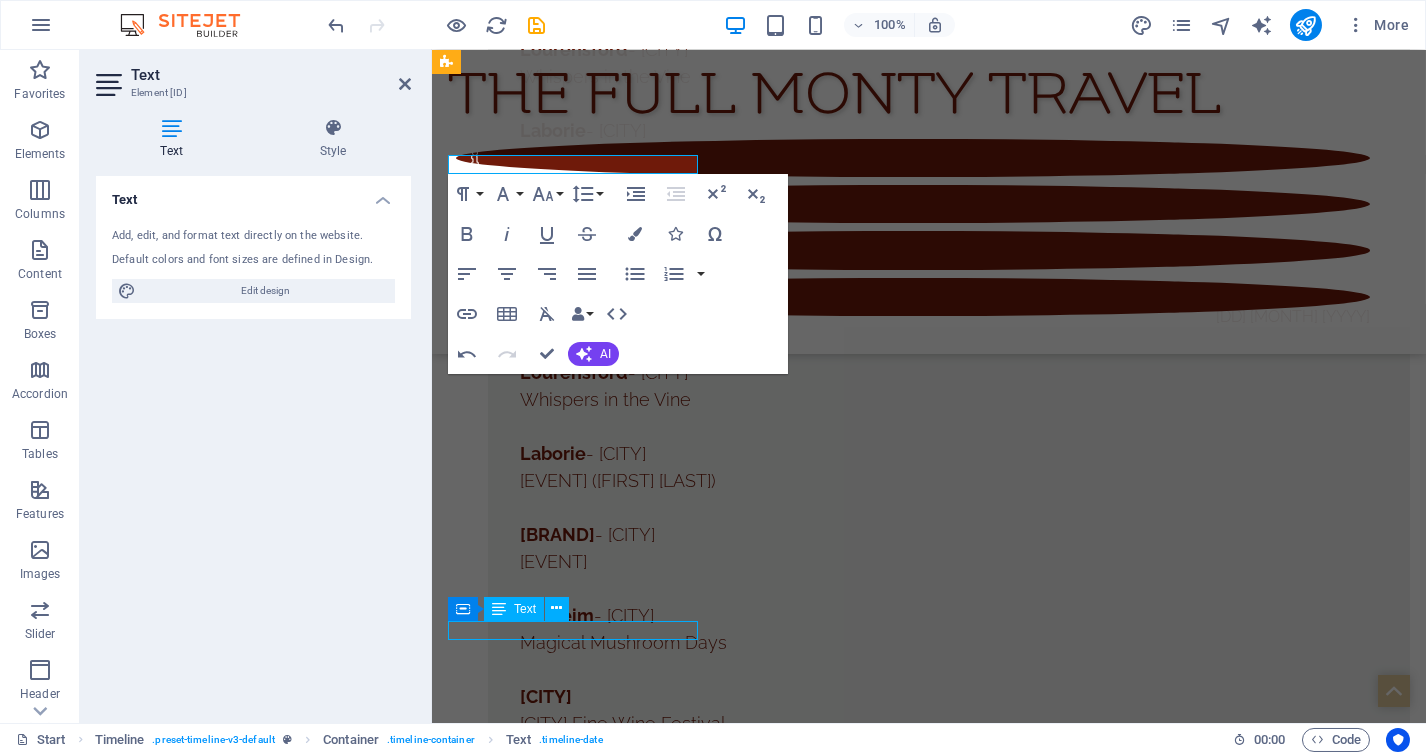 click on "[DATE]" at bounding box center (908, 6105) 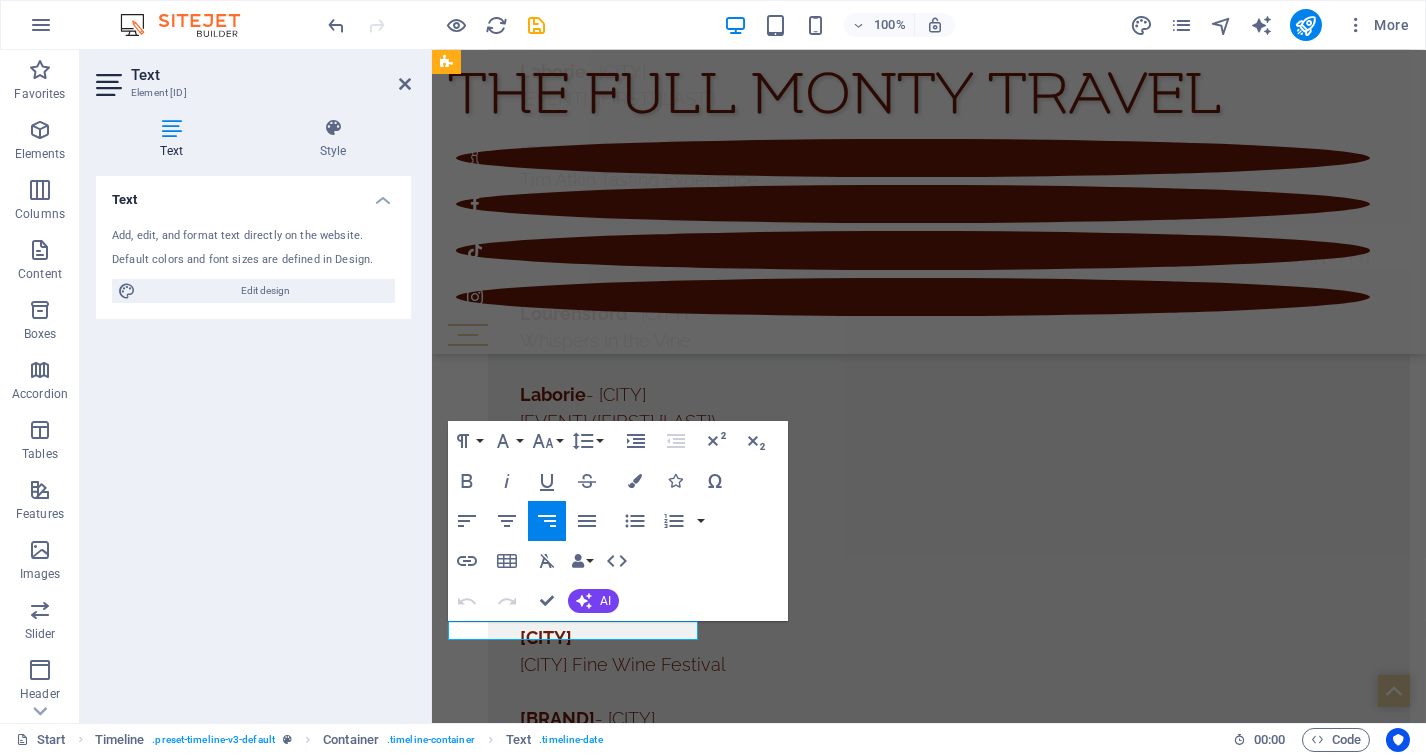 click on "July 2025" 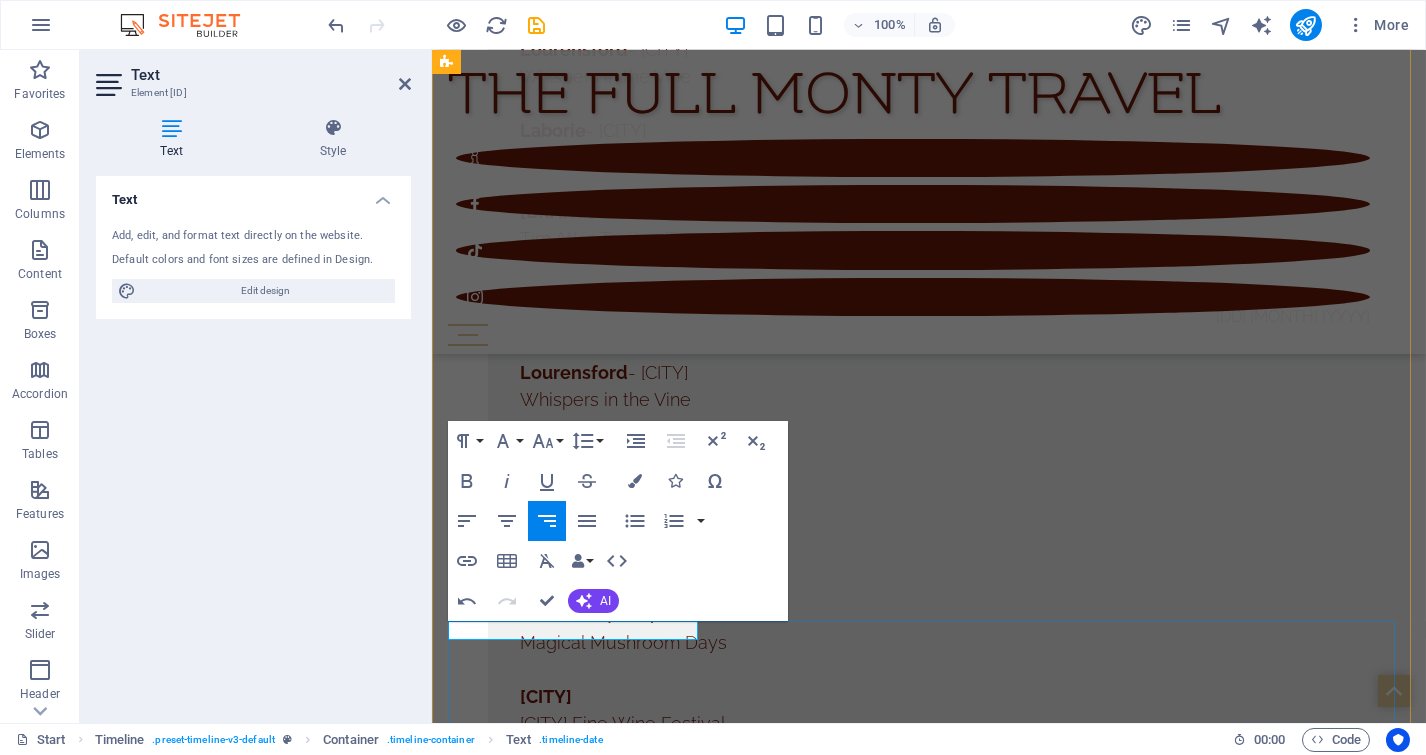 scroll, scrollTop: 11529, scrollLeft: 0, axis: vertical 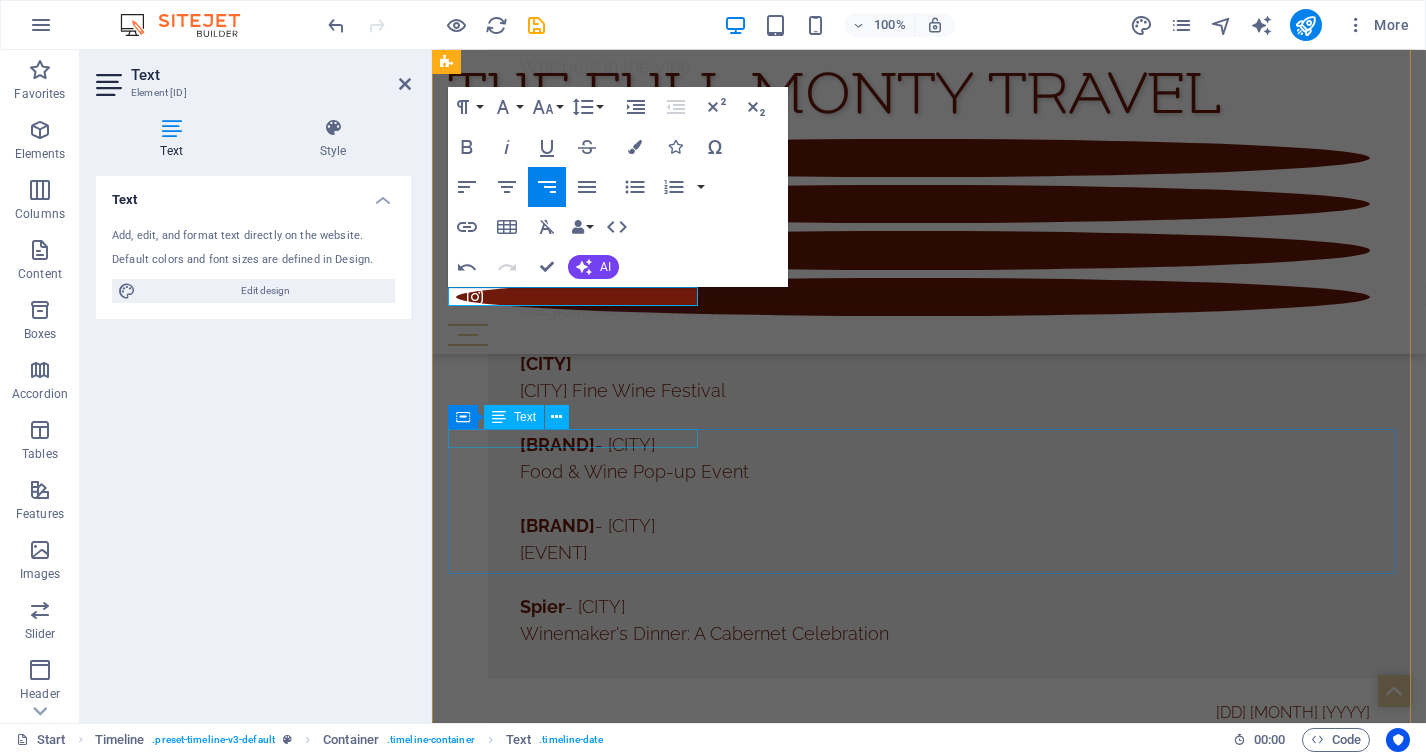click on "[DD]  [MONTH] [YYYY]" at bounding box center [908, 5933] 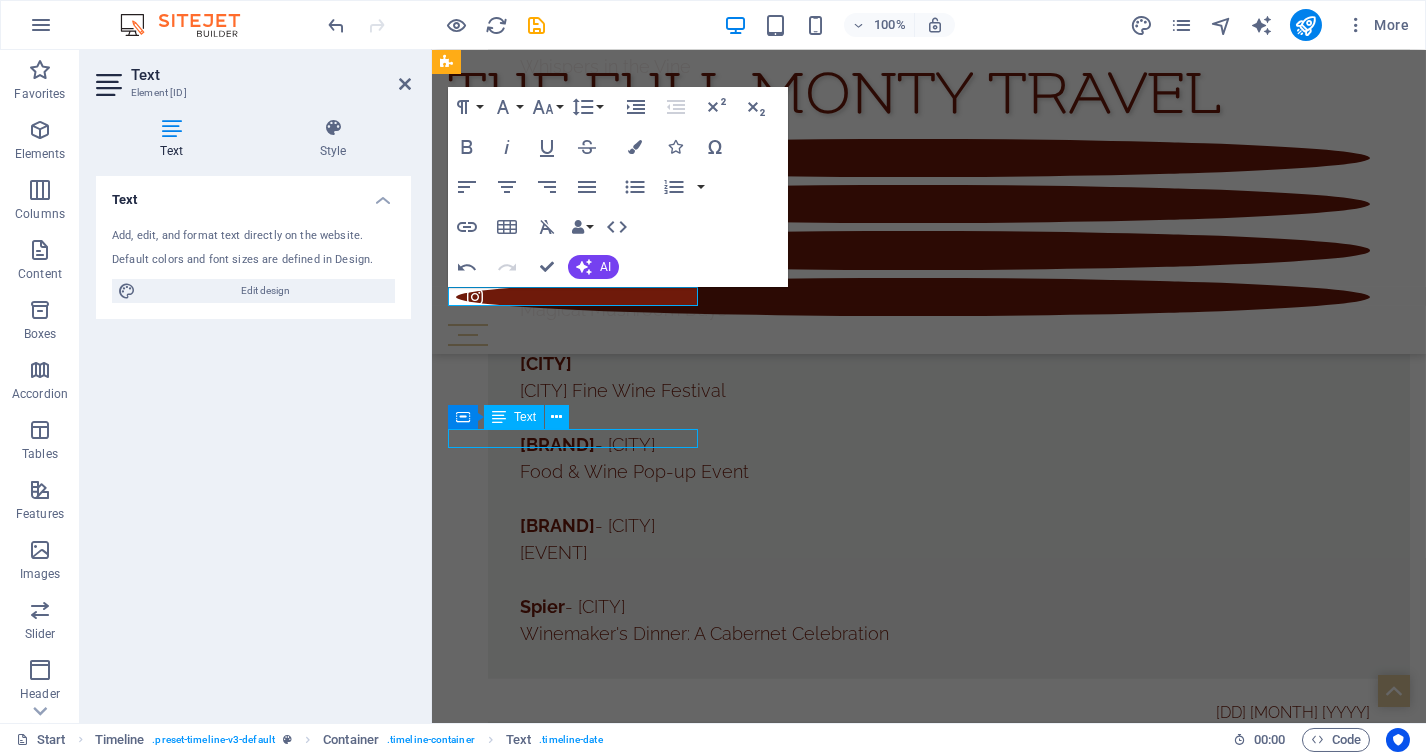 click on "[DD]  [MONTH] [YYYY]" at bounding box center [908, 5933] 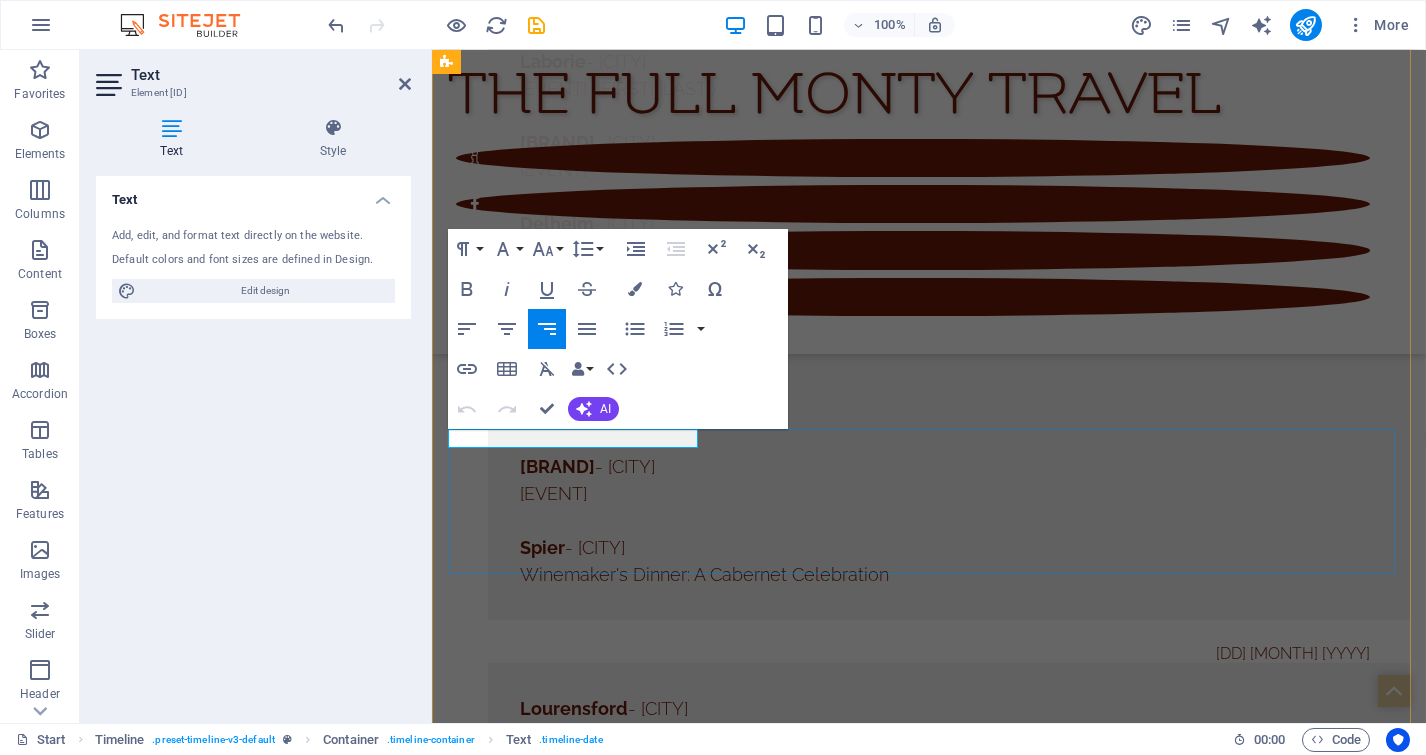 click on "July 2025" 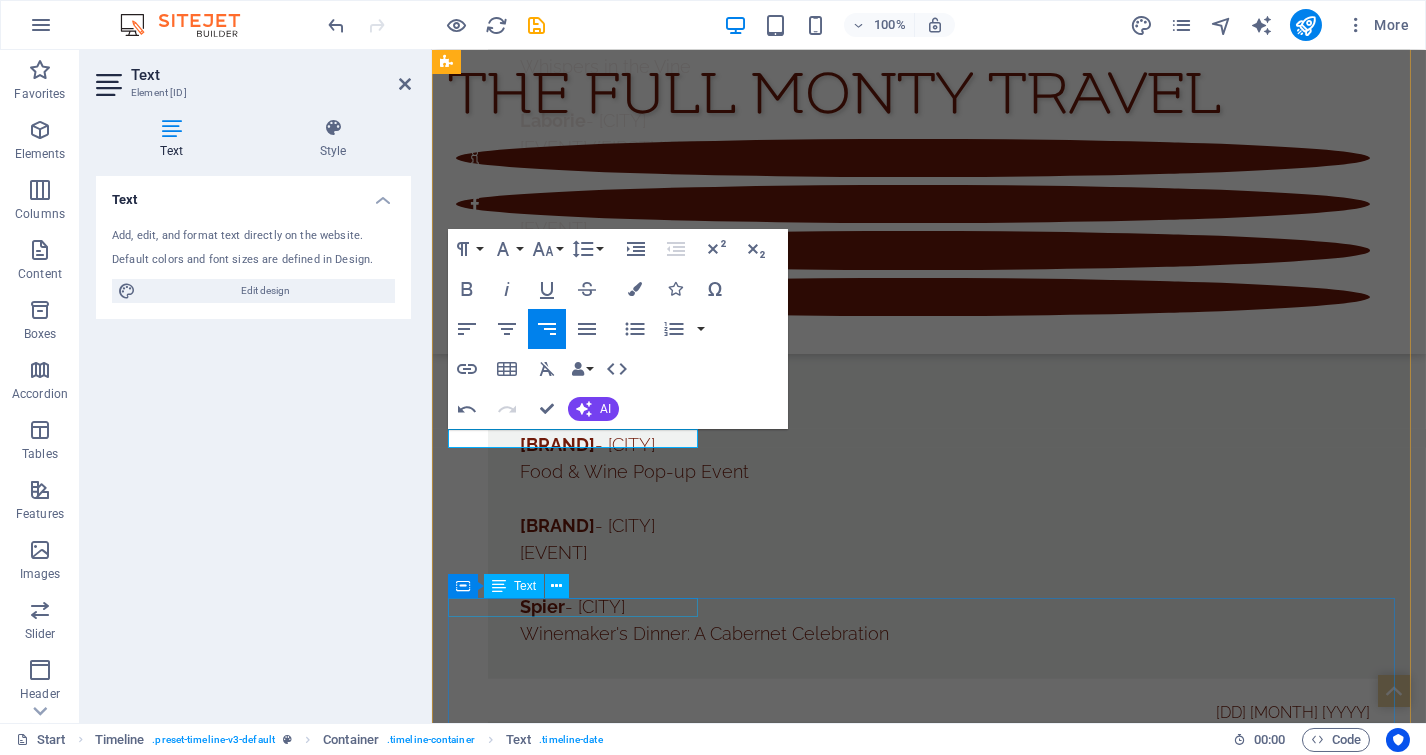 click on "[DD]  [MONTH] [YYYY]" at bounding box center (908, 6121) 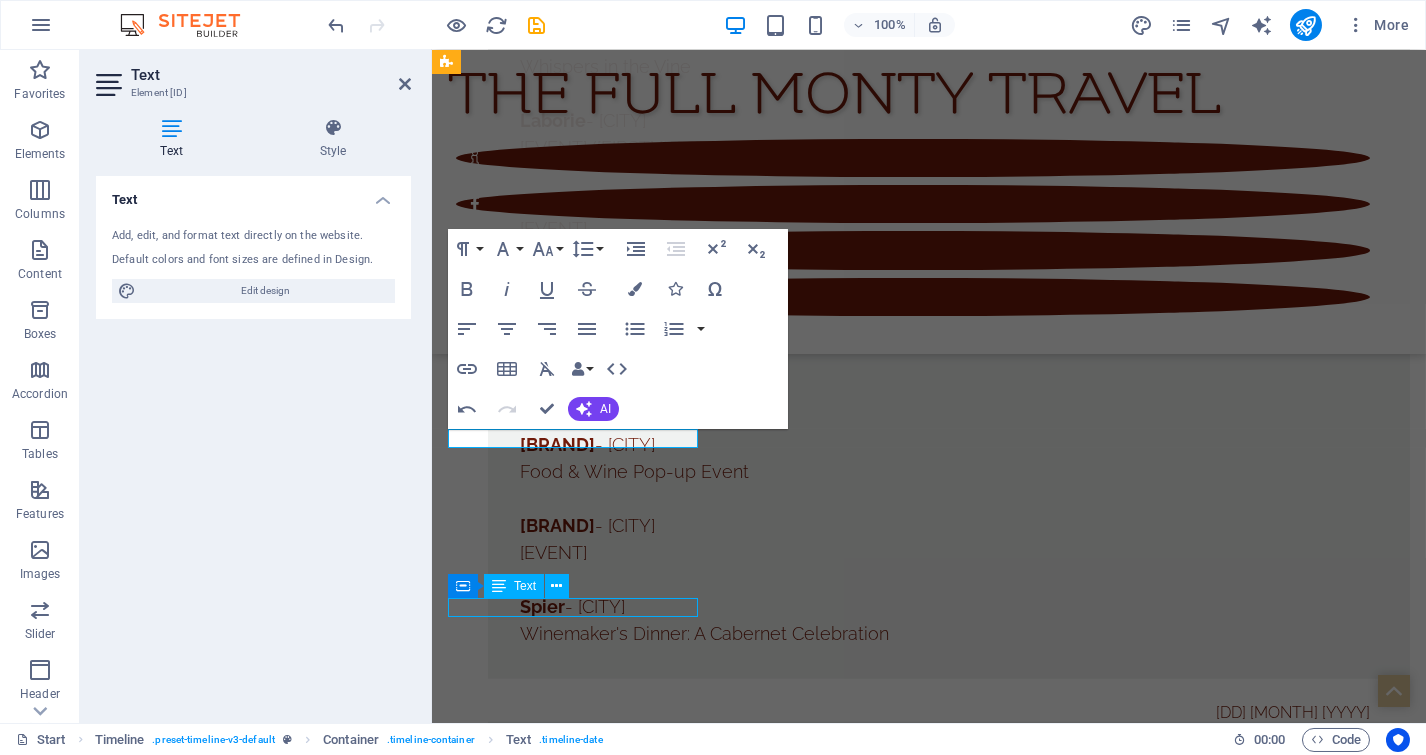 click on "[DD]  [MONTH] [YYYY]" at bounding box center (908, 6121) 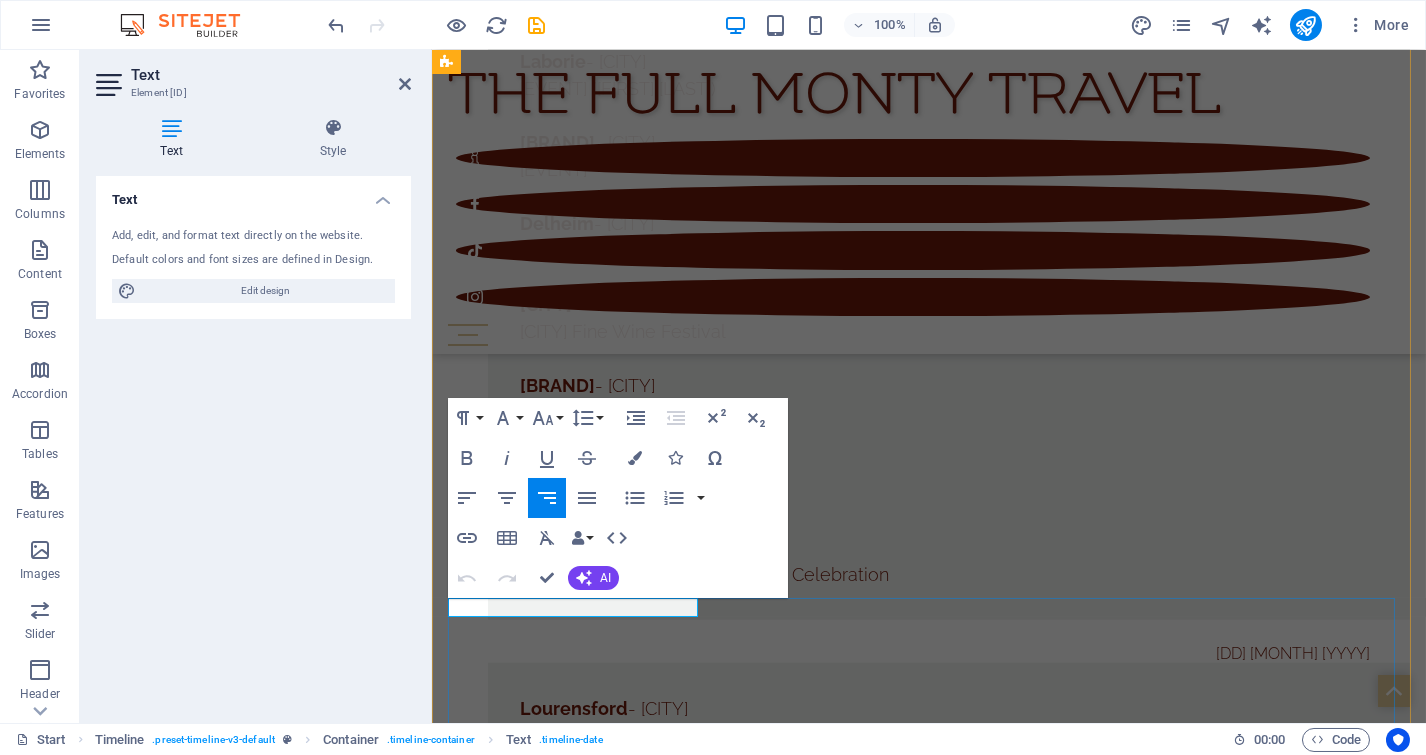 click on "July 2025" 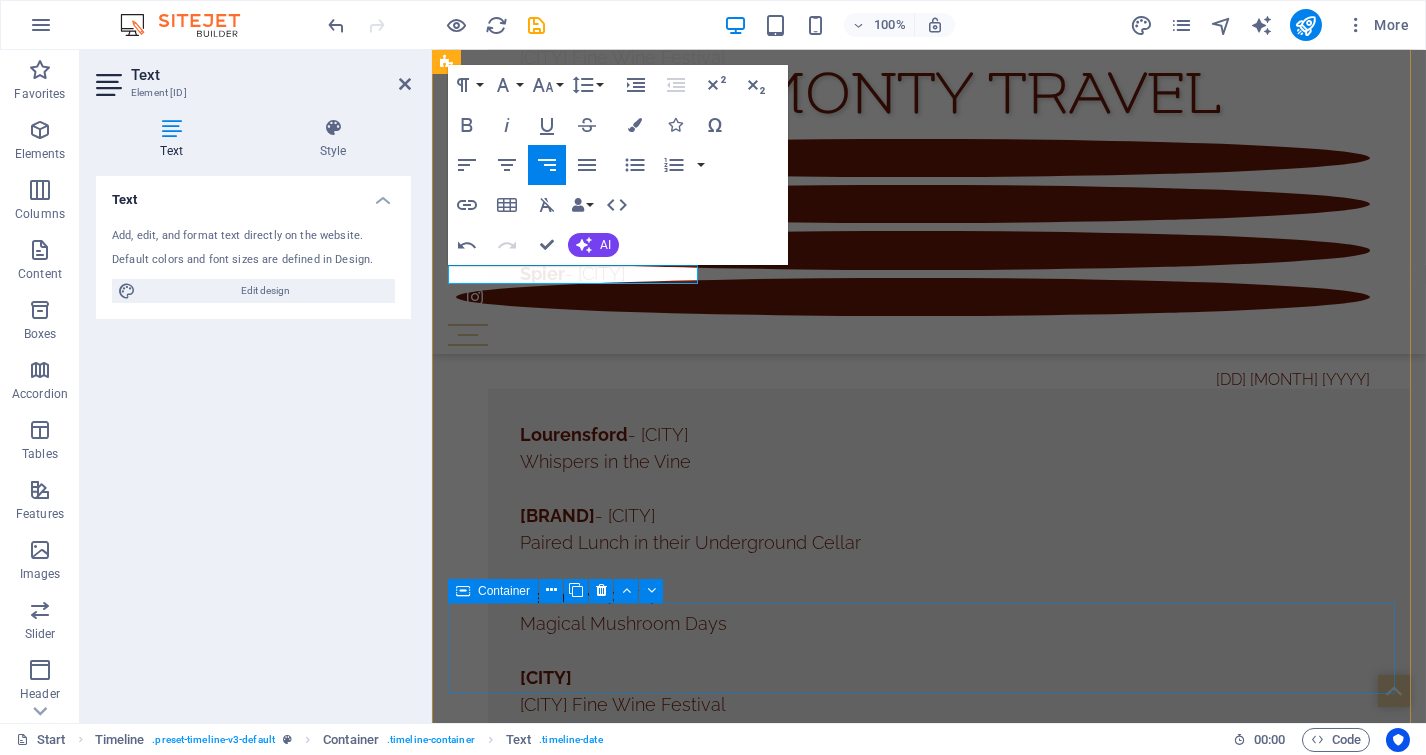 scroll, scrollTop: 12196, scrollLeft: 0, axis: vertical 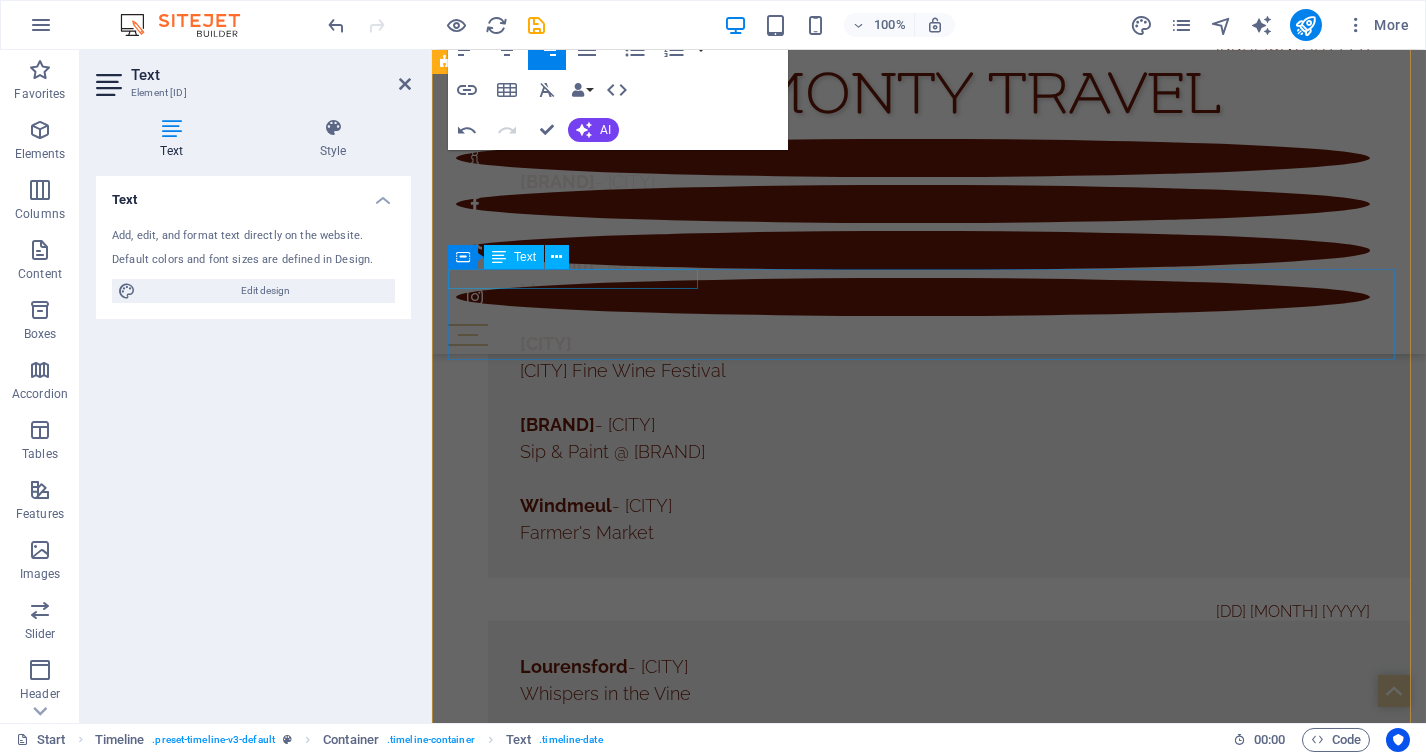 click on "[DD] [MONTH] [YYYY]" at bounding box center (908, 5830) 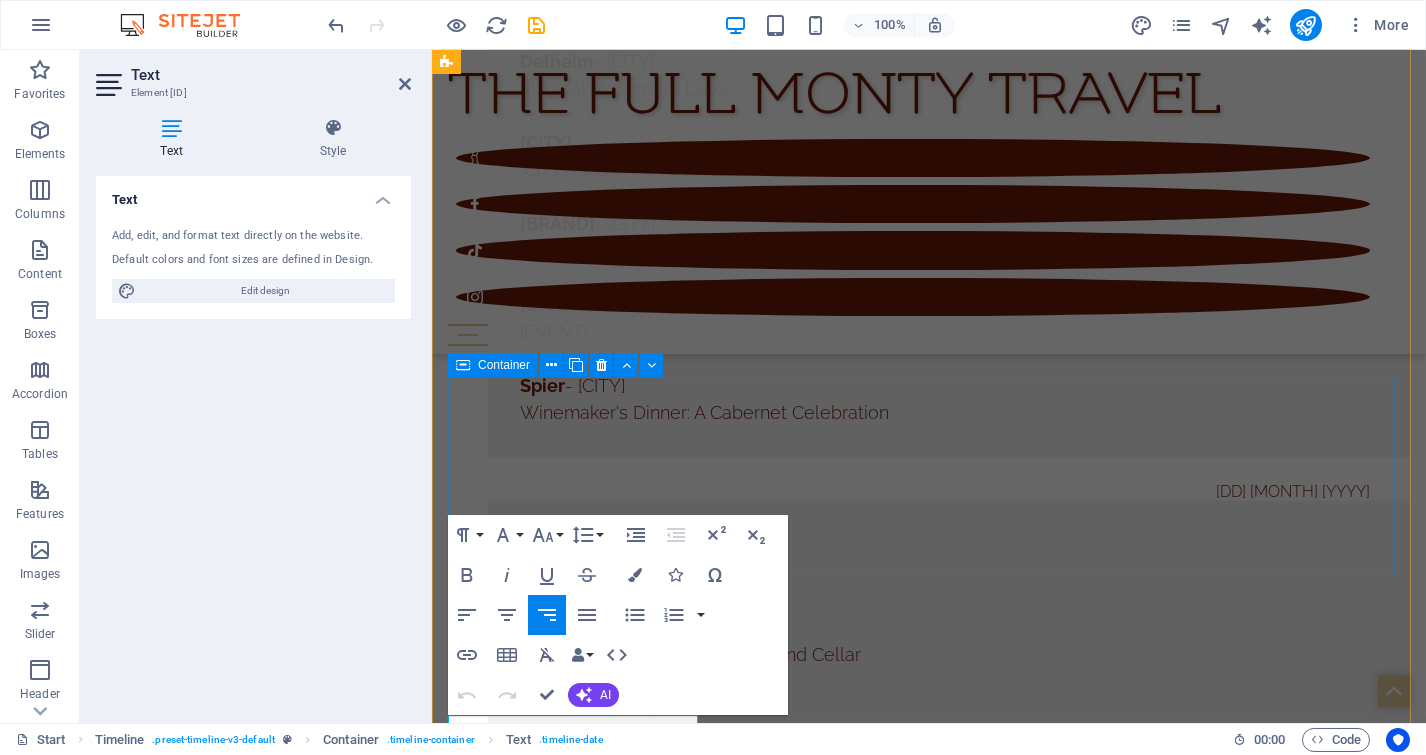 scroll, scrollTop: 12083, scrollLeft: 0, axis: vertical 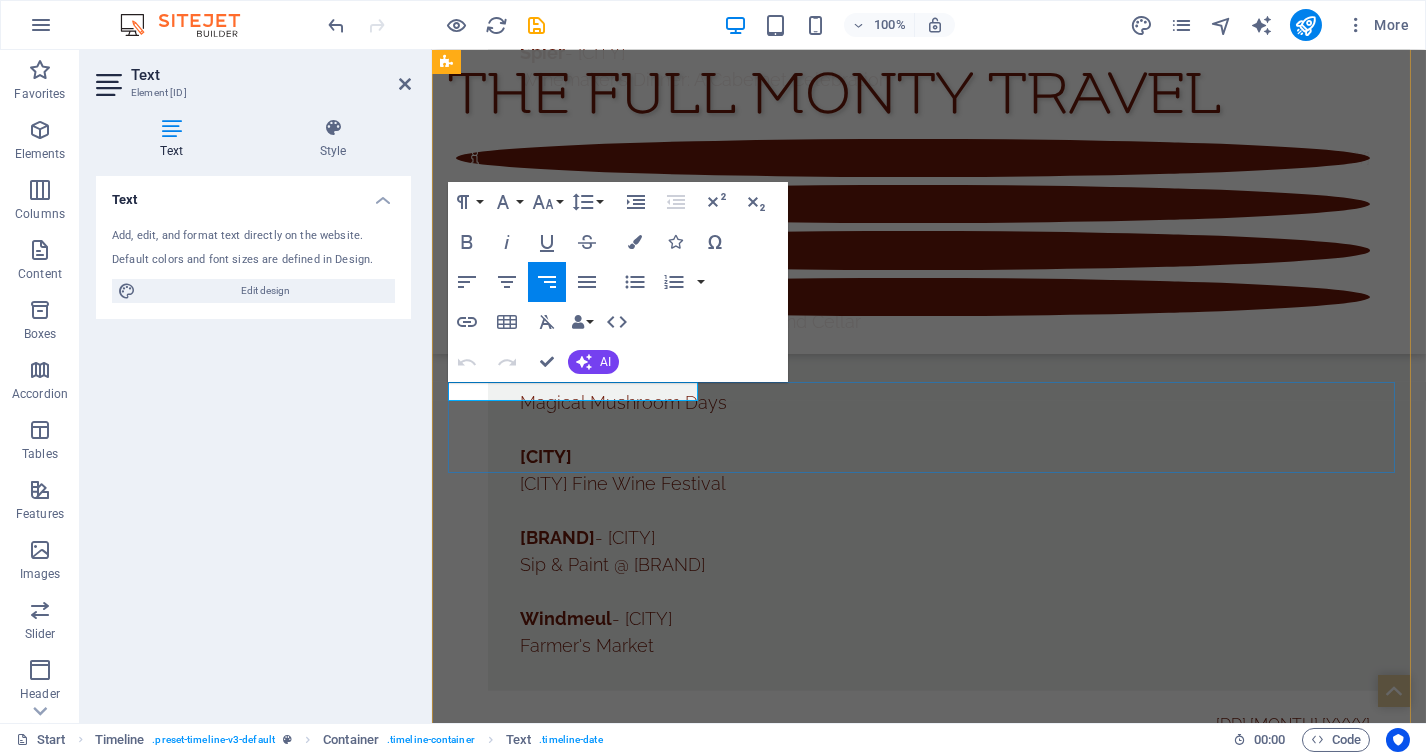 click on "[DD] [MONTH] [YYYY]" at bounding box center [524, 5943] 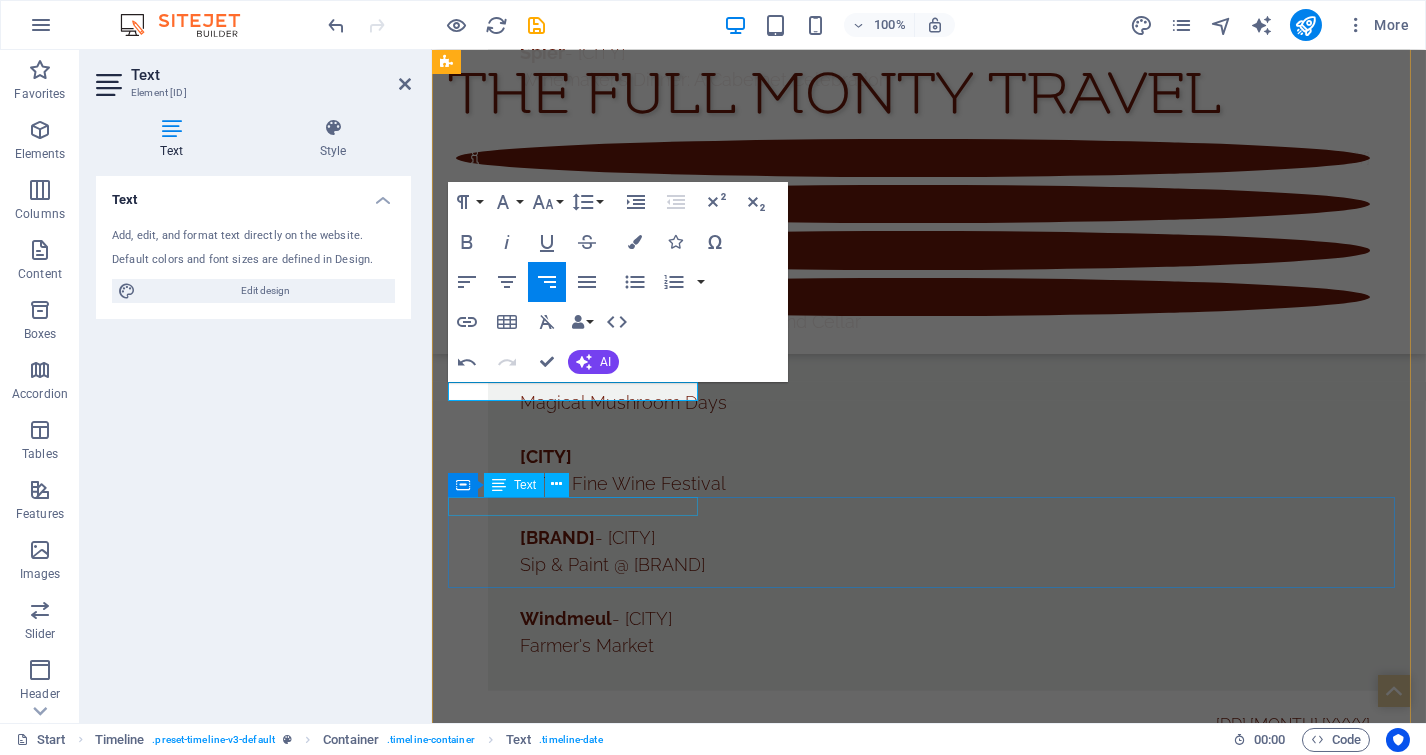 click on "[DD] [MONTH] [YYYY]" at bounding box center [908, 6078] 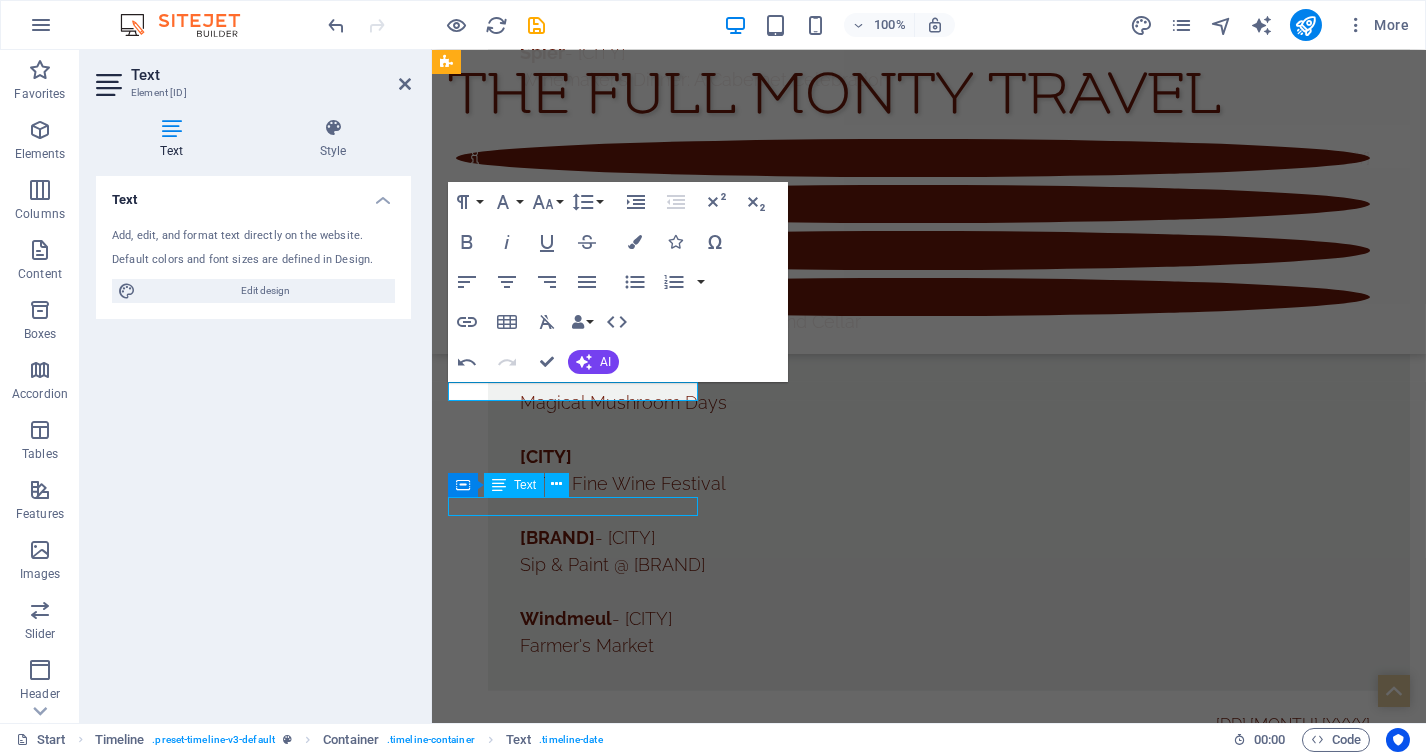 click on "[DD] [MONTH] [YYYY]" at bounding box center [908, 6078] 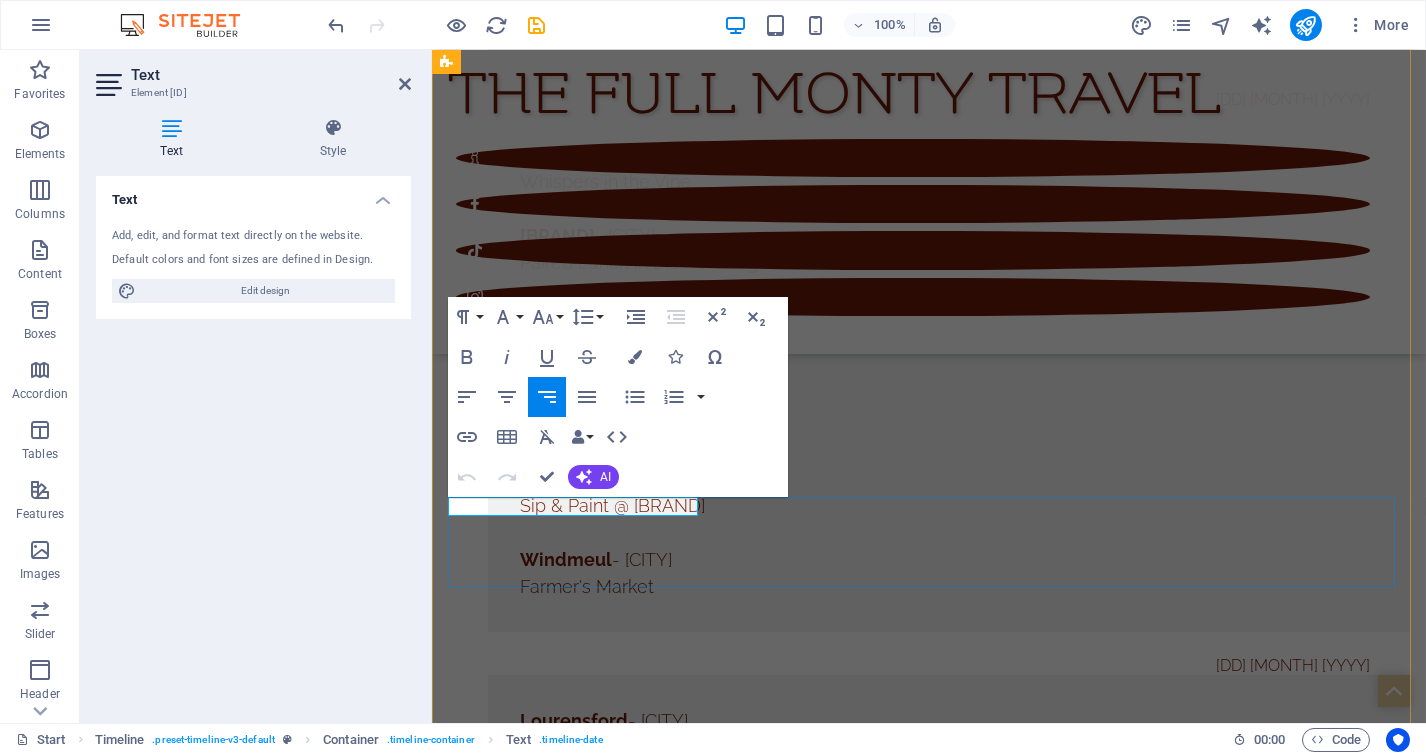 click on "[DD] [MONTH] [YYYY]" at bounding box center [524, 6018] 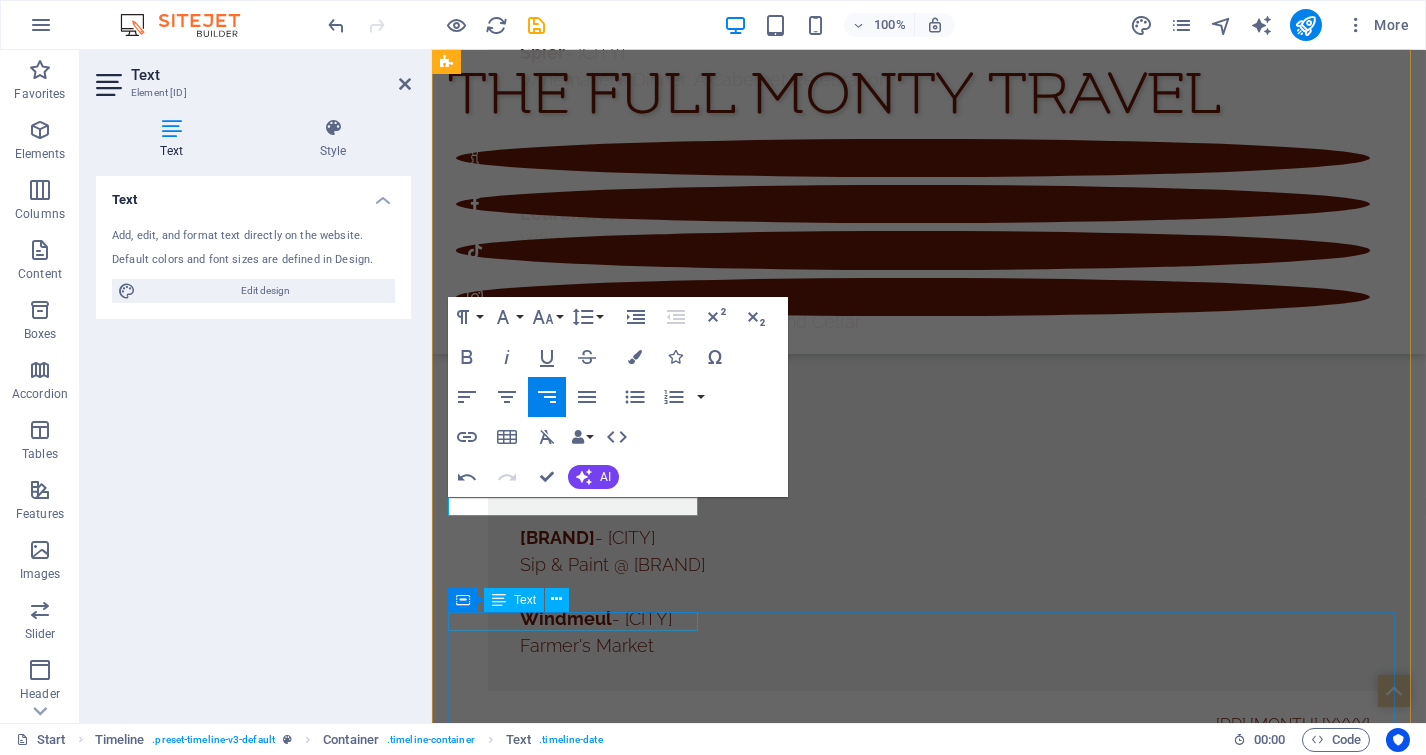 click on "[DD] [MONTH] [YYYY]" at bounding box center (908, 6212) 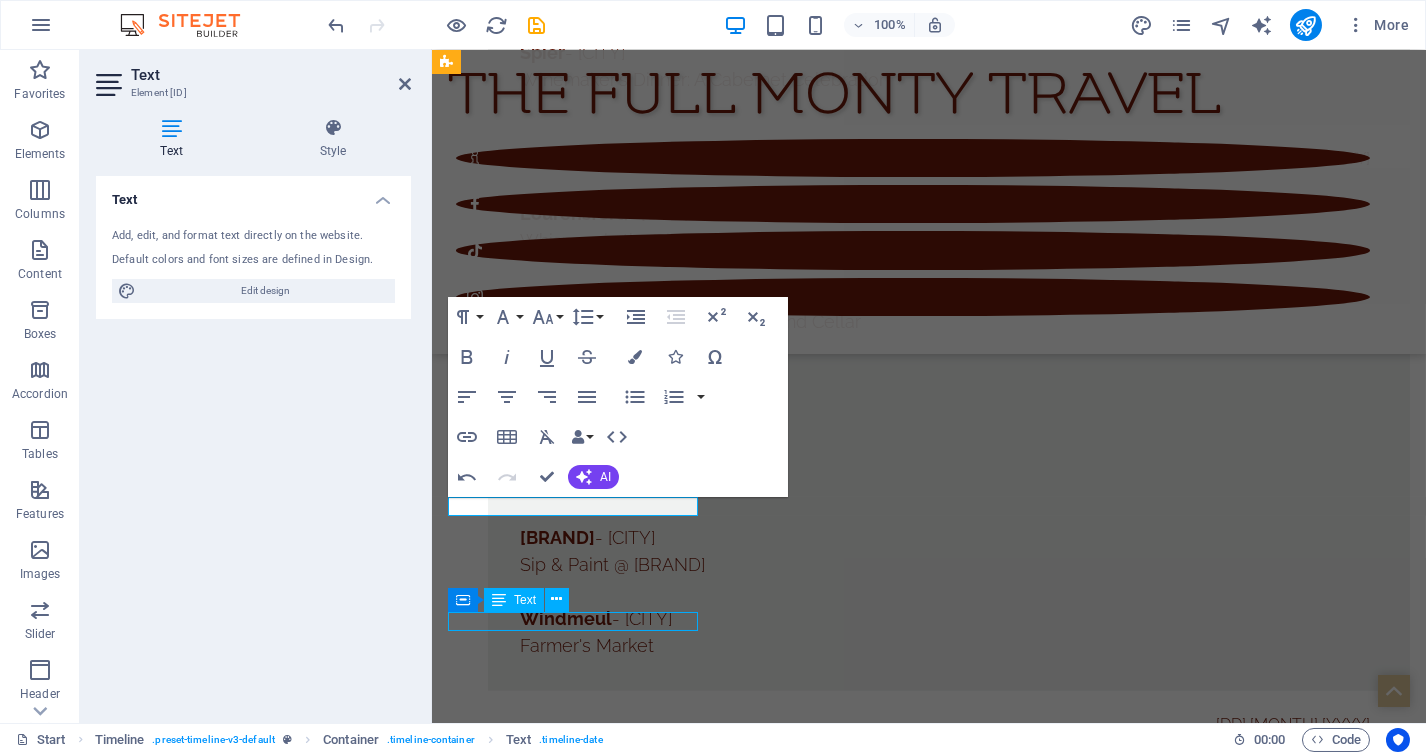 click on "[DD] [MONTH] [YYYY]" at bounding box center [908, 6212] 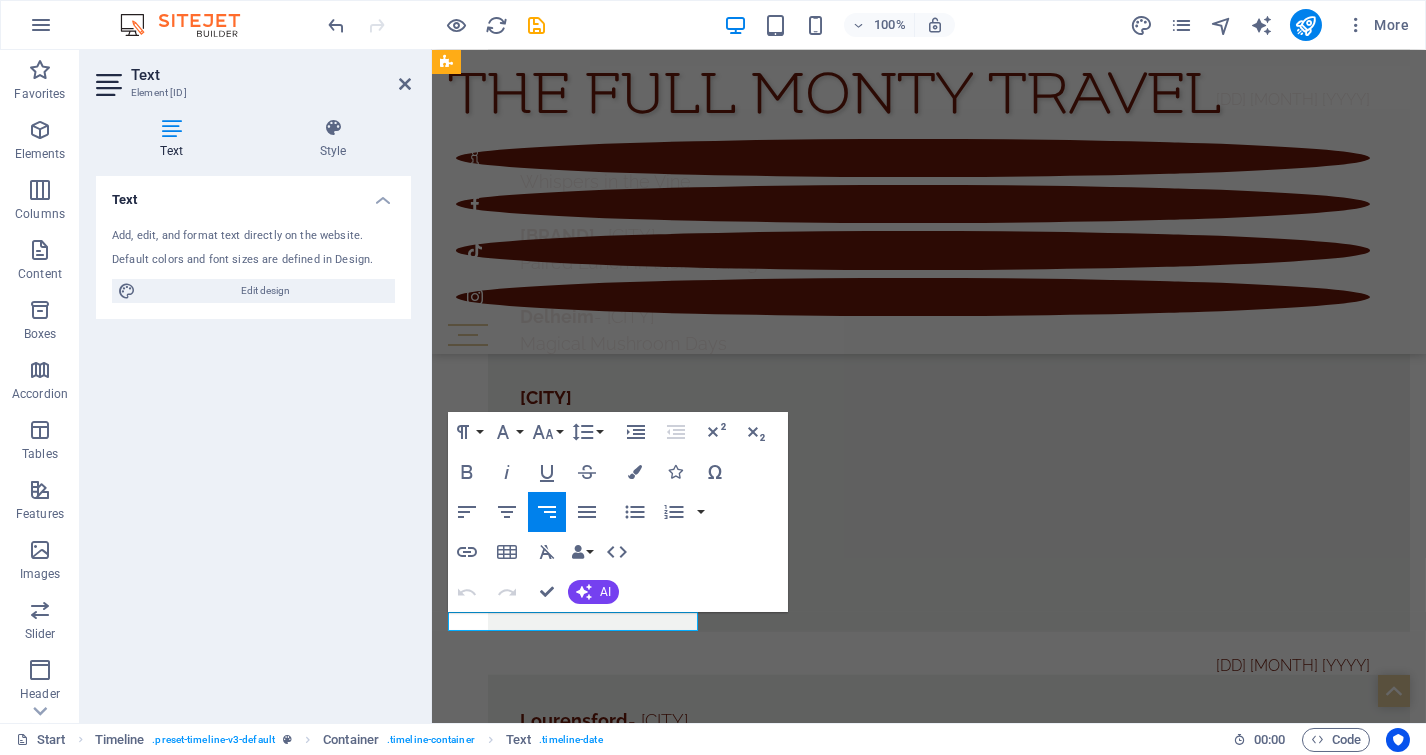 click on "[DD] [MONTH] [YYYY]" at bounding box center (524, 6152) 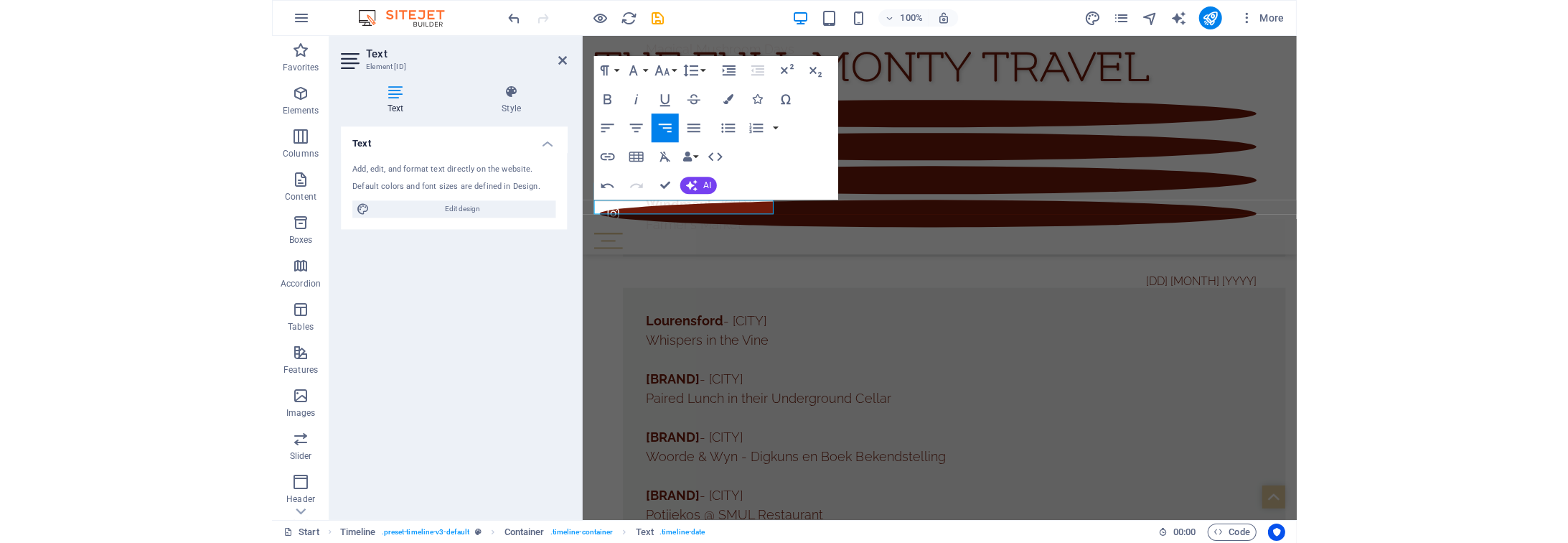 scroll, scrollTop: 9175, scrollLeft: 0, axis: vertical 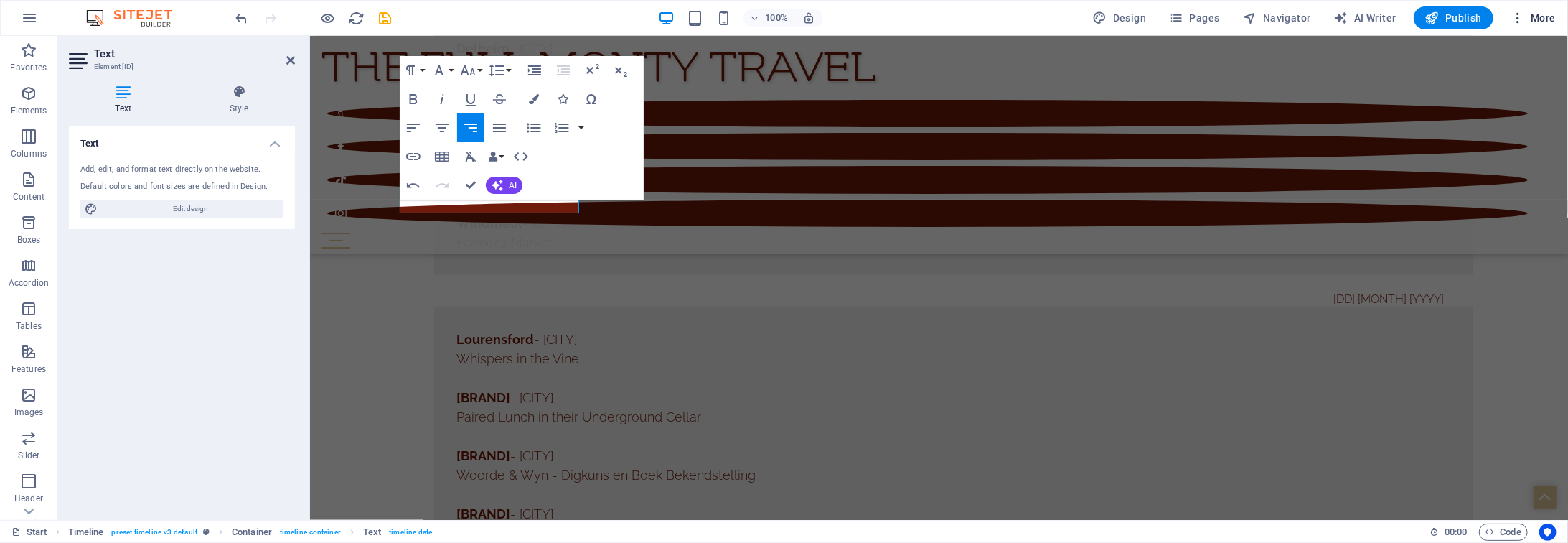 click on "More" at bounding box center (1533, 18) 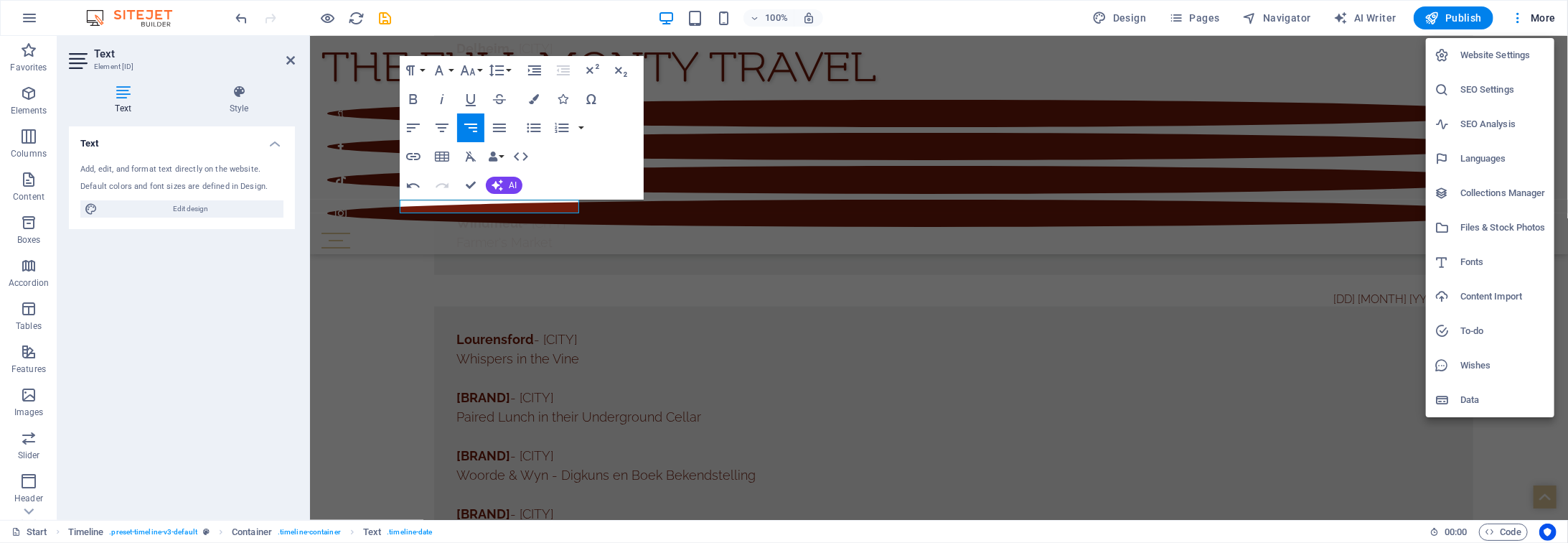 click at bounding box center (784, 272) 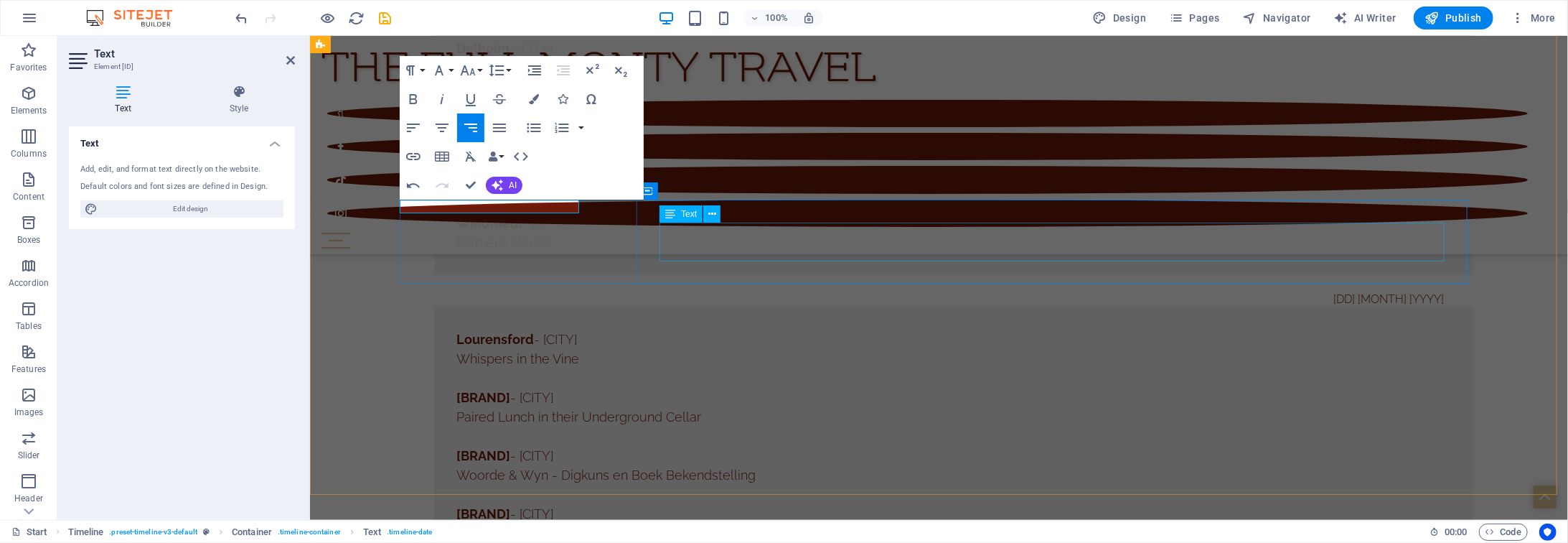click on "[BRAND]  - [CITY] [EVENT]" at bounding box center (953, 4289) 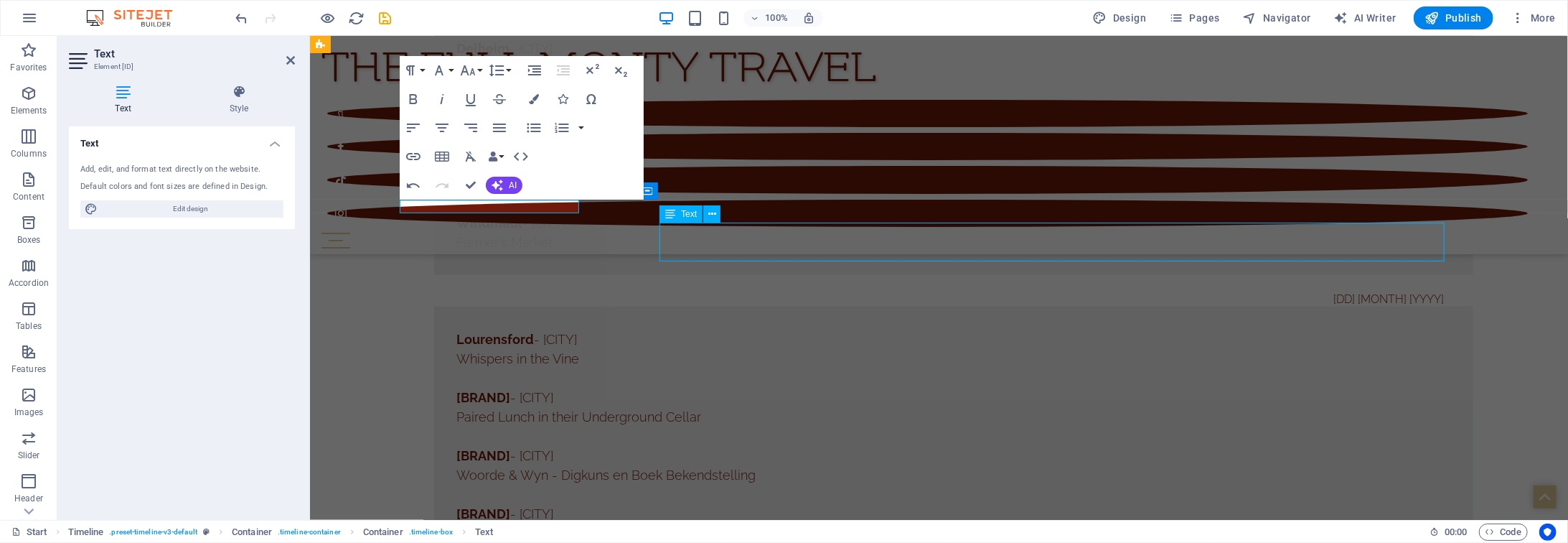scroll, scrollTop: 9365, scrollLeft: 0, axis: vertical 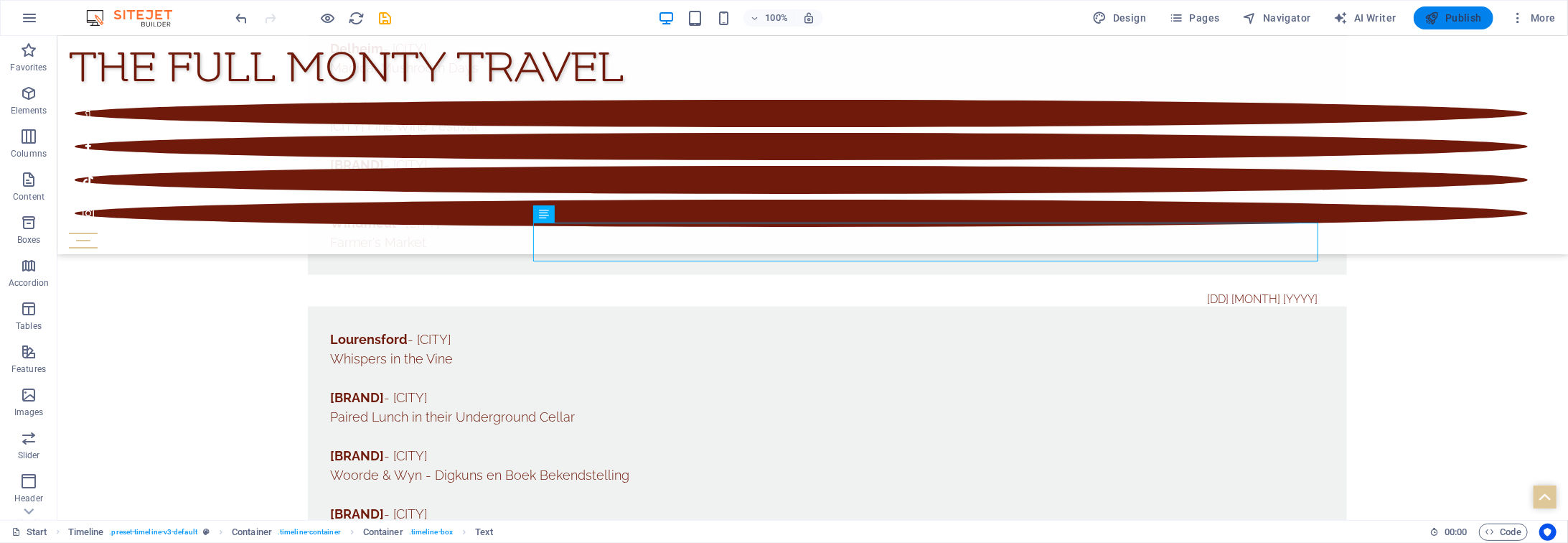 click on "Publish" at bounding box center (1453, 18) 